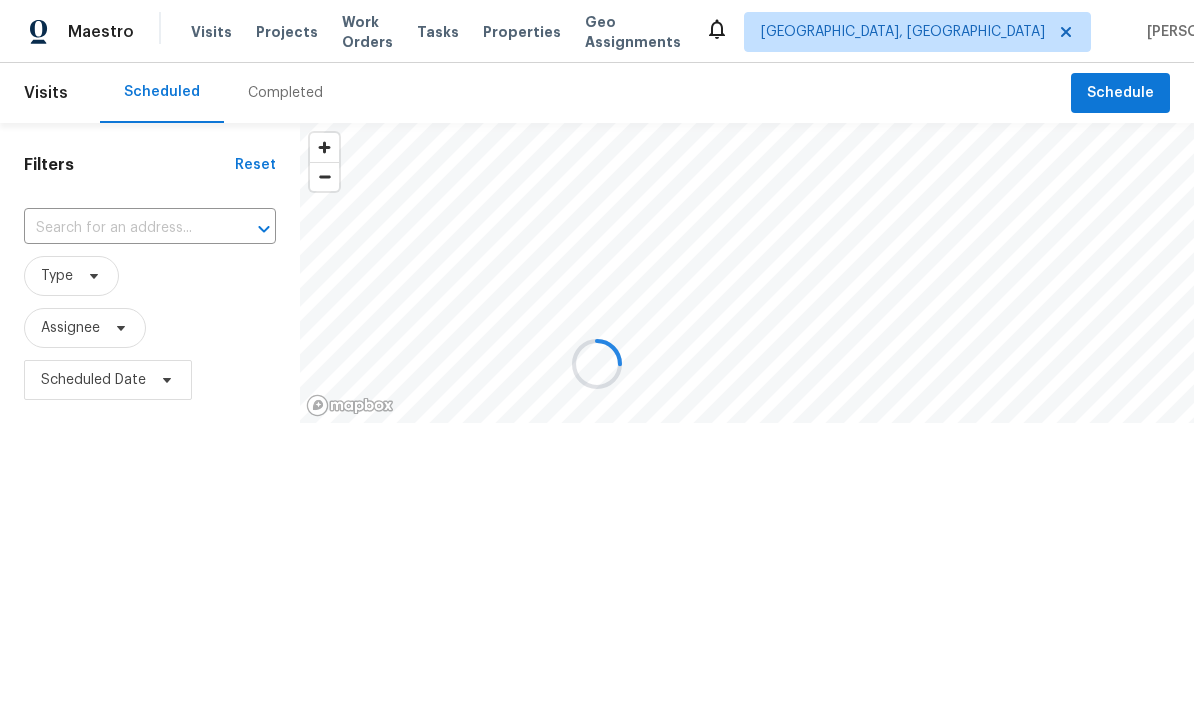 scroll, scrollTop: 0, scrollLeft: 0, axis: both 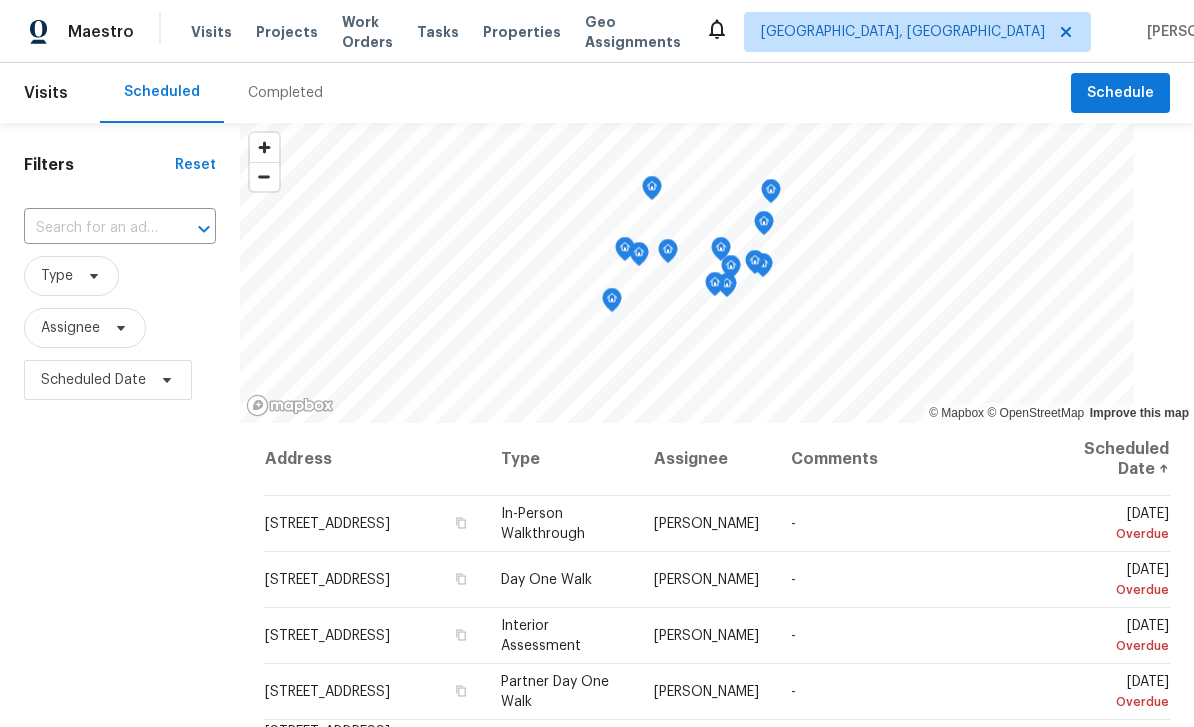 click at bounding box center (92, 228) 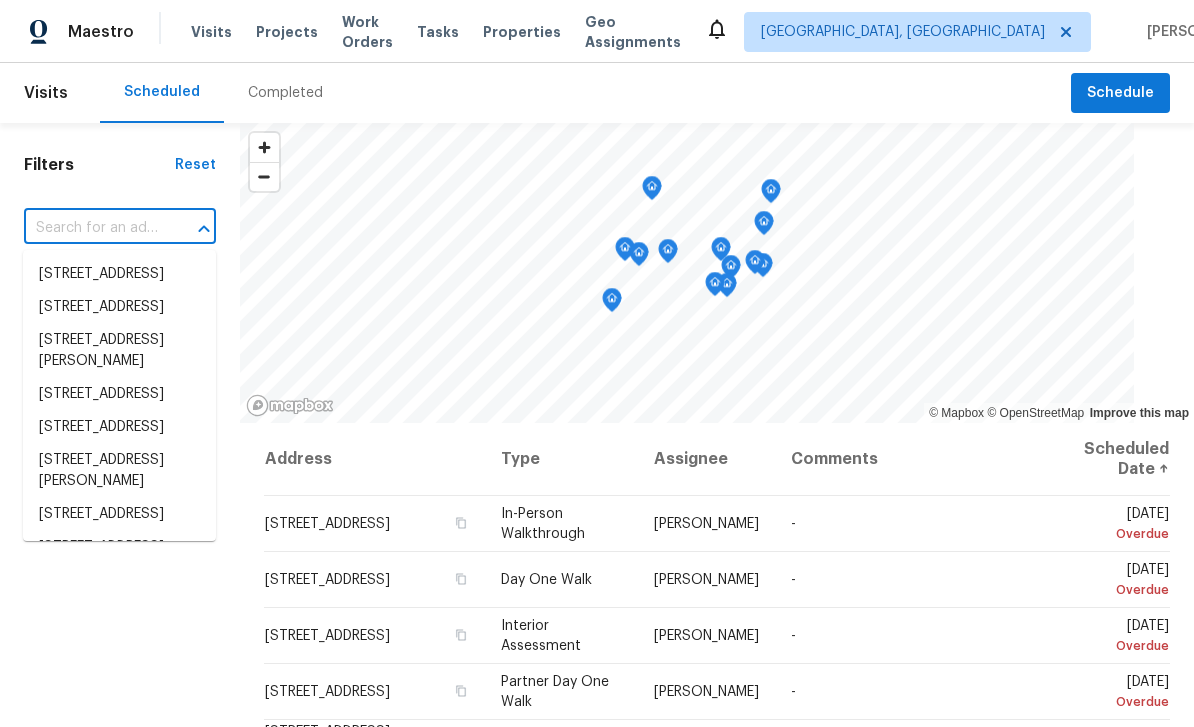 click at bounding box center (92, 228) 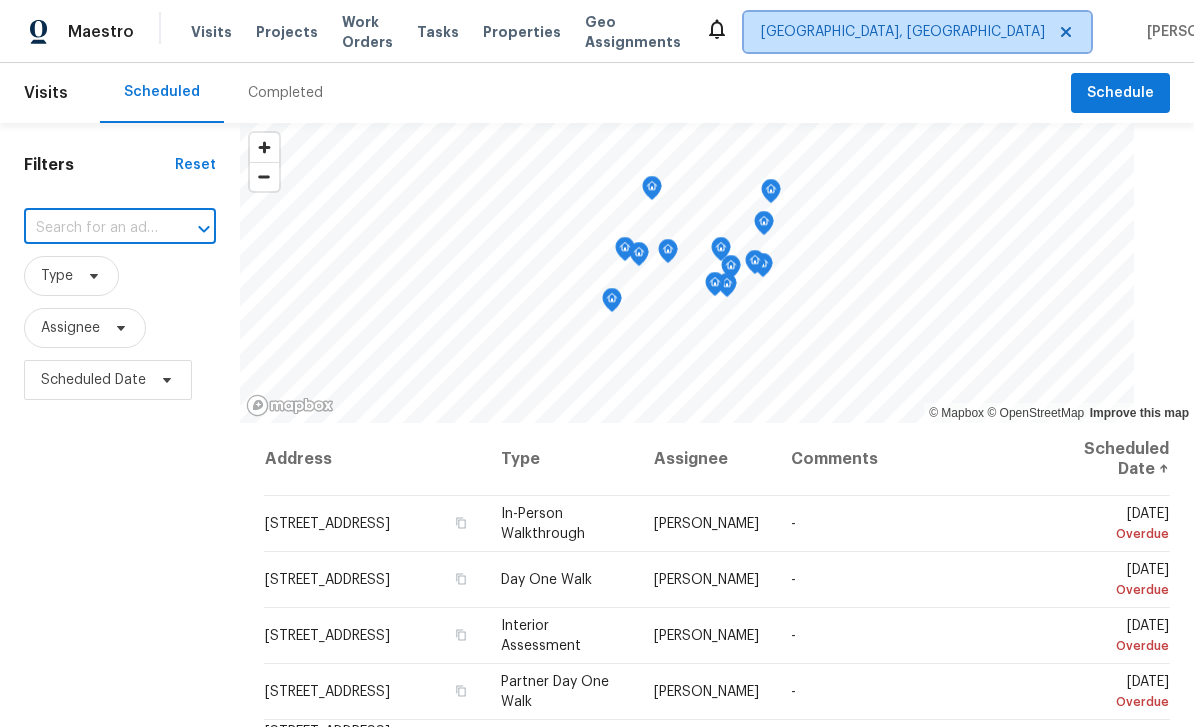 click on "[GEOGRAPHIC_DATA], [GEOGRAPHIC_DATA]" at bounding box center (903, 32) 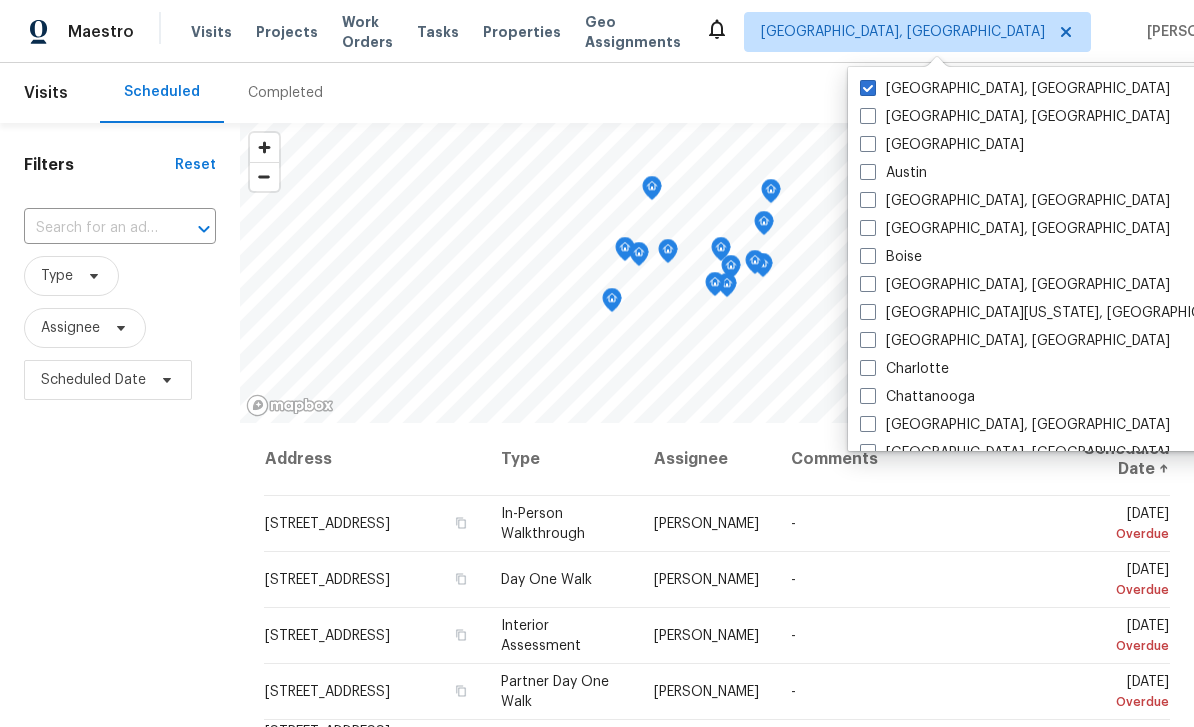 click at bounding box center (868, 144) 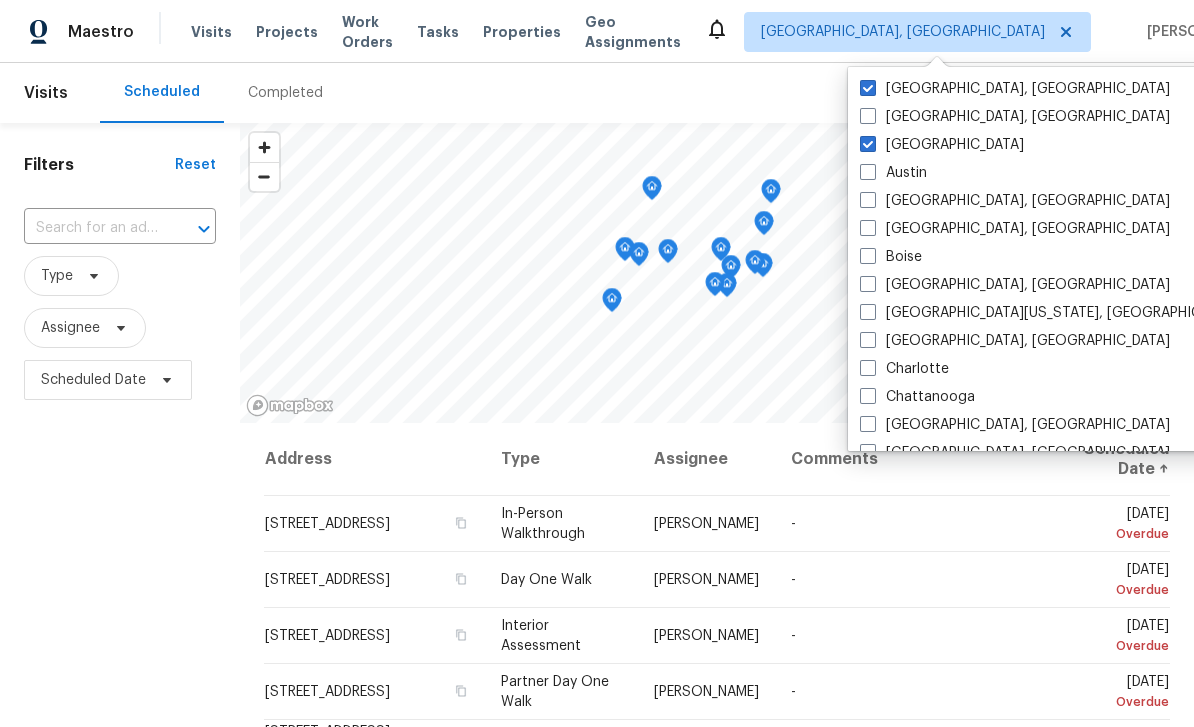 checkbox on "true" 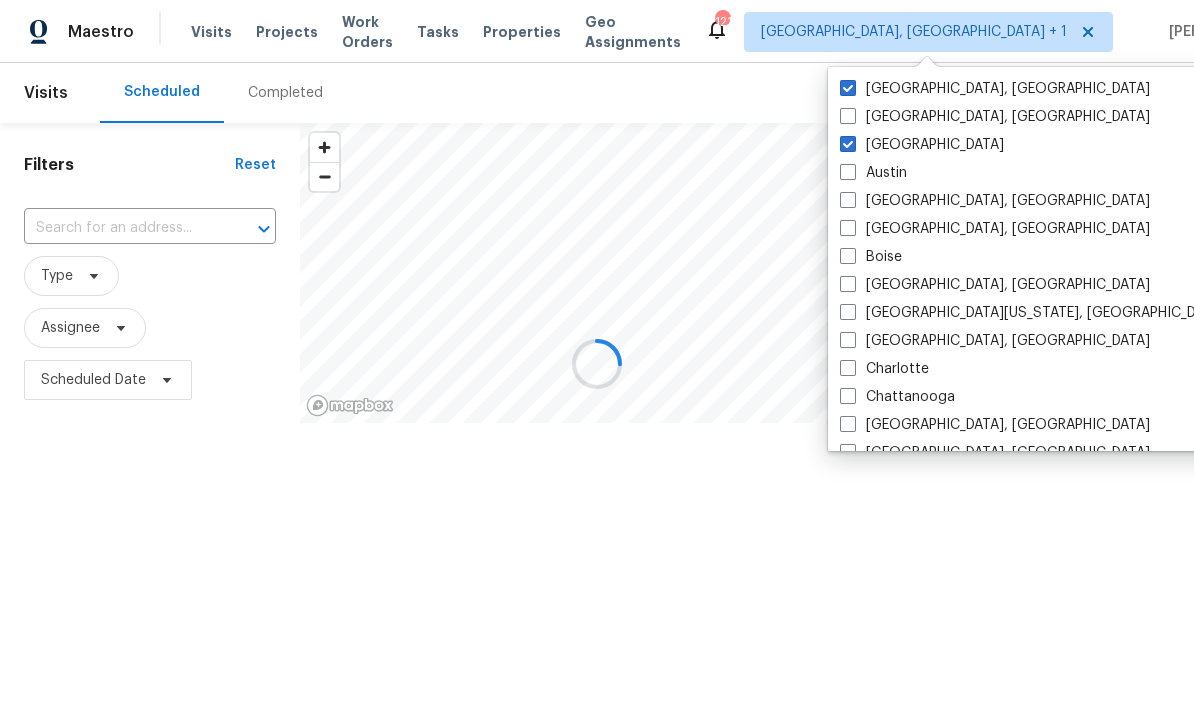 click on "[GEOGRAPHIC_DATA], [GEOGRAPHIC_DATA]" at bounding box center [995, 89] 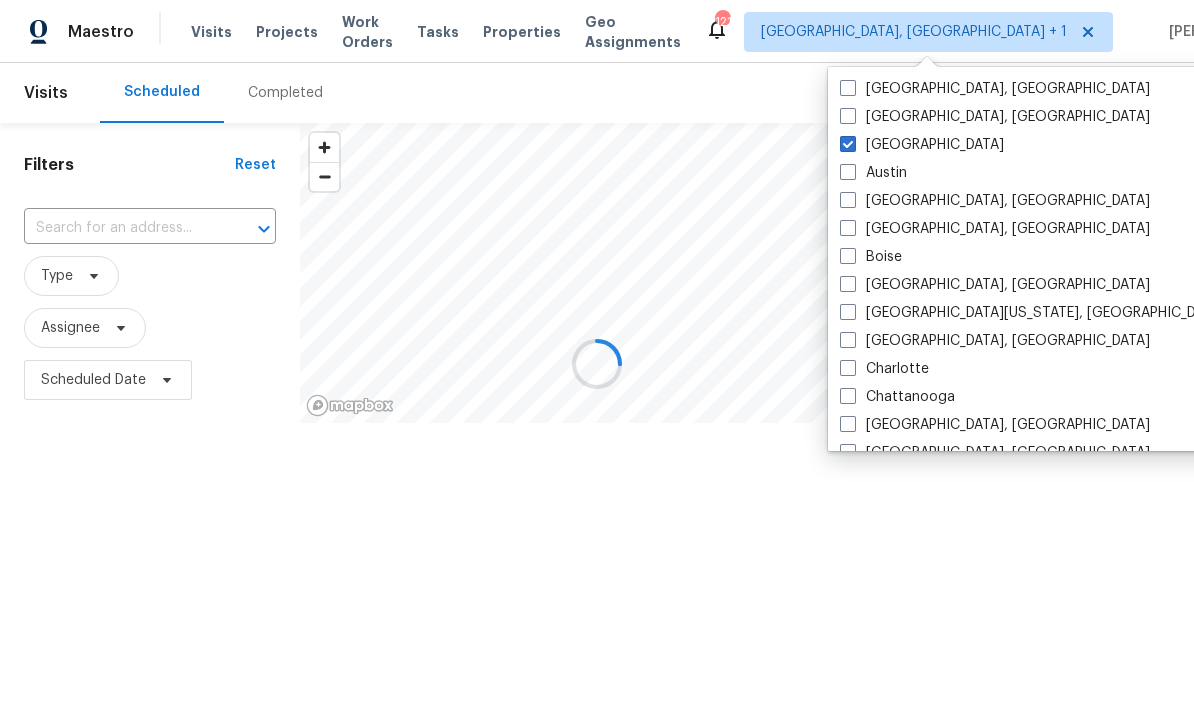 checkbox on "false" 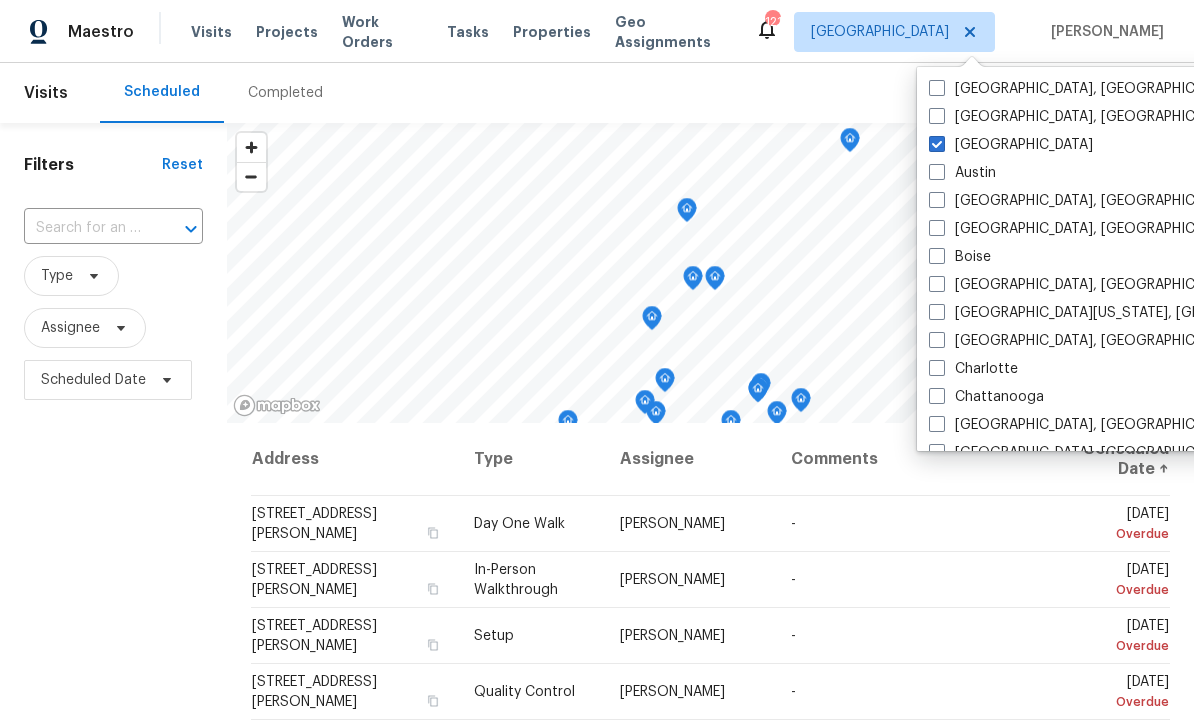 click at bounding box center [85, 228] 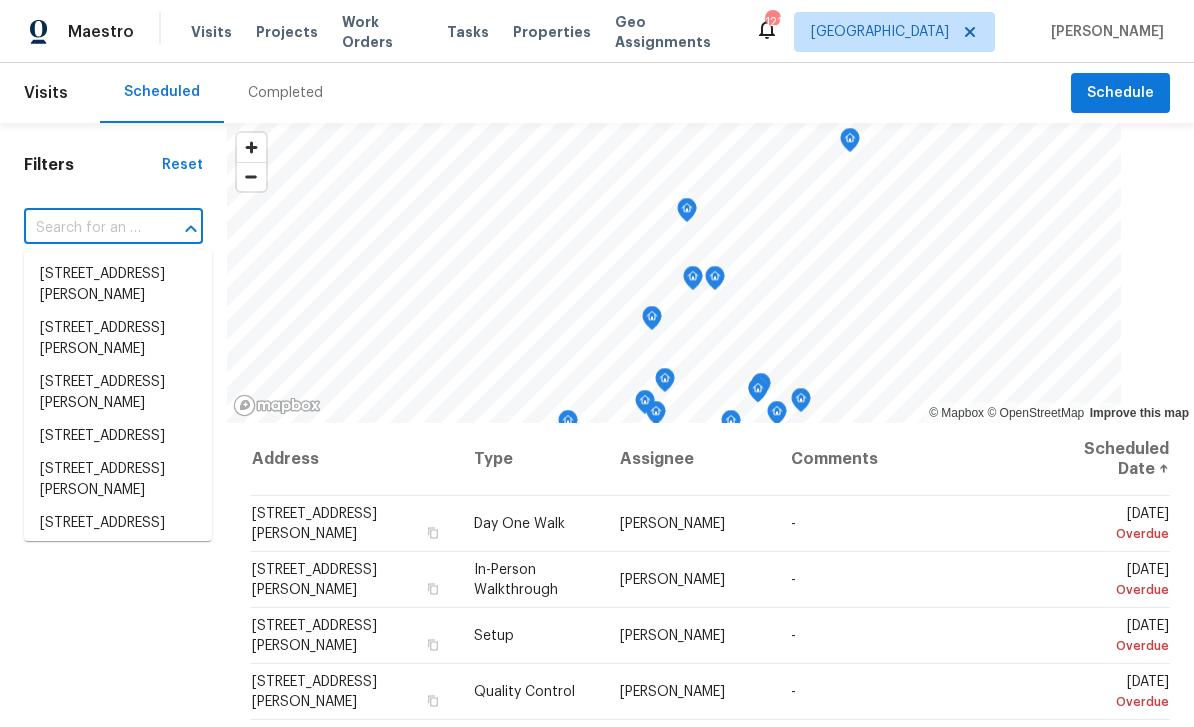 click at bounding box center [85, 228] 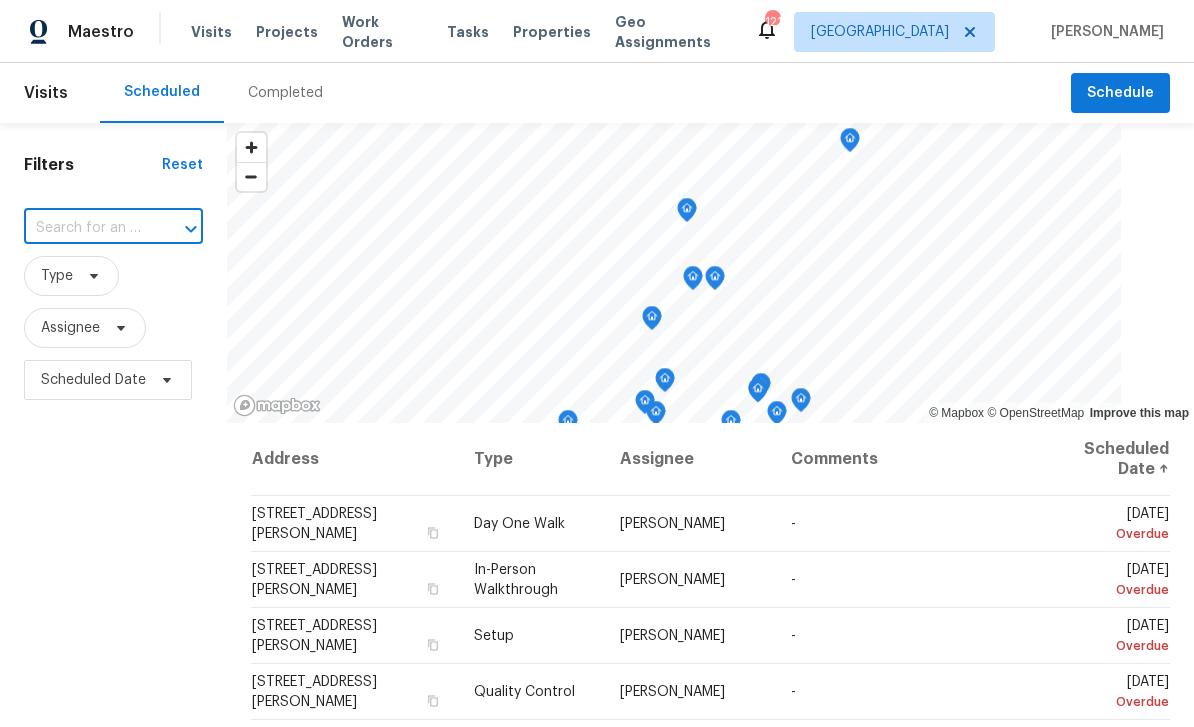 paste on "2685 Rainbow Ridge Rd, Decatur, GA 30034" 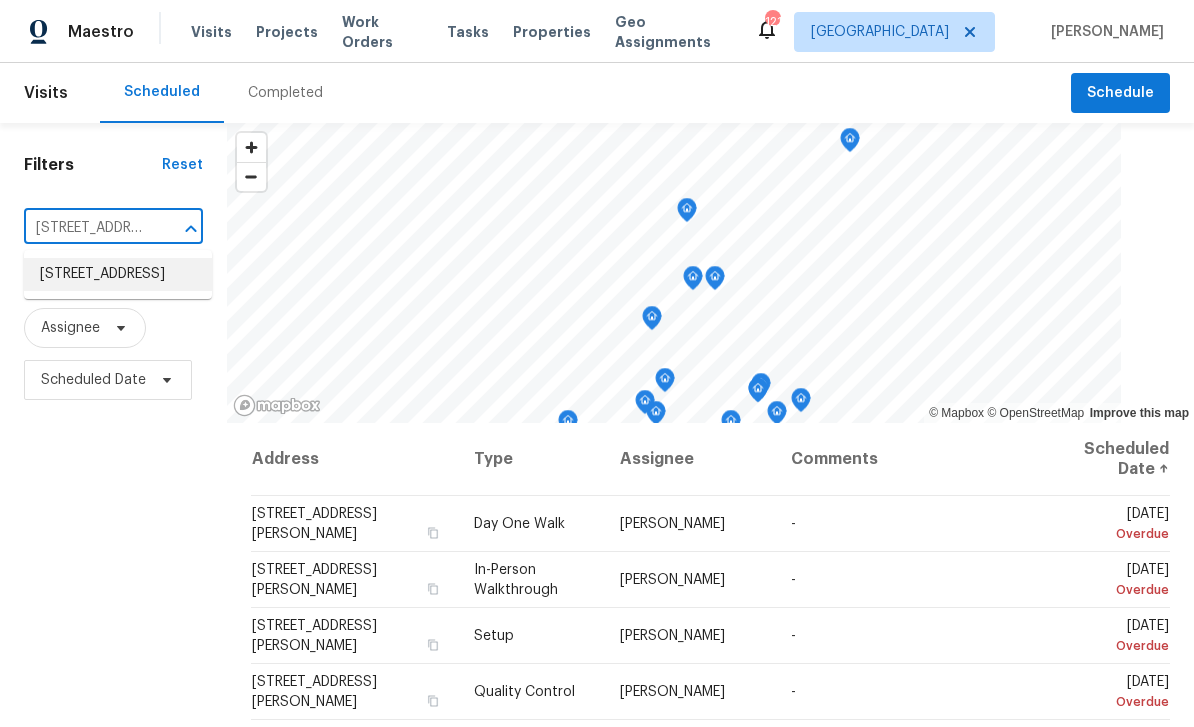 click on "[STREET_ADDRESS]" at bounding box center (118, 274) 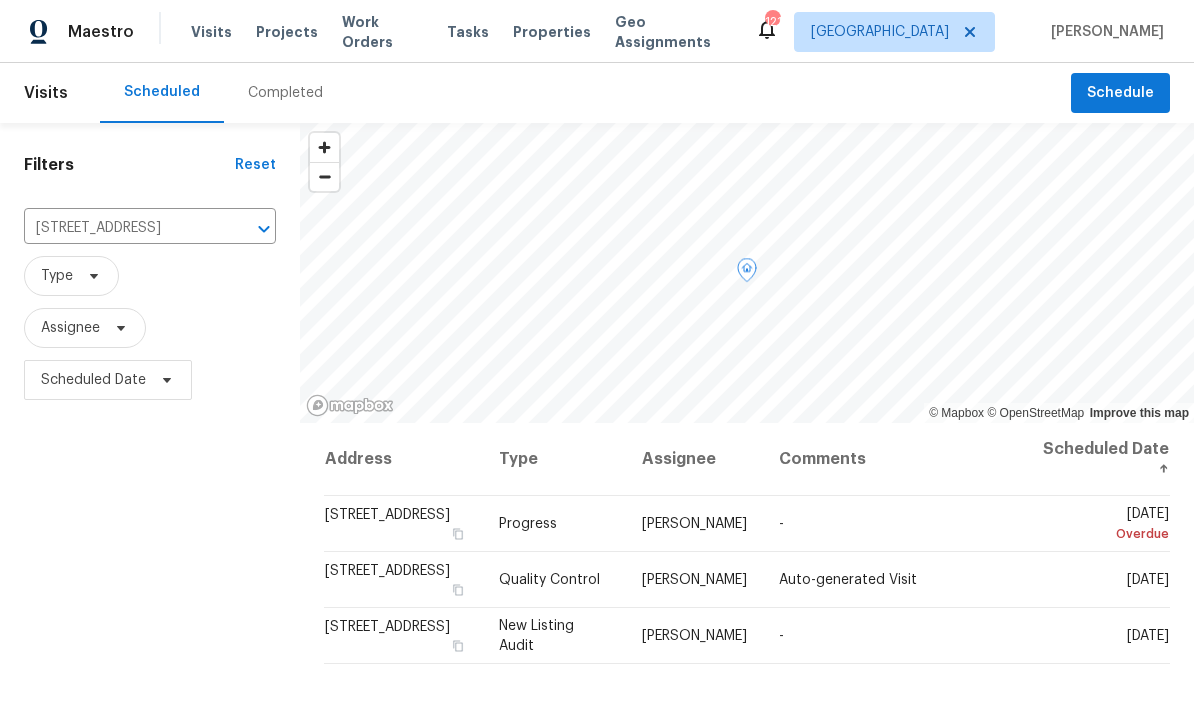 click 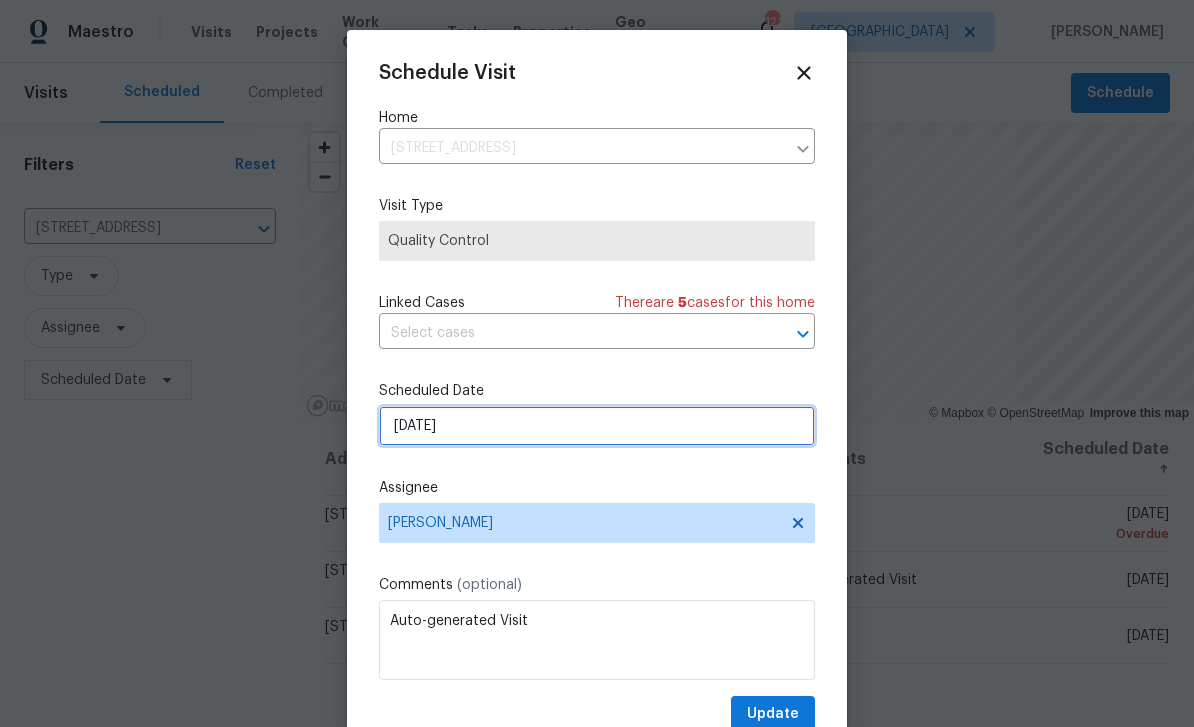 click on "[DATE]" at bounding box center (597, 426) 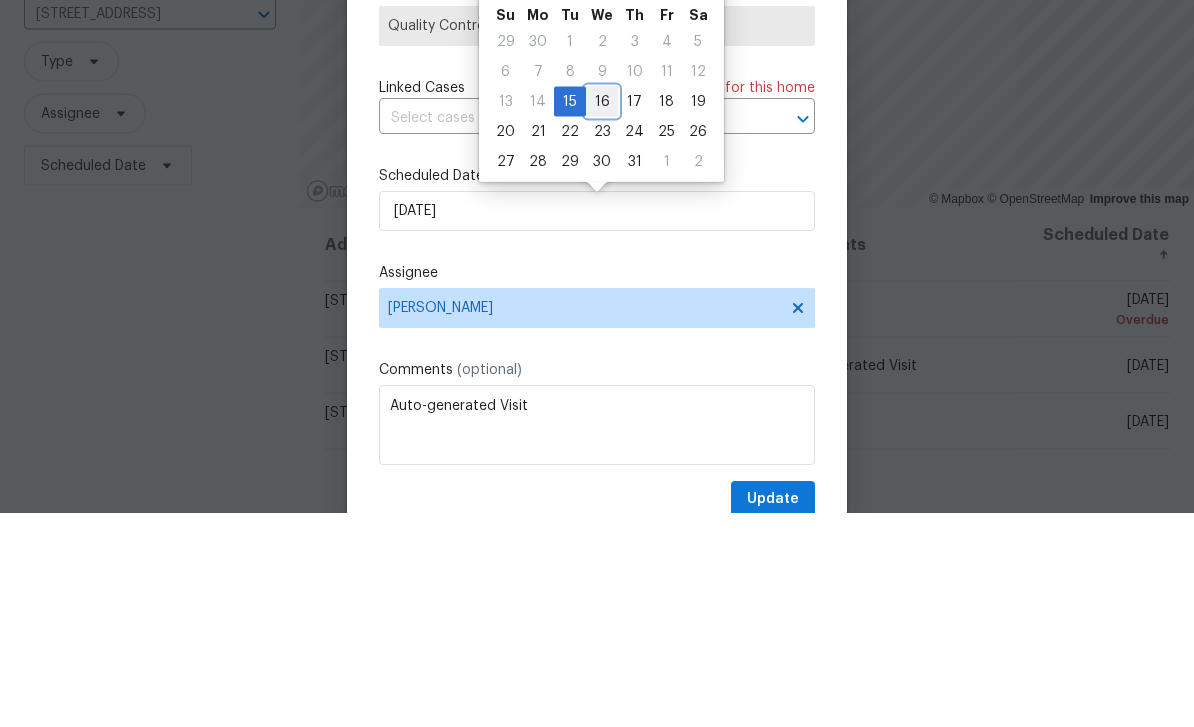 click on "16" at bounding box center (602, 316) 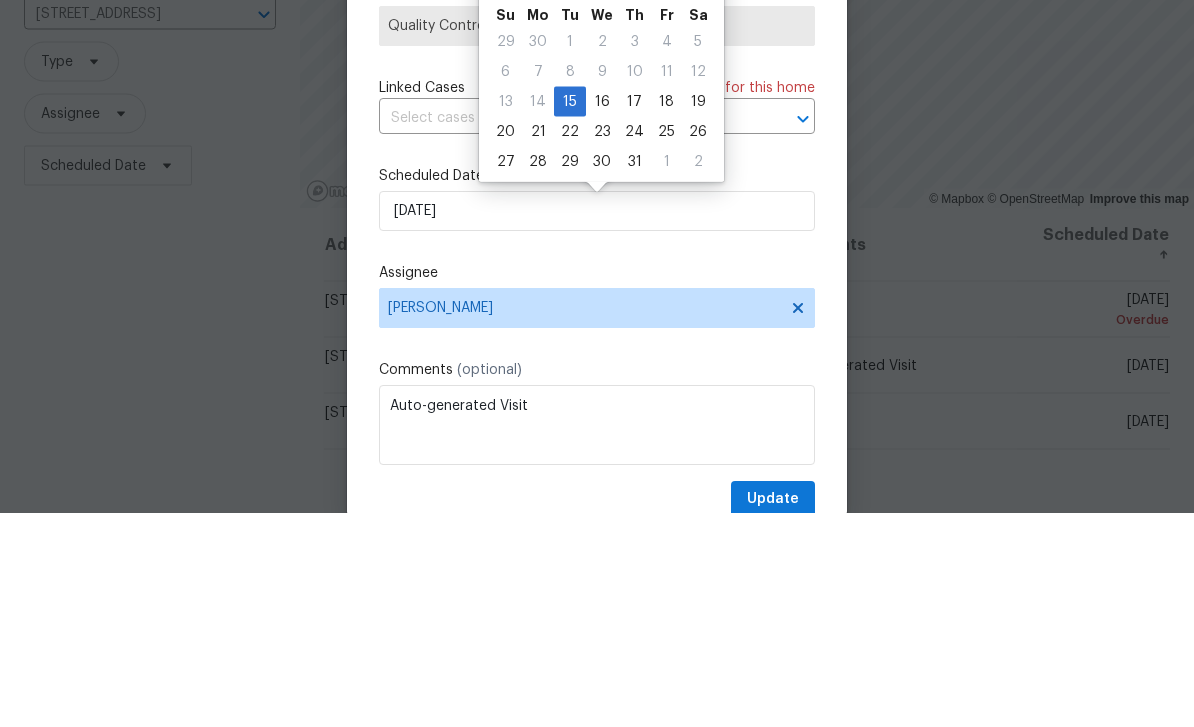 scroll, scrollTop: 64, scrollLeft: 0, axis: vertical 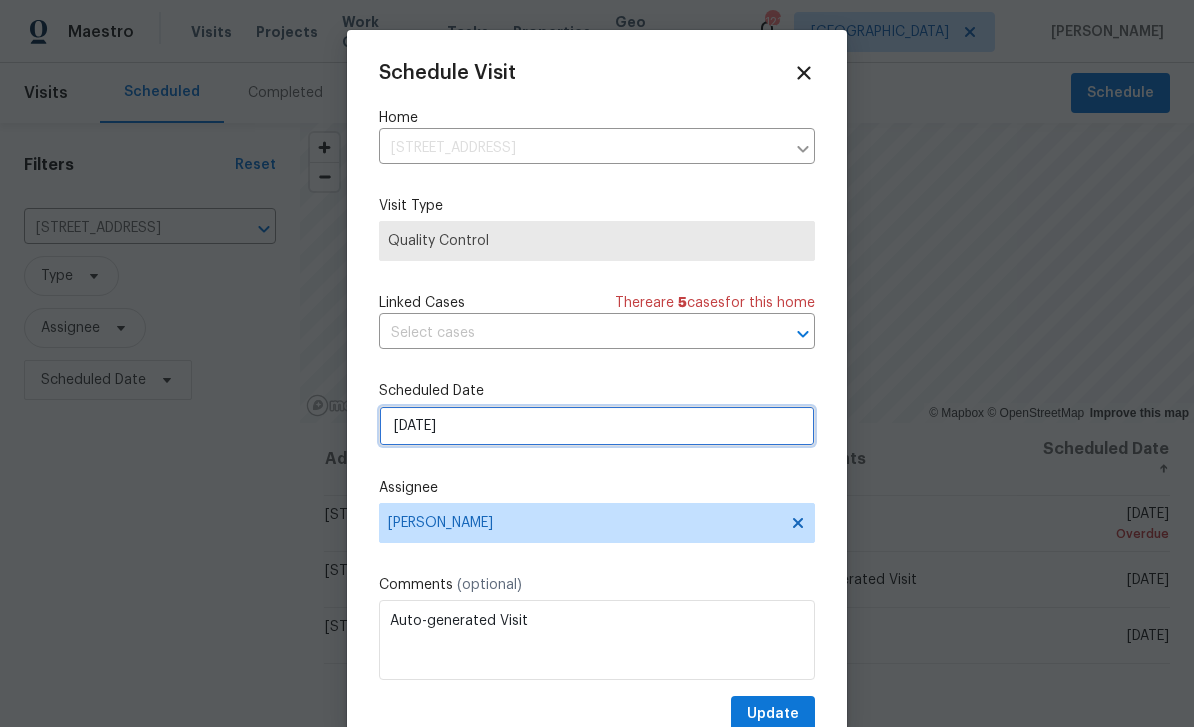 click on "[DATE]" at bounding box center [597, 426] 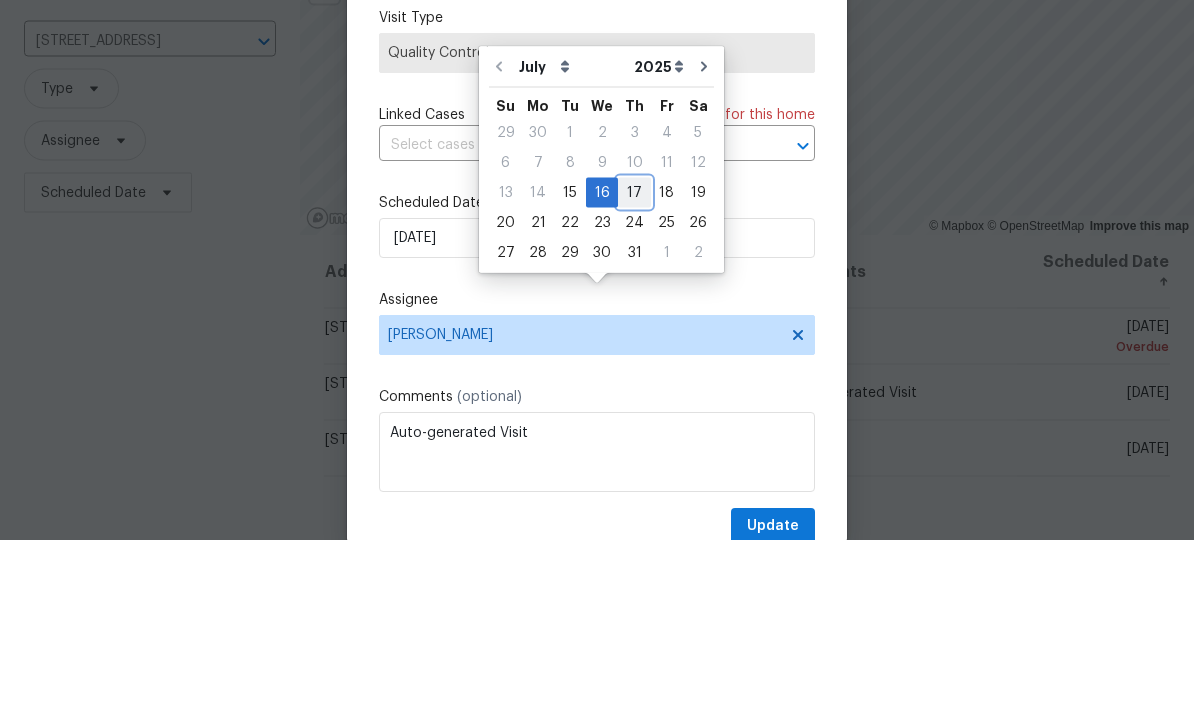 click on "17" at bounding box center (634, 380) 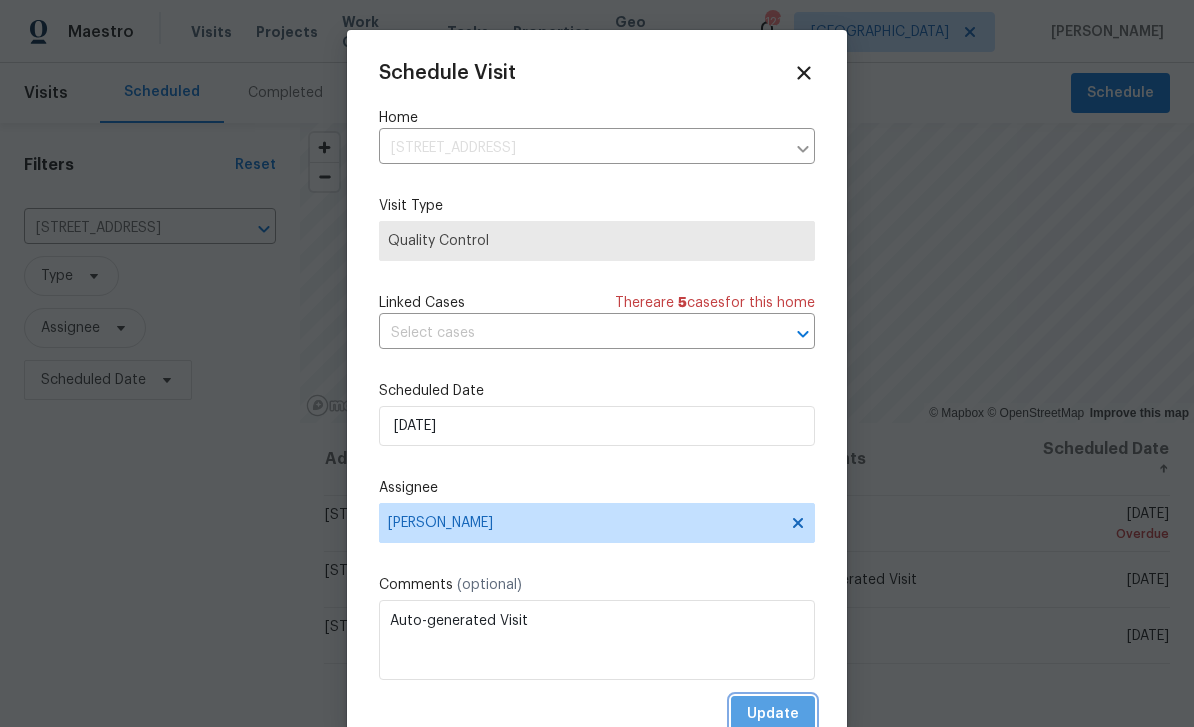 click on "Update" at bounding box center (773, 714) 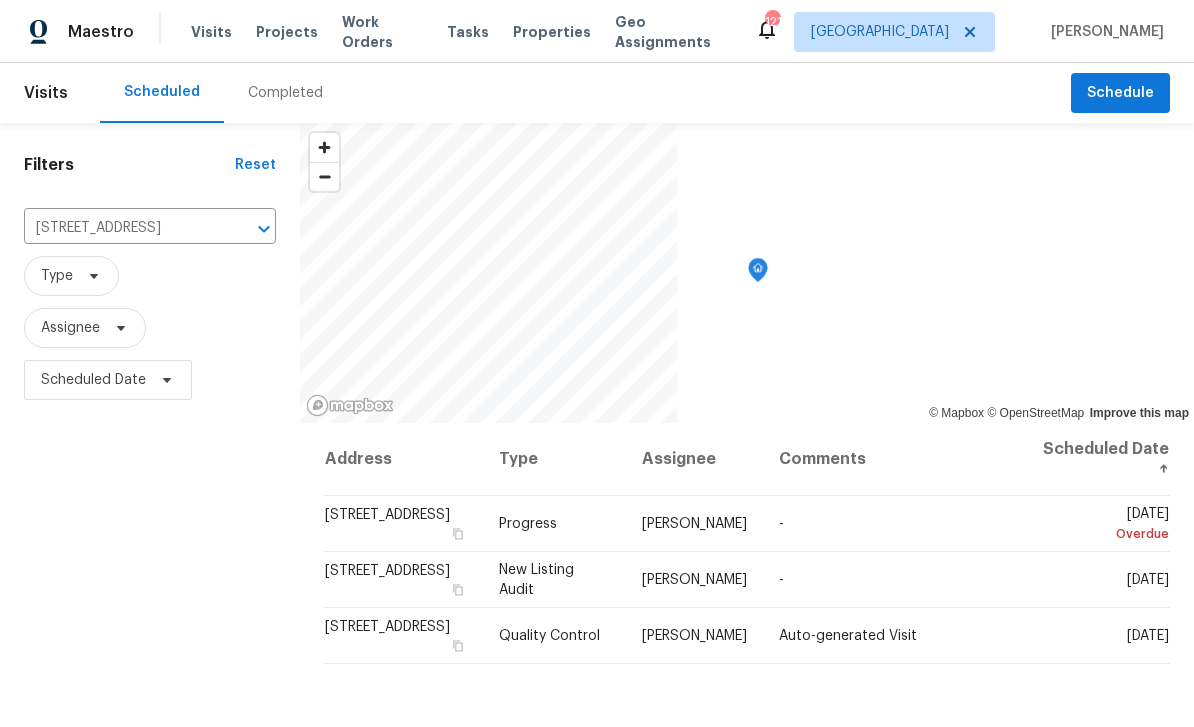 scroll, scrollTop: 0, scrollLeft: 0, axis: both 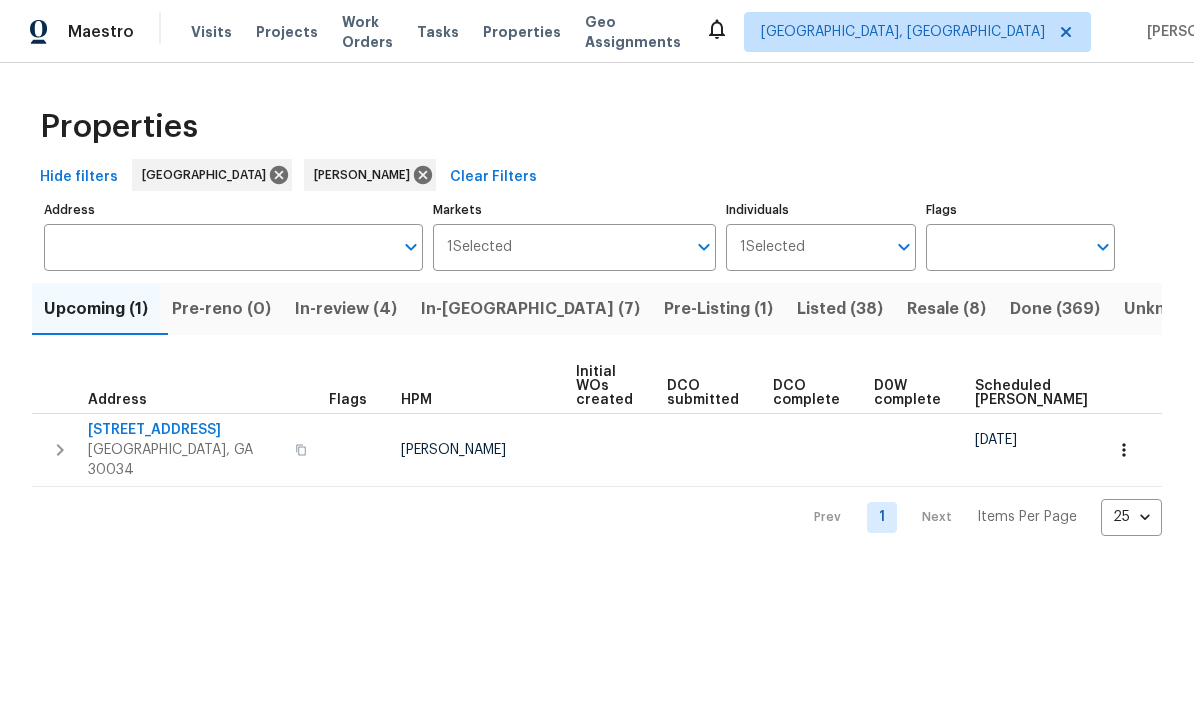 click on "In-reno (7)" at bounding box center [530, 309] 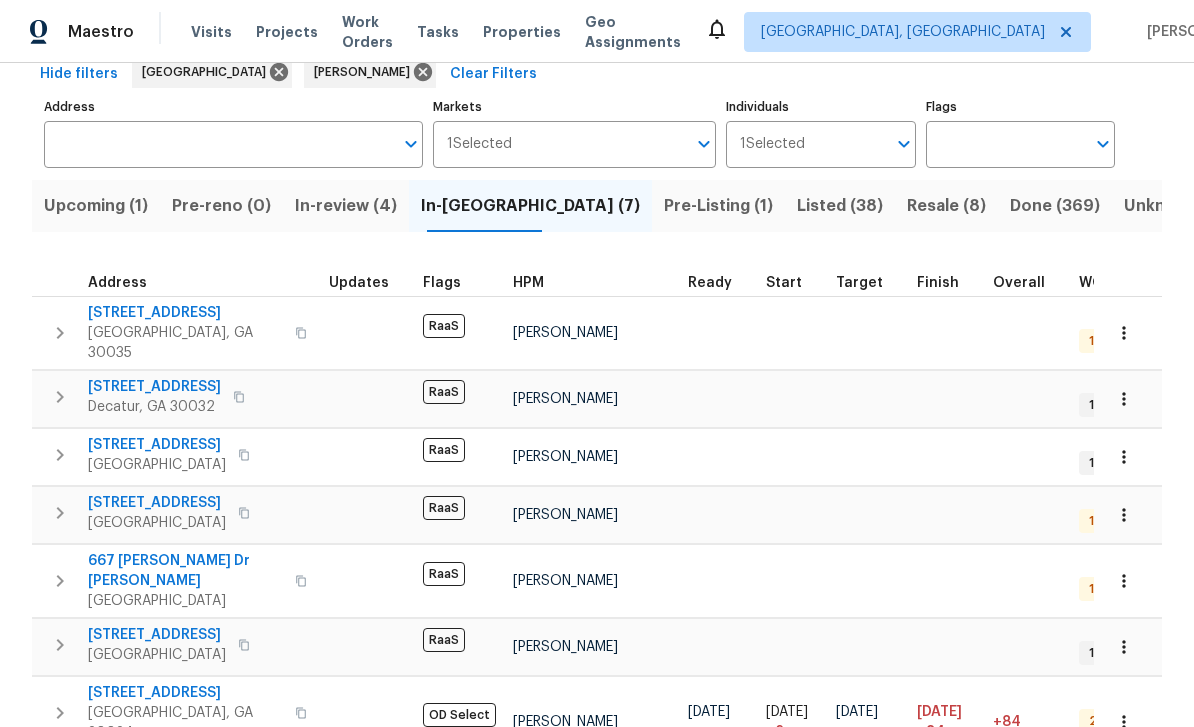 scroll, scrollTop: 102, scrollLeft: 0, axis: vertical 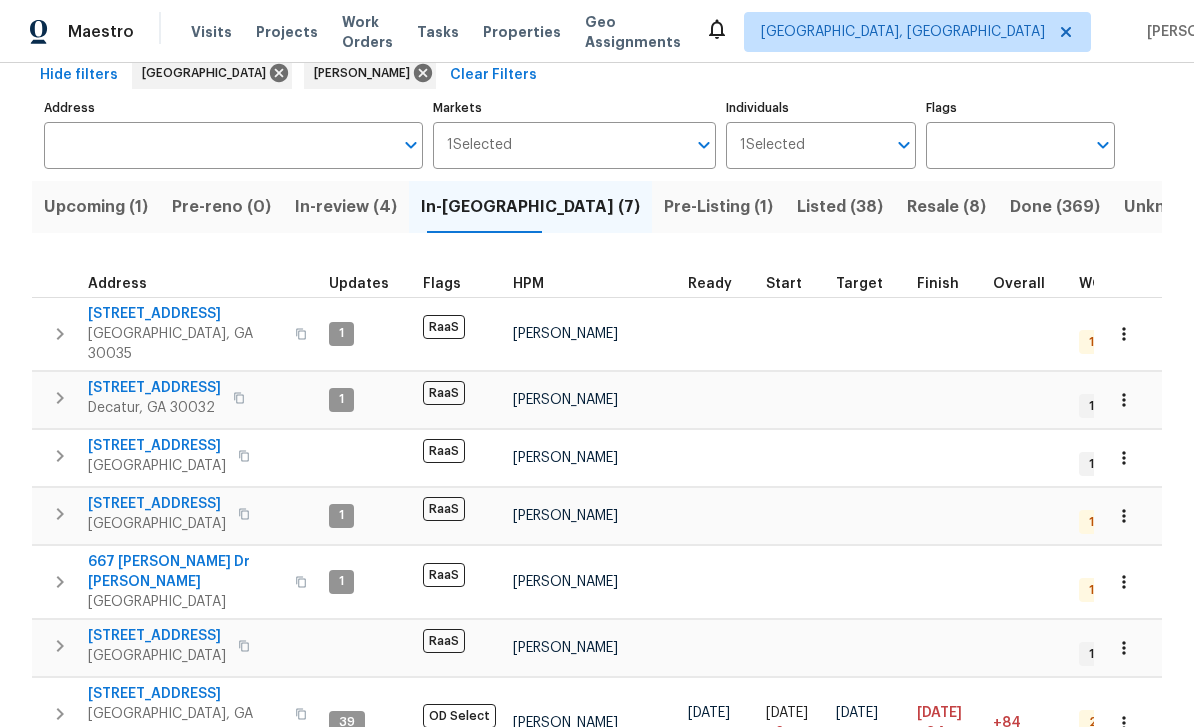 click on "In-review (4)" at bounding box center (346, 207) 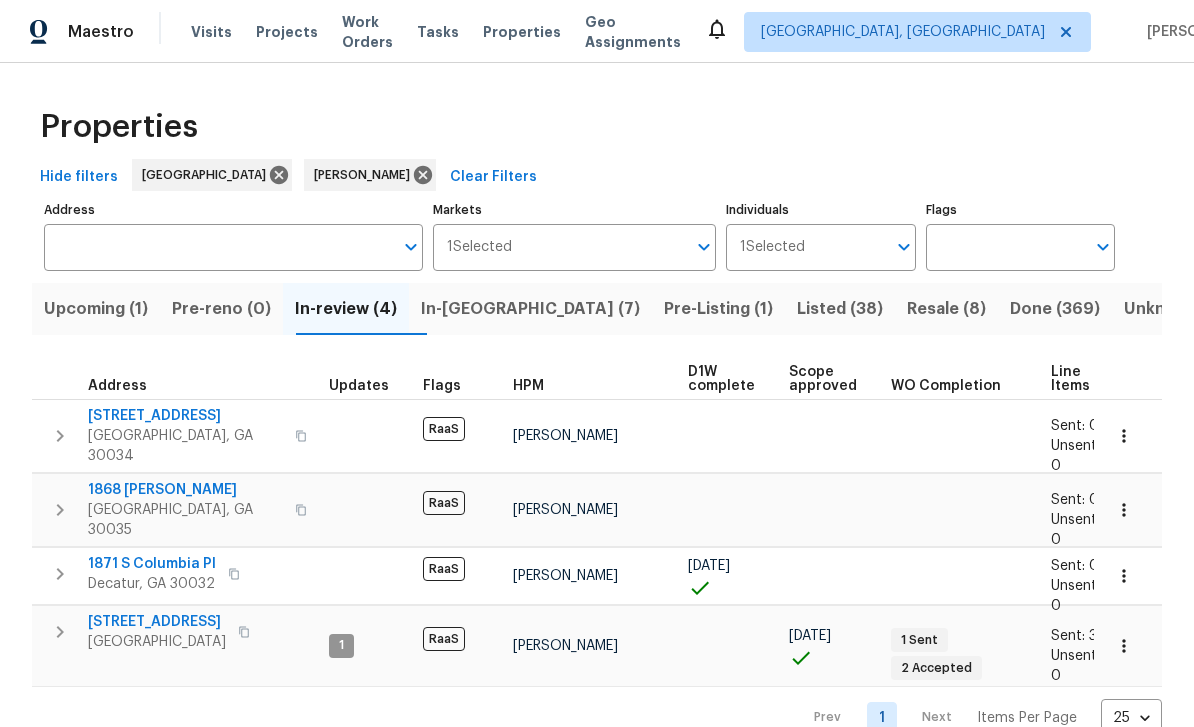 click on "[STREET_ADDRESS]" at bounding box center (157, 622) 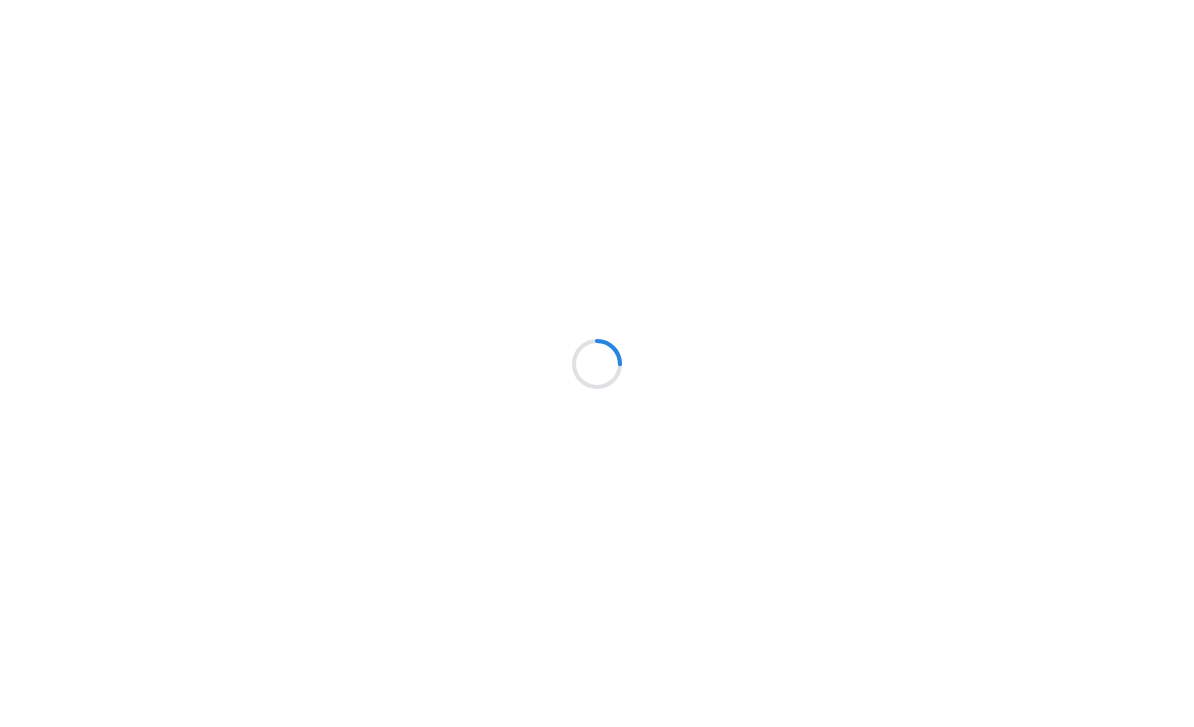 scroll, scrollTop: 0, scrollLeft: 0, axis: both 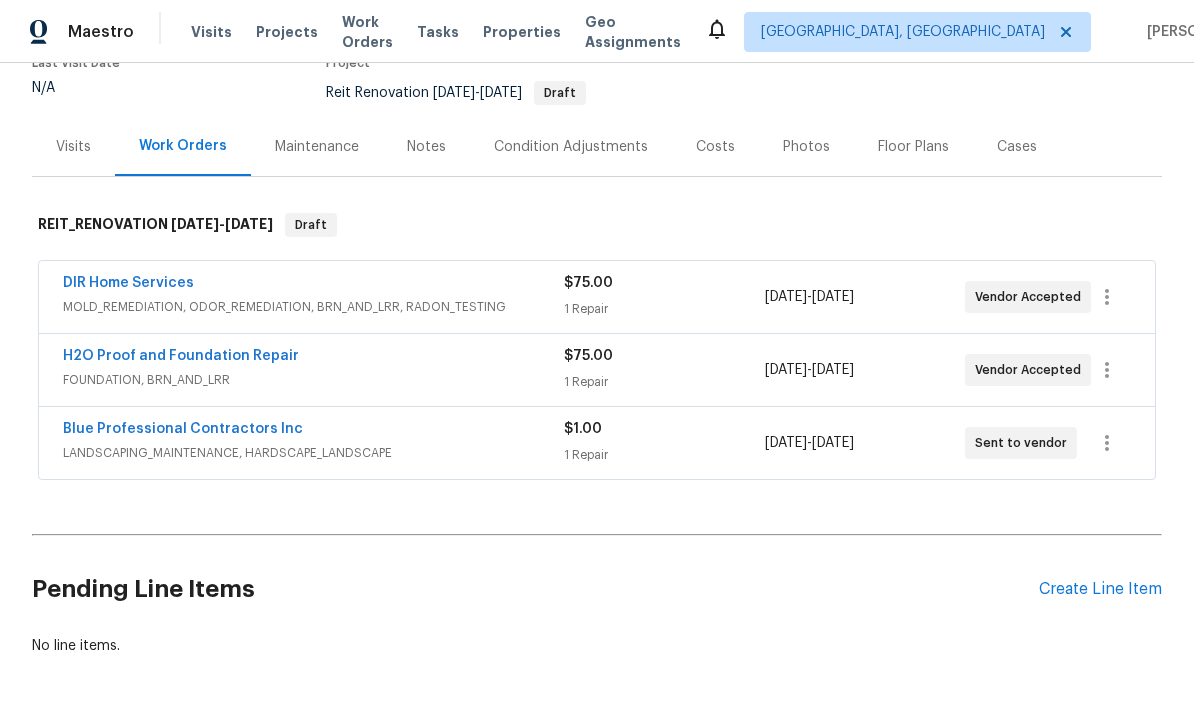 click on "H2O Proof and Foundation Repair" at bounding box center [181, 356] 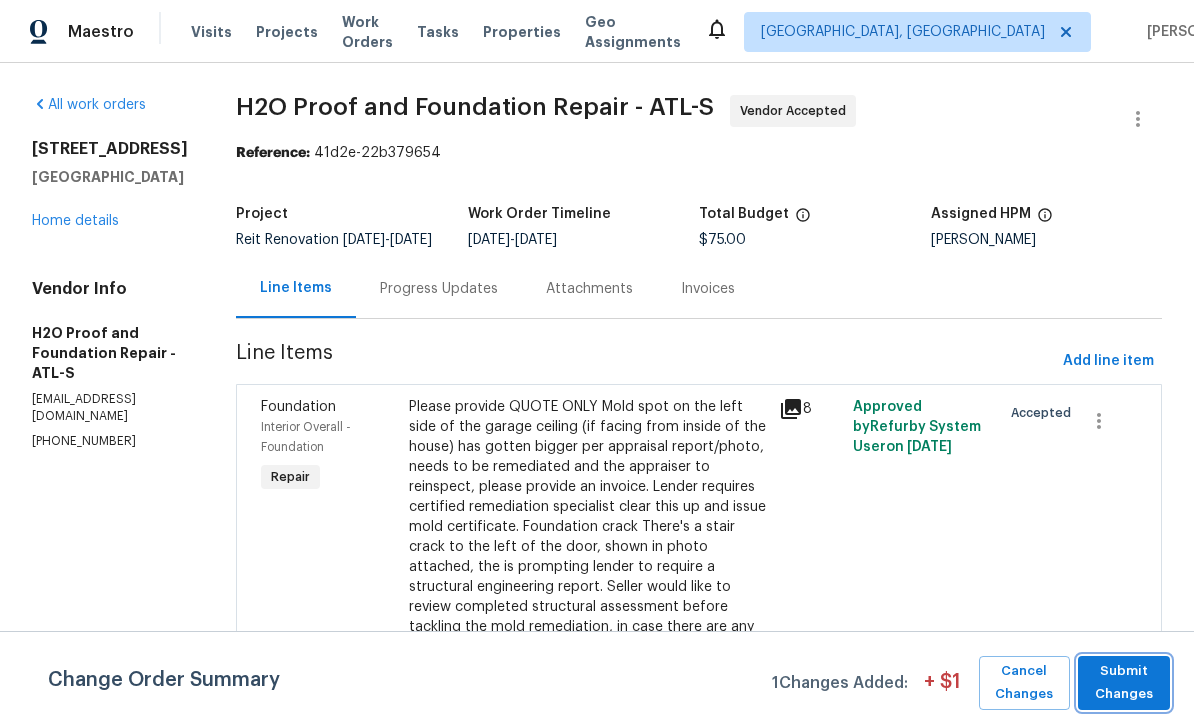 click on "Submit Changes" at bounding box center [1124, 683] 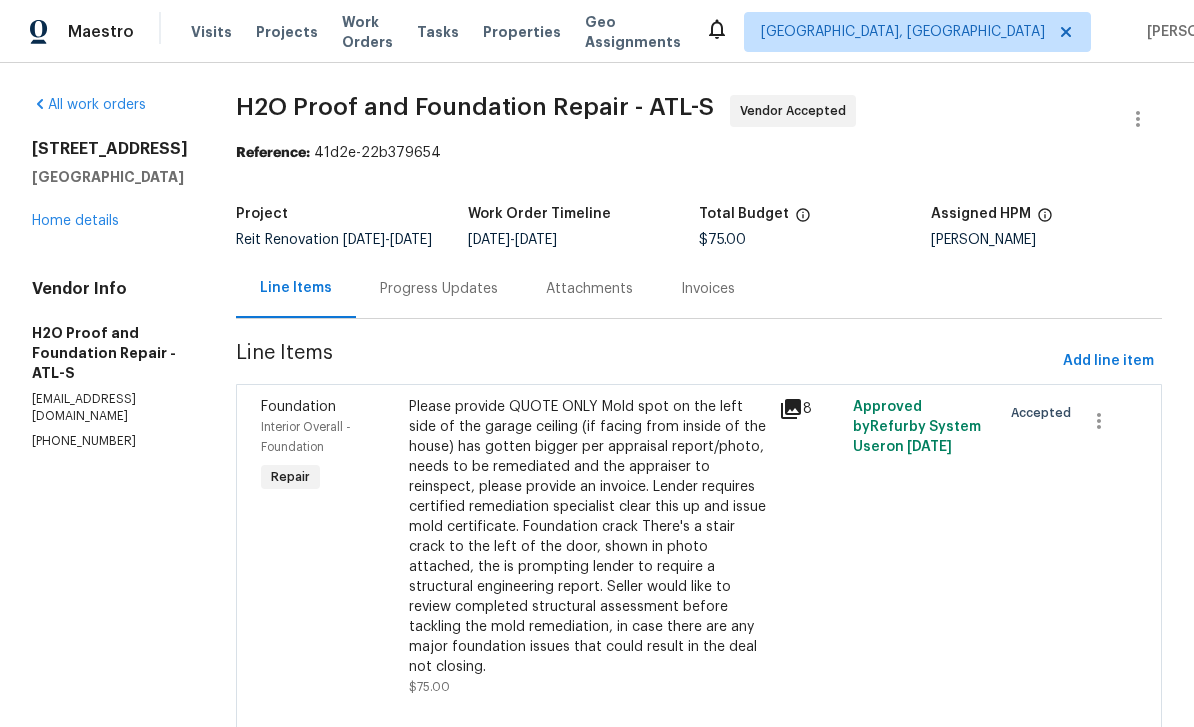 click on "Progress Updates" at bounding box center (439, 289) 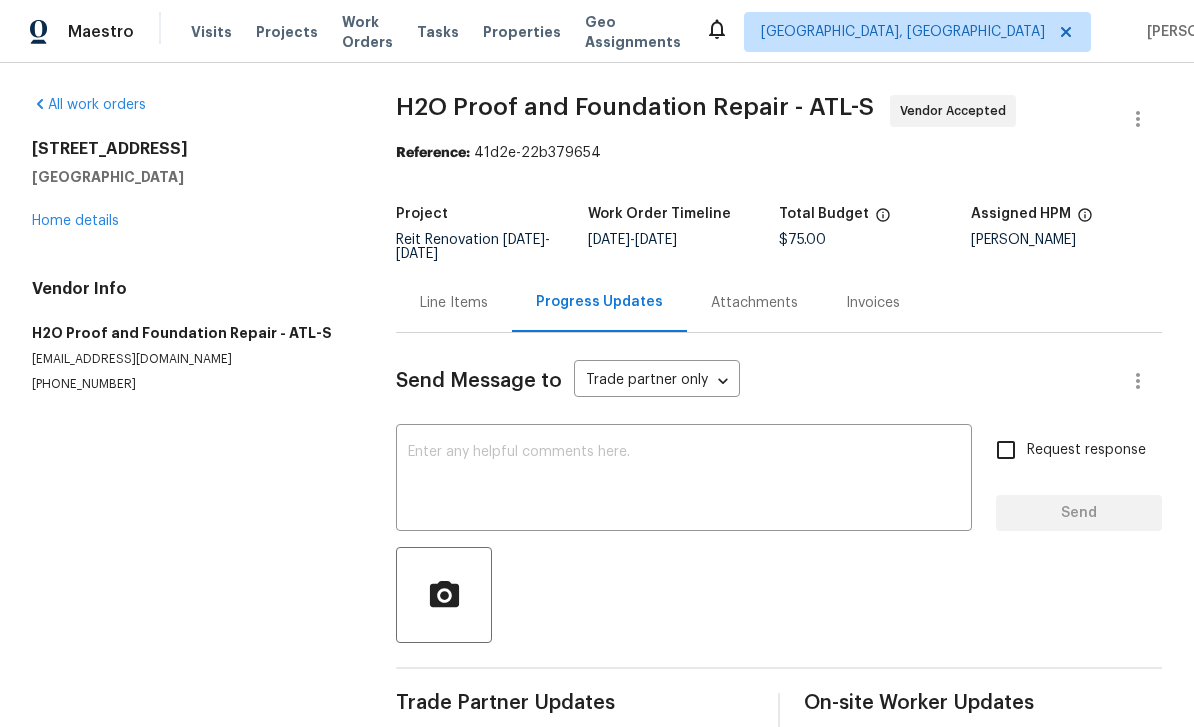 scroll, scrollTop: 0, scrollLeft: 0, axis: both 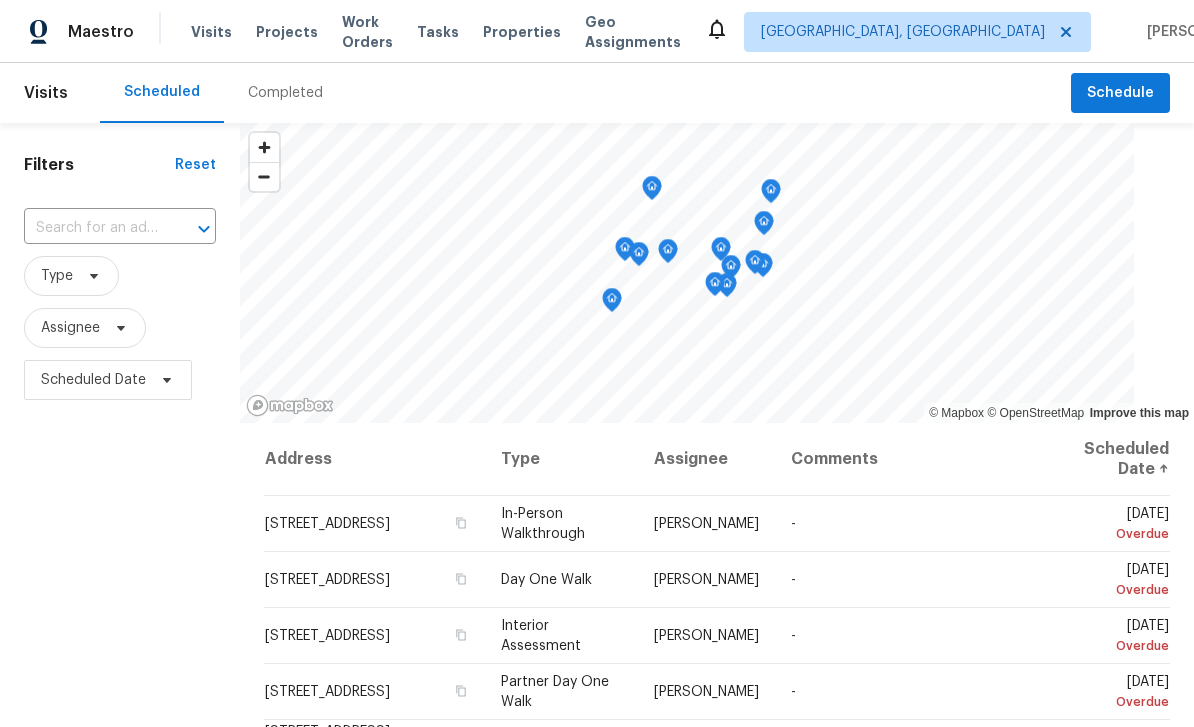 click at bounding box center [92, 228] 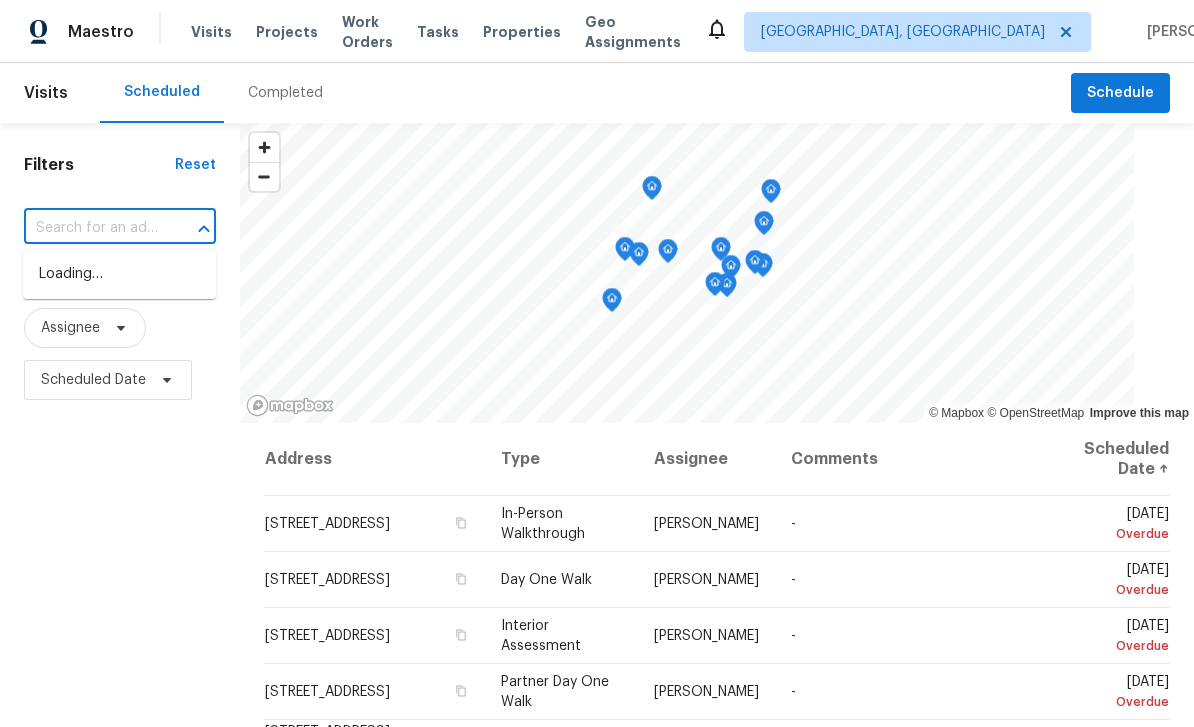 click on "Work Orders" at bounding box center [367, 32] 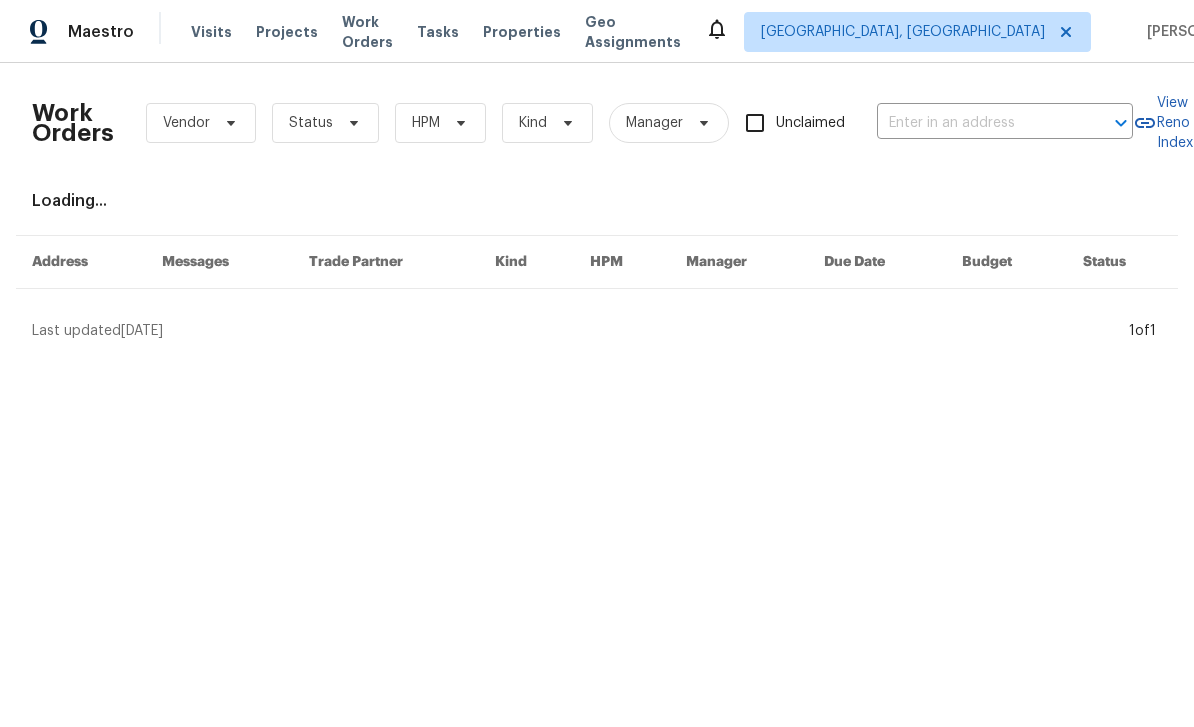 click at bounding box center [977, 123] 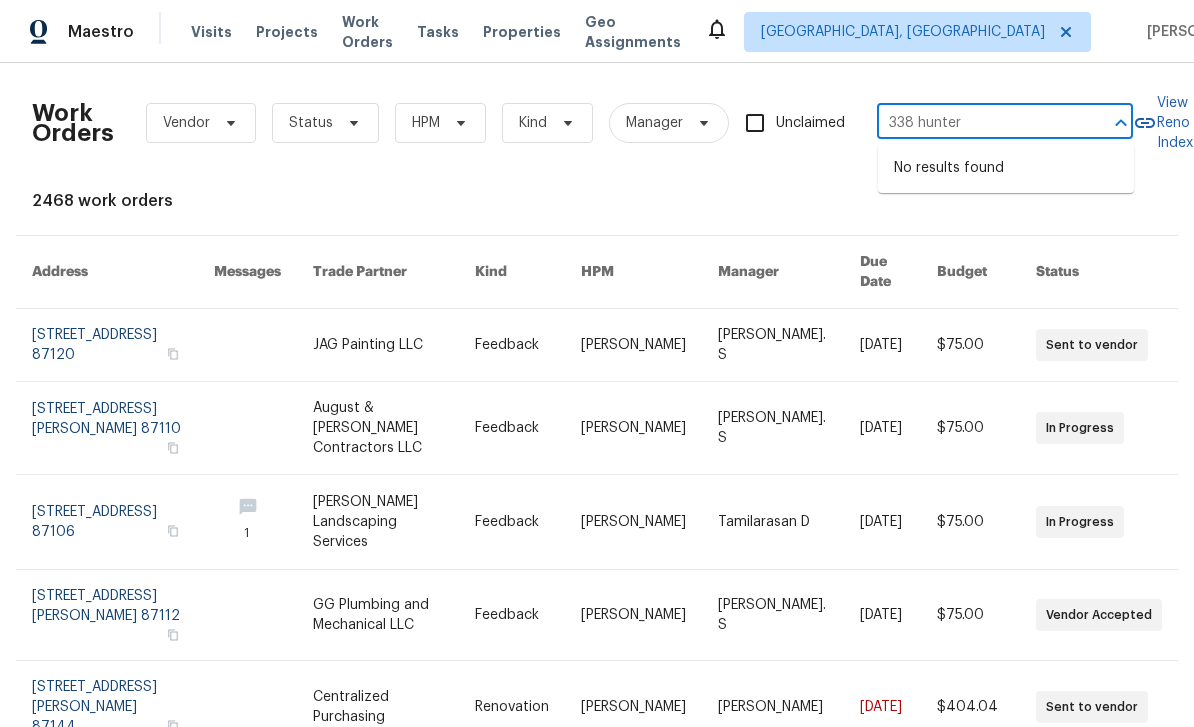 type on "338 hunter" 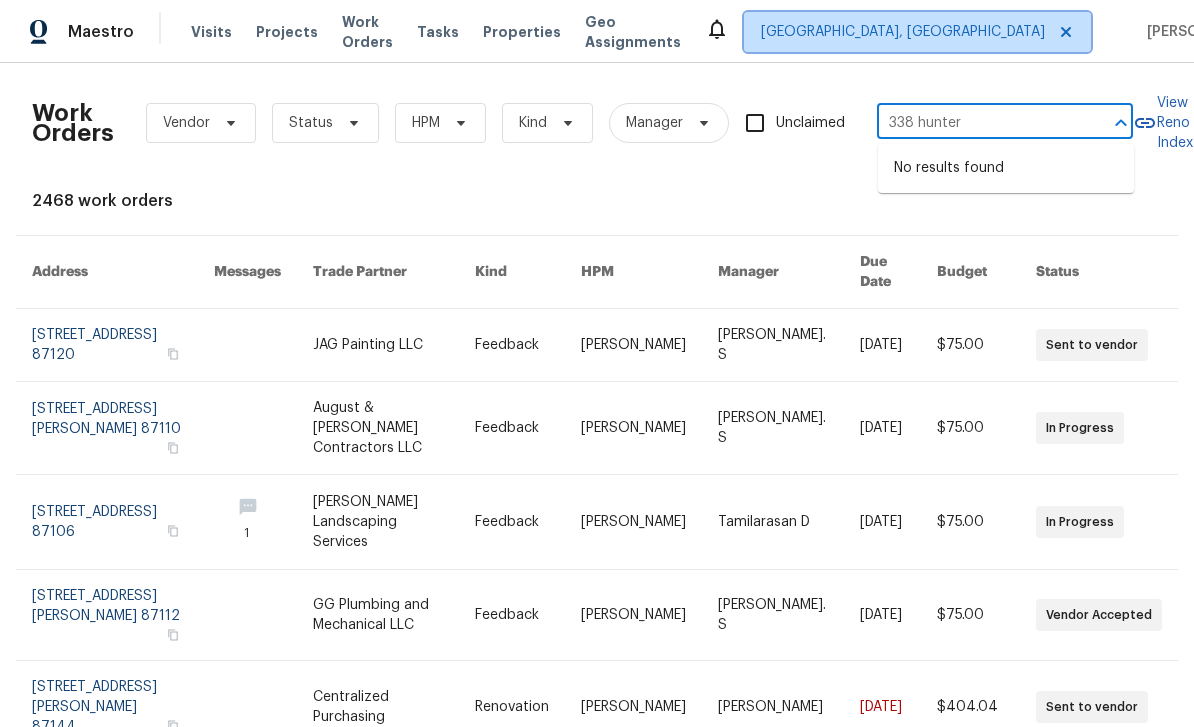 click on "[GEOGRAPHIC_DATA], [GEOGRAPHIC_DATA]" at bounding box center [903, 32] 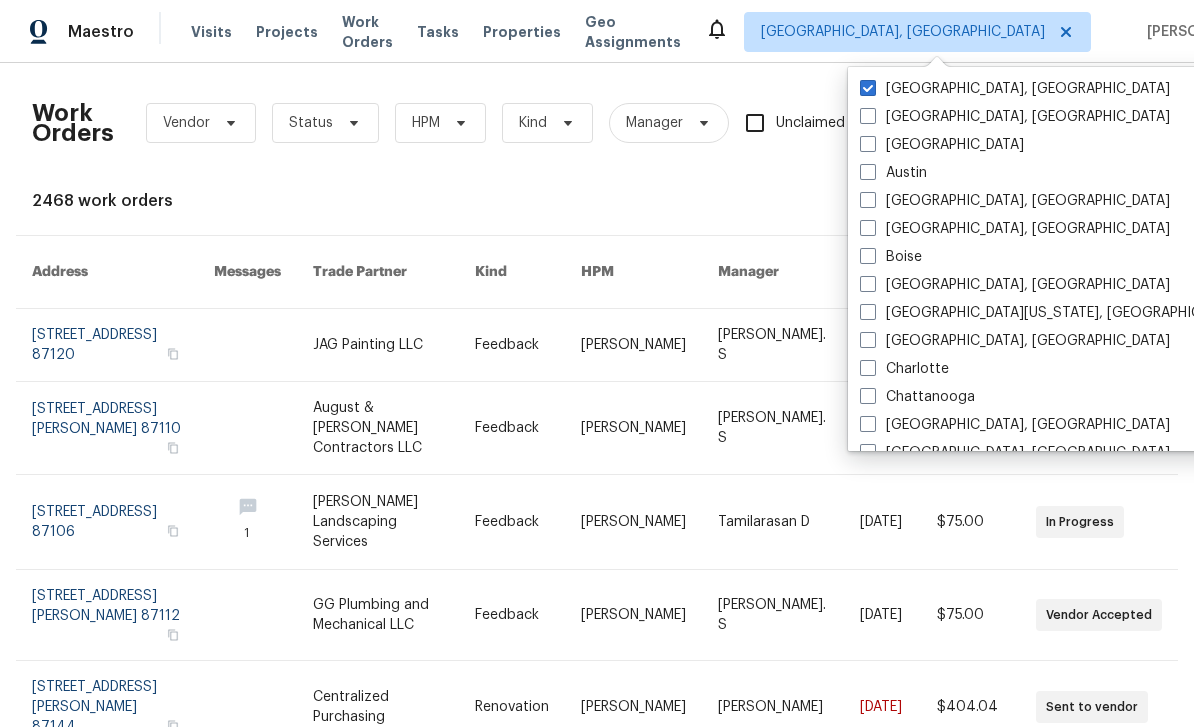 click on "[GEOGRAPHIC_DATA]" at bounding box center (942, 145) 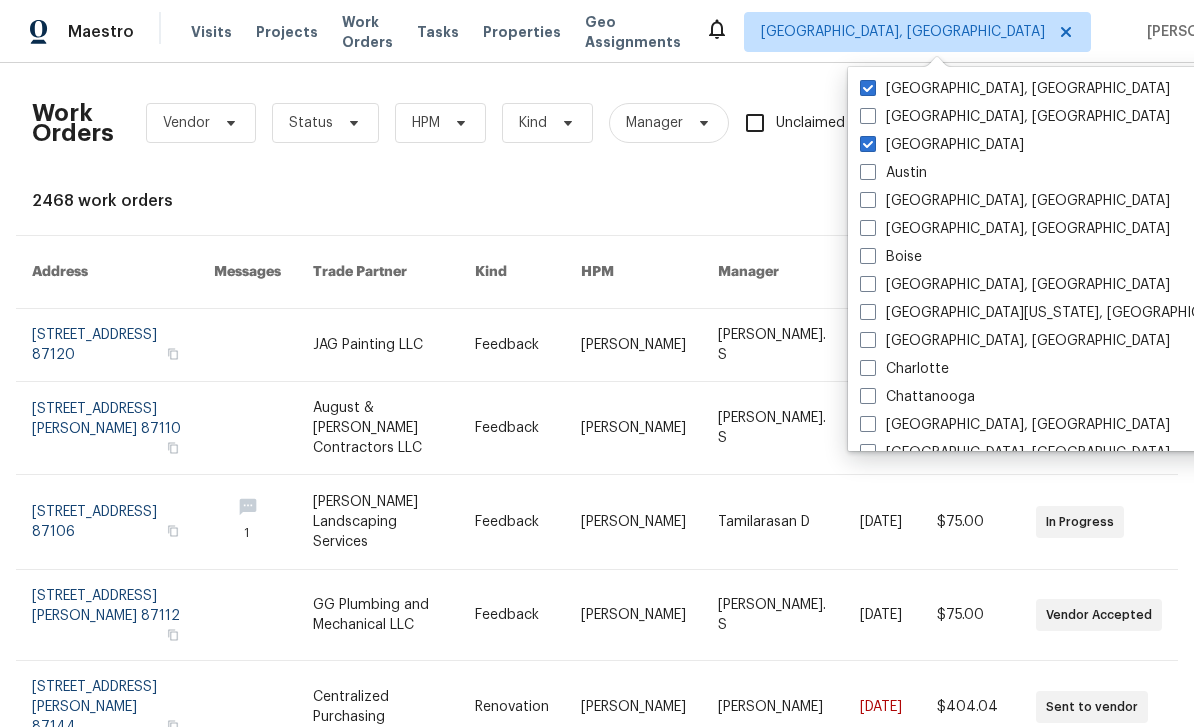 checkbox on "true" 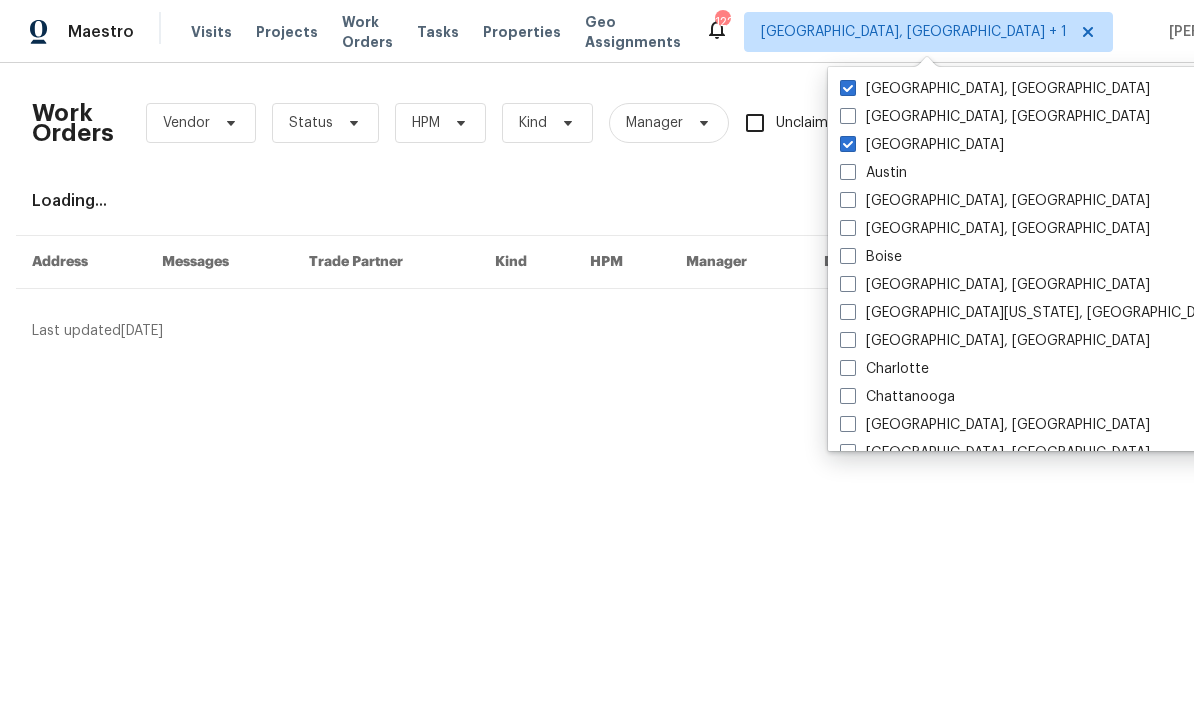 click on "Albuquerque, NM" at bounding box center (995, 89) 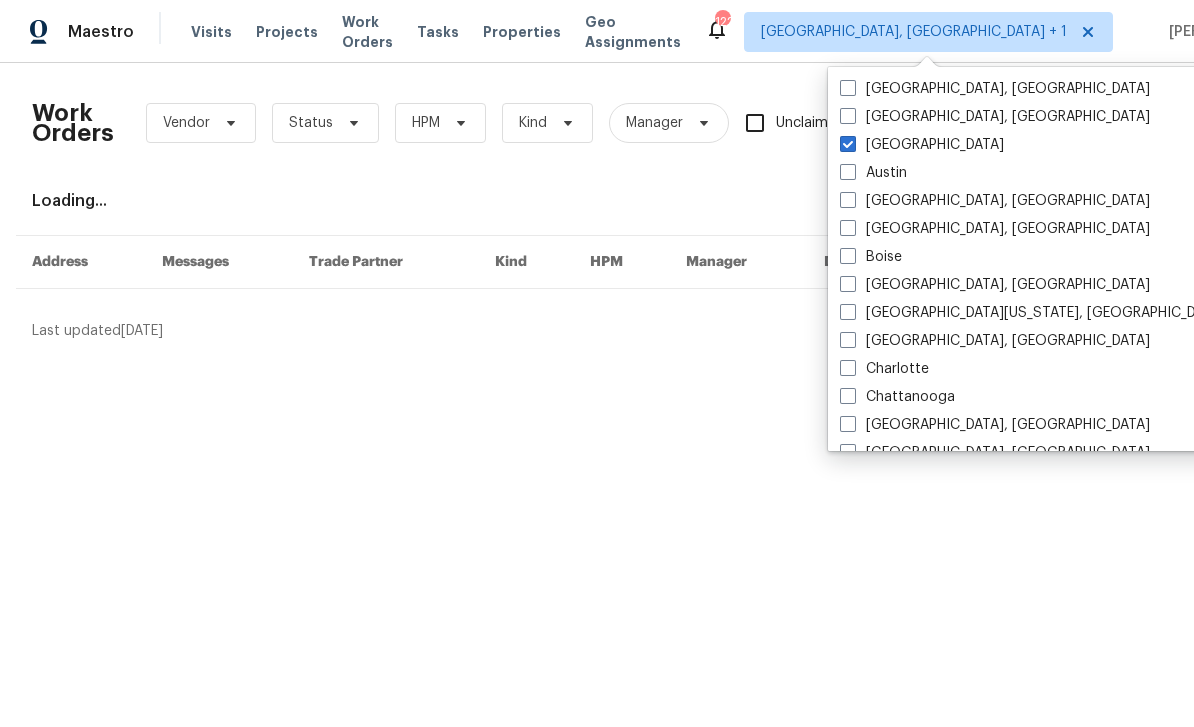 checkbox on "false" 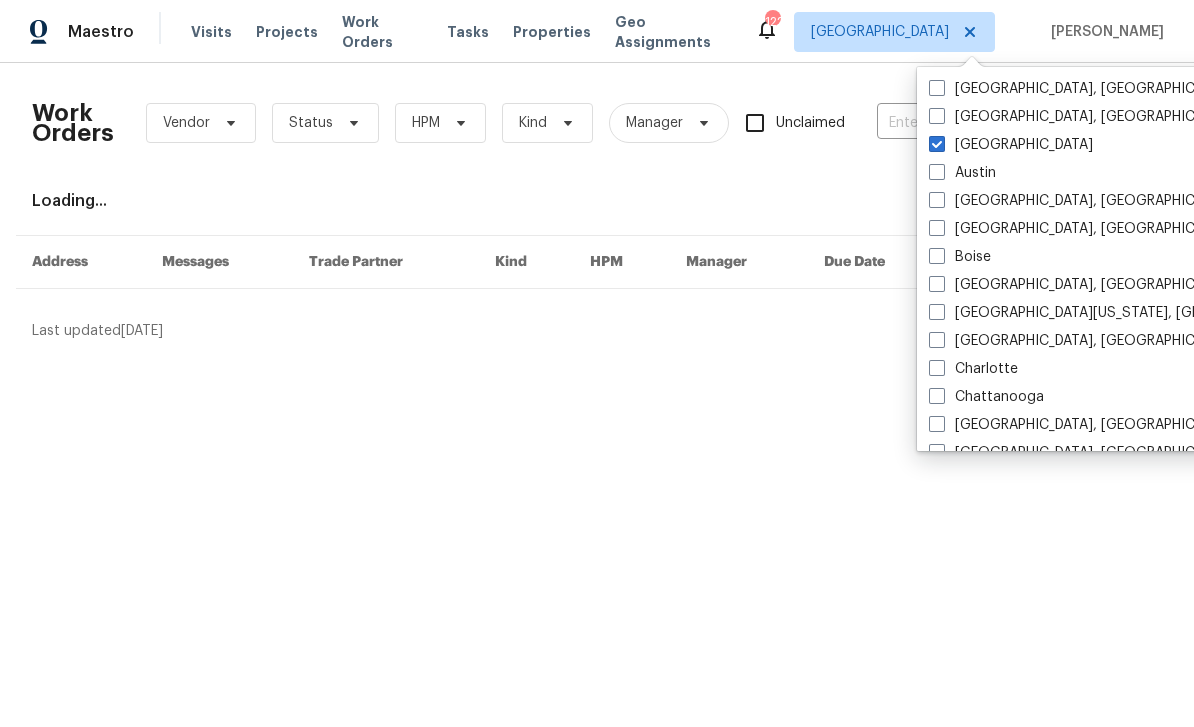 click at bounding box center [977, 123] 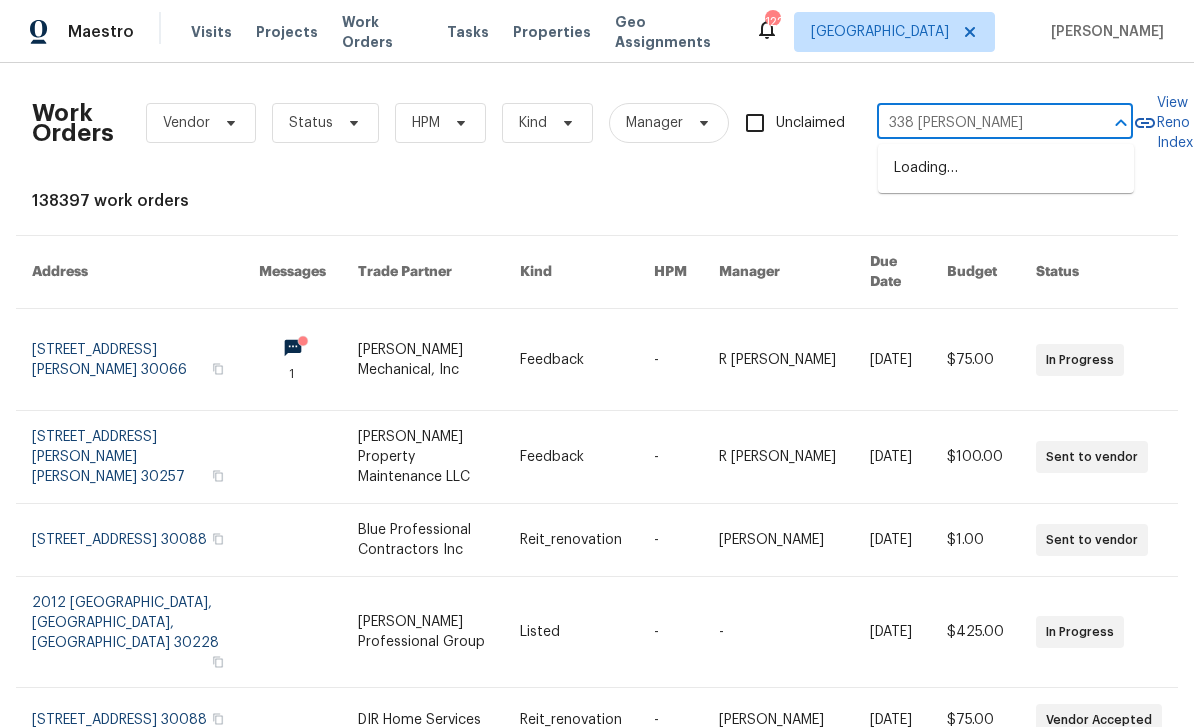 type on "338 hunter" 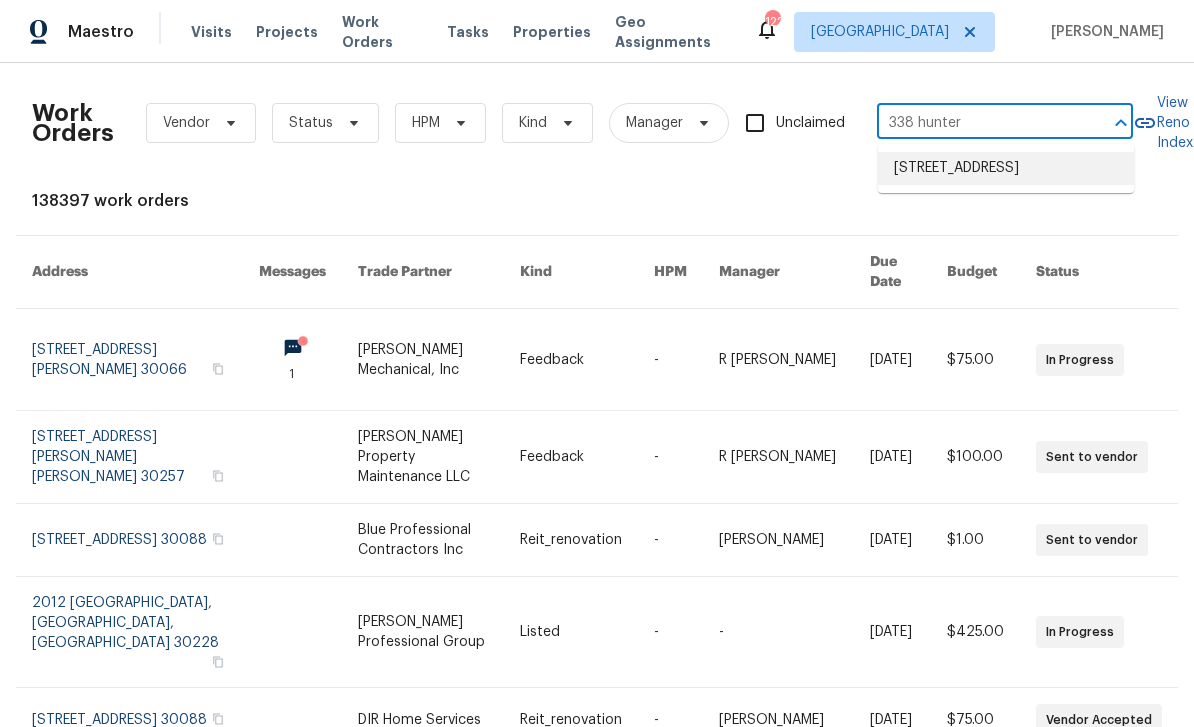 click on "338 Hunterian Pl, Newnan, GA 30265" at bounding box center [1006, 168] 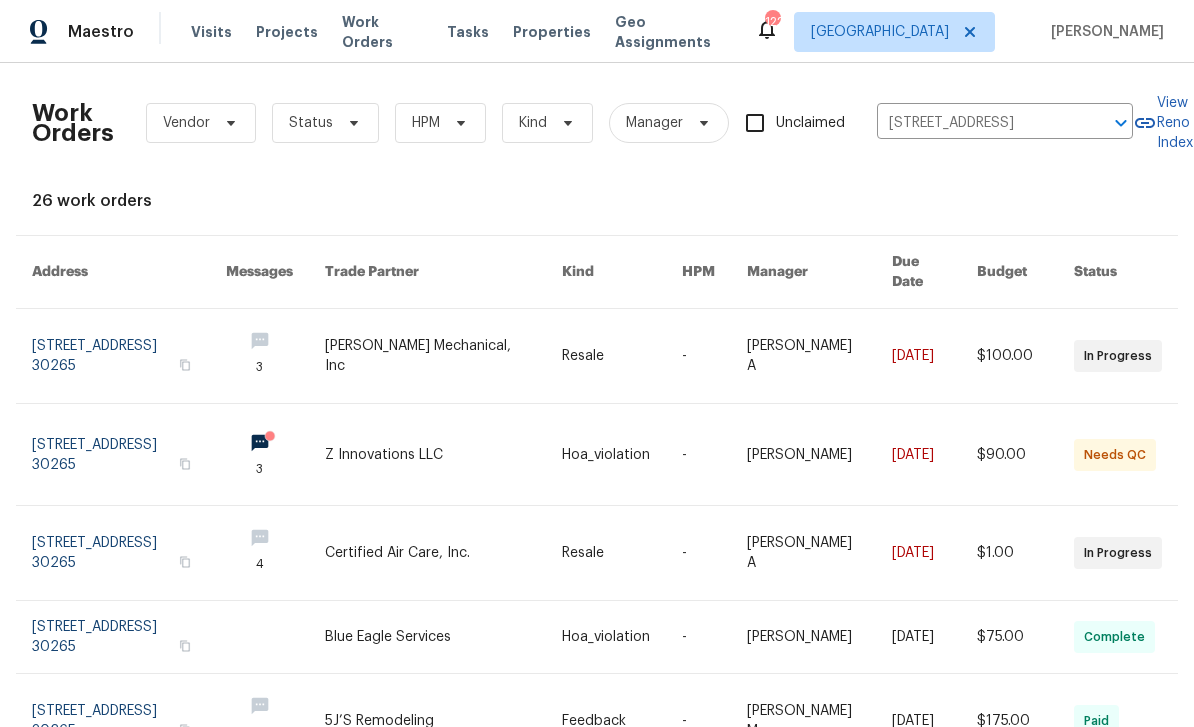 scroll, scrollTop: 0, scrollLeft: 0, axis: both 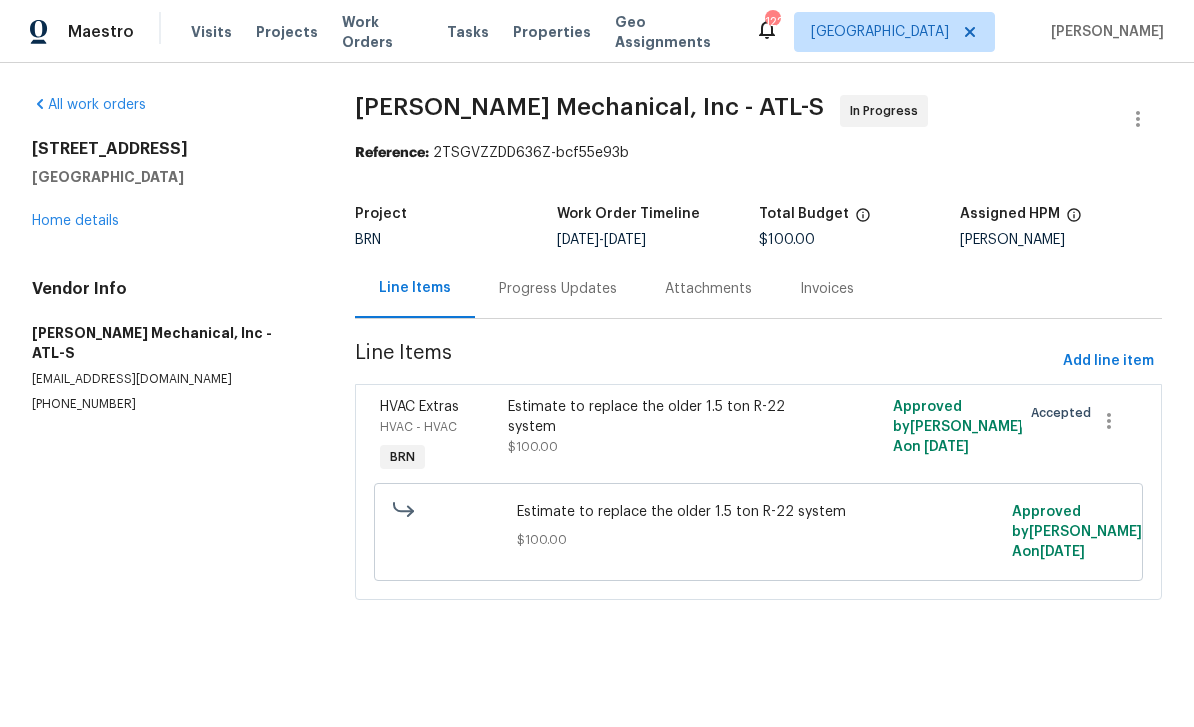click on "Home details" at bounding box center (75, 221) 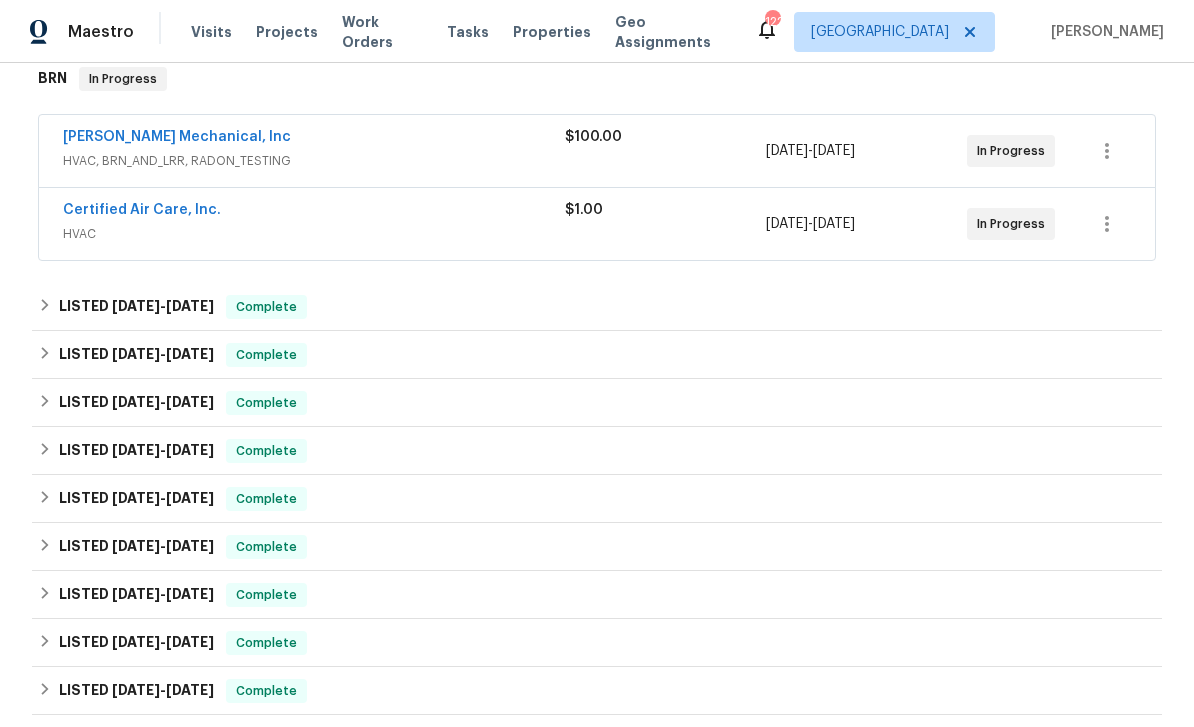 scroll, scrollTop: 571, scrollLeft: 0, axis: vertical 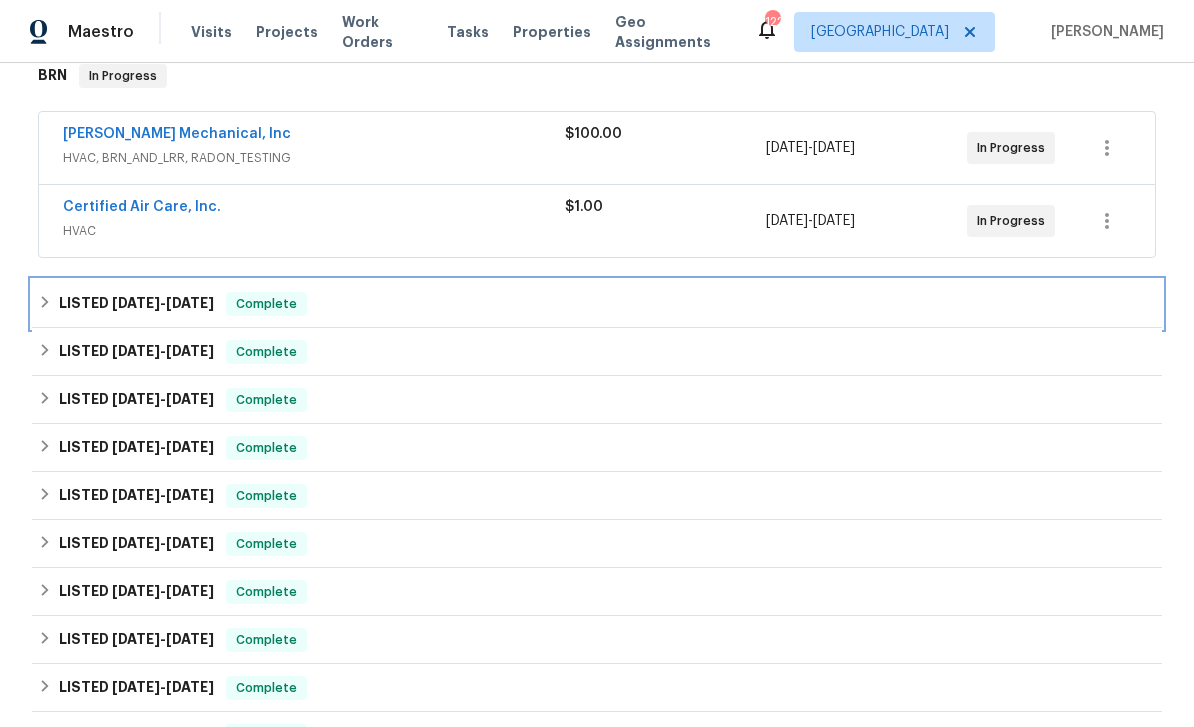 click on "LISTED   6/16/25  -  6/23/25" at bounding box center [136, 304] 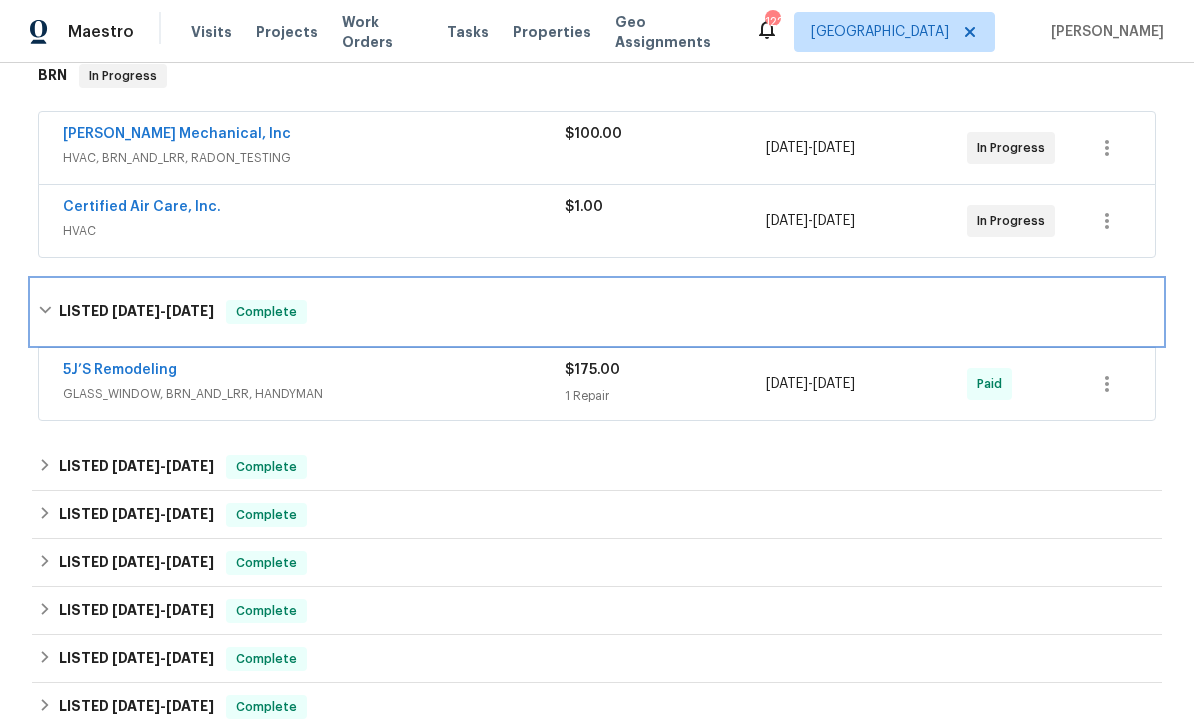 click on "LISTED   6/16/25  -  6/23/25" at bounding box center (136, 312) 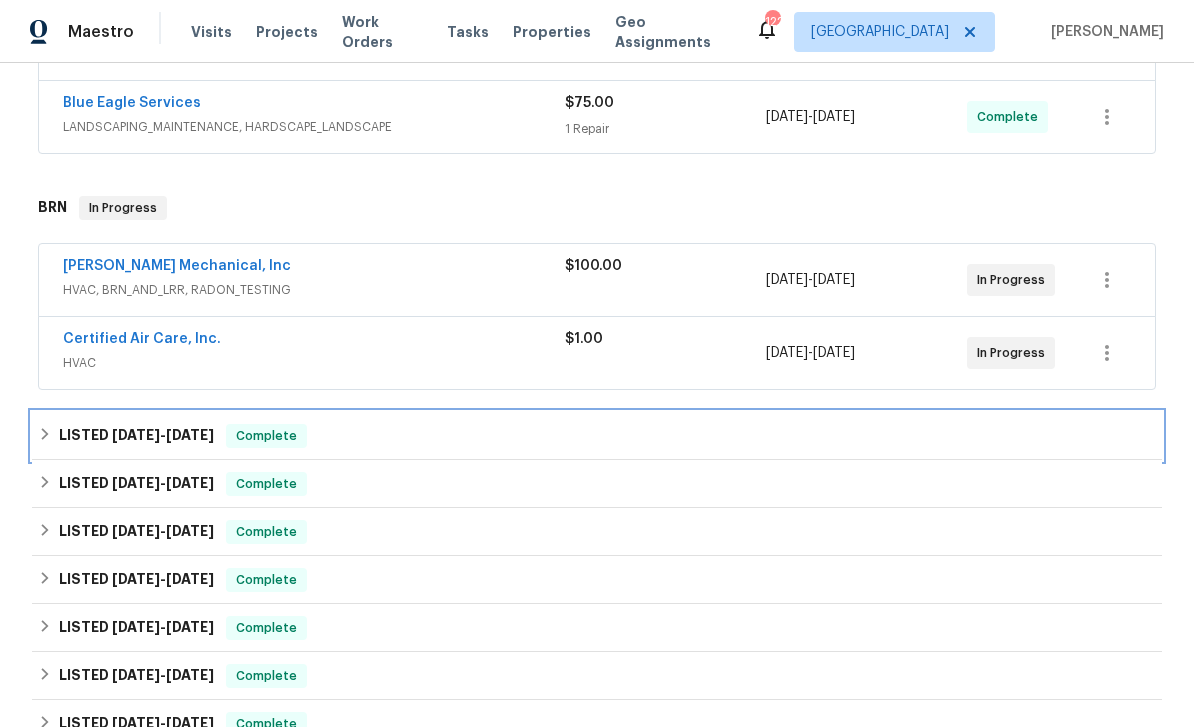 scroll, scrollTop: 438, scrollLeft: 0, axis: vertical 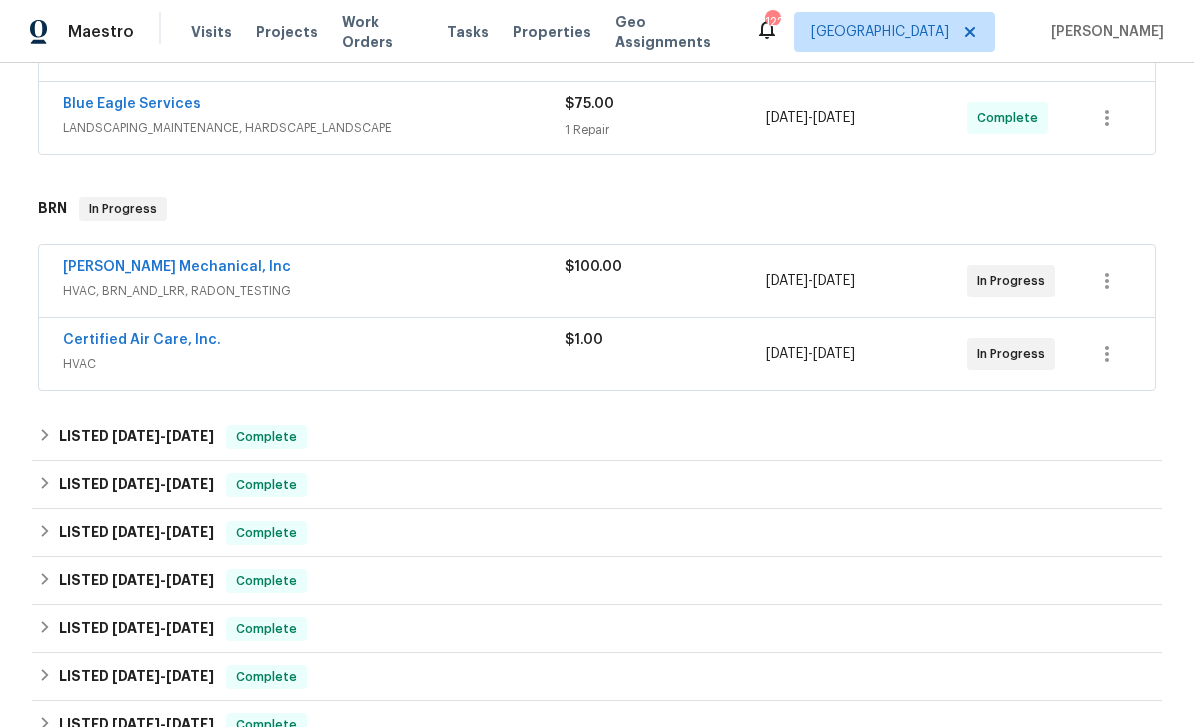 click on "JH Martin Mechanical, Inc" at bounding box center [177, 267] 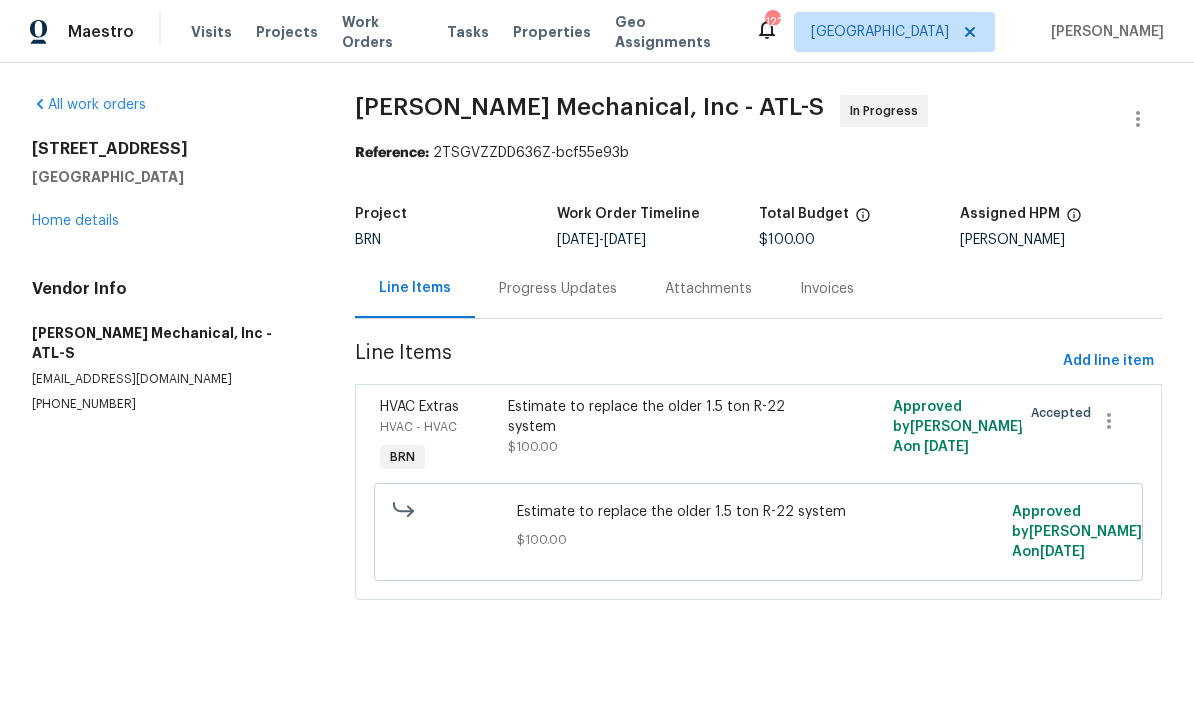 click on "Progress Updates" at bounding box center (558, 289) 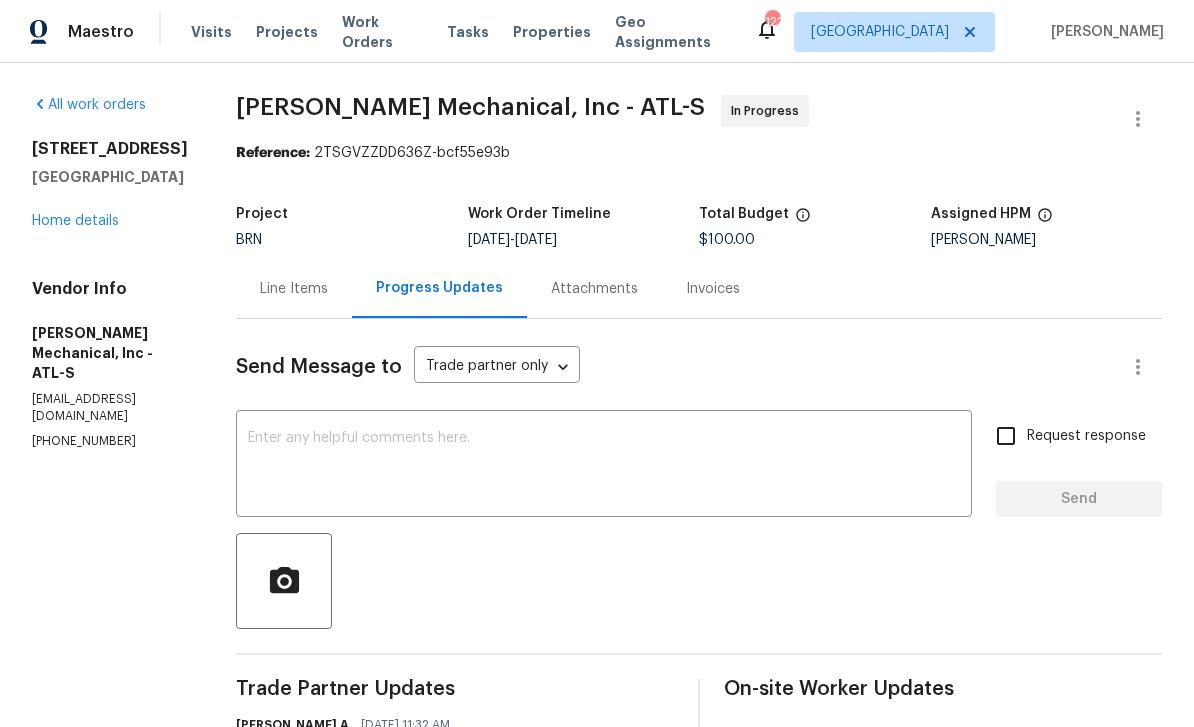 scroll, scrollTop: 0, scrollLeft: 0, axis: both 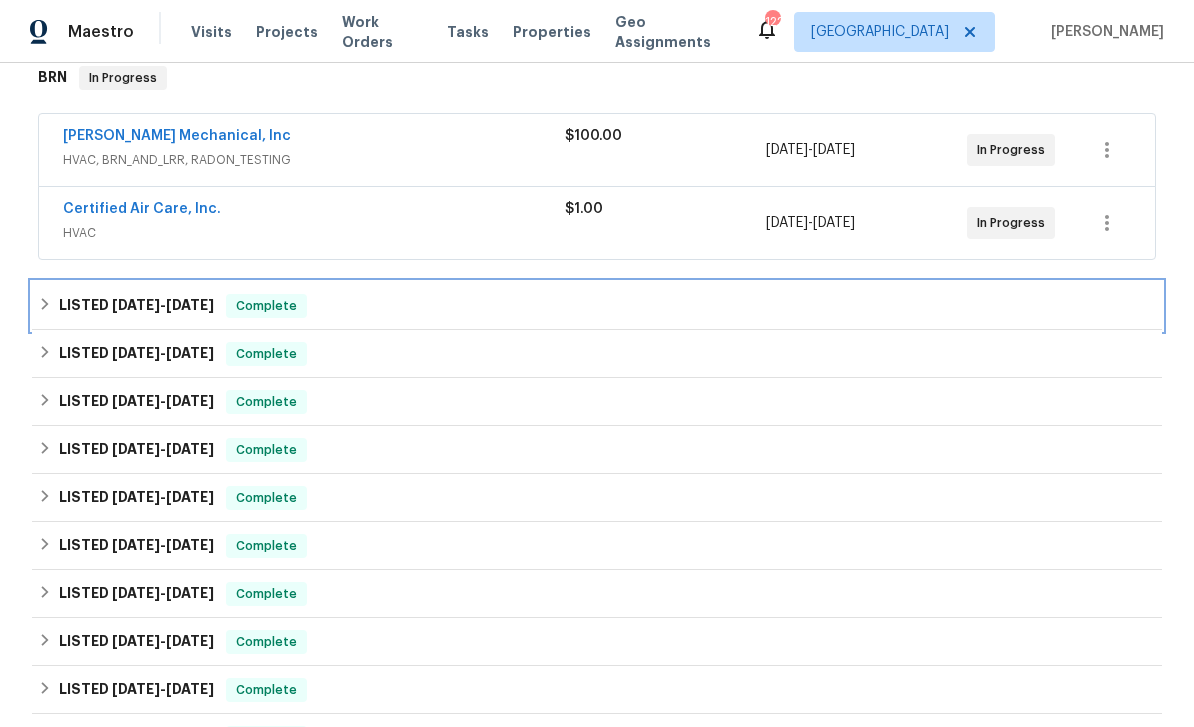 click on "LISTED   6/16/25  -  6/23/25" at bounding box center [136, 306] 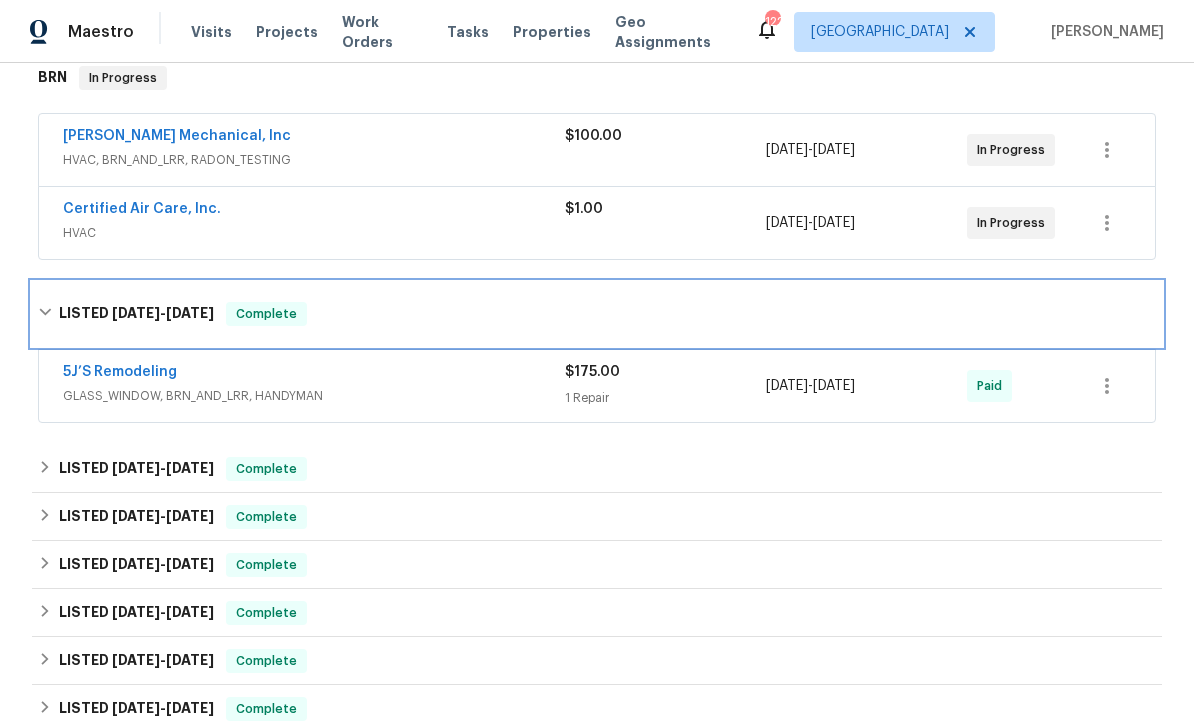 click on "LISTED   6/16/25  -  6/23/25" at bounding box center (136, 314) 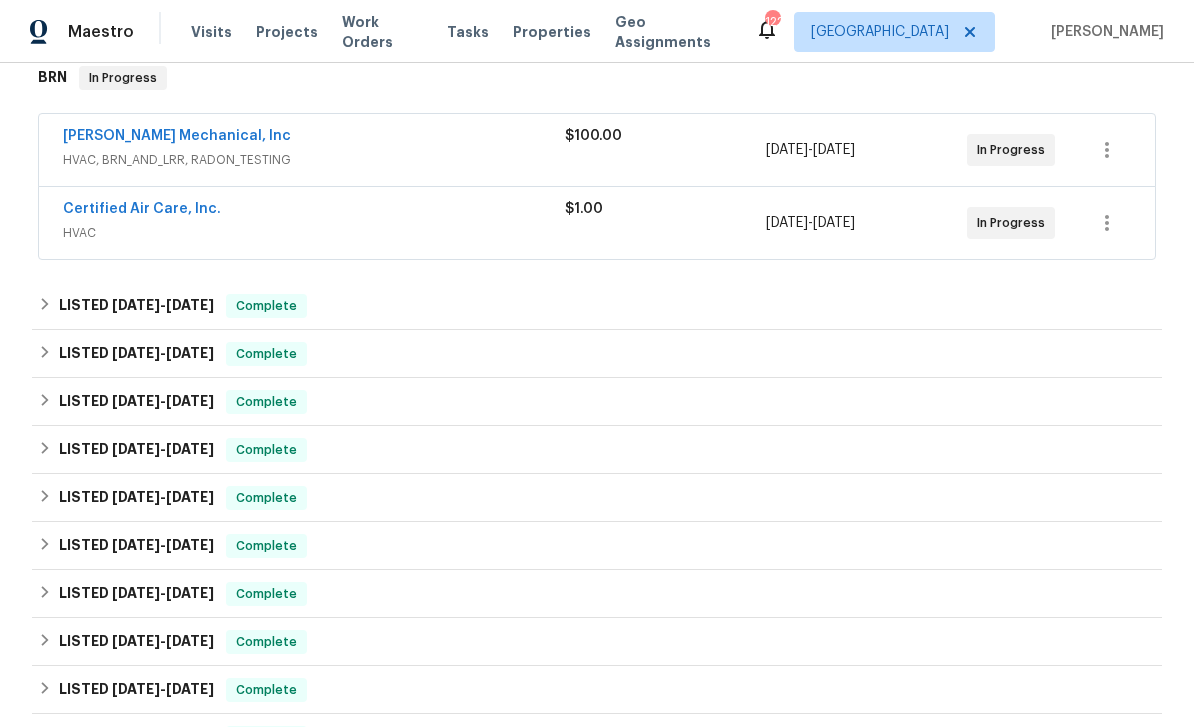 click on "Certified Air Care, Inc." at bounding box center (142, 209) 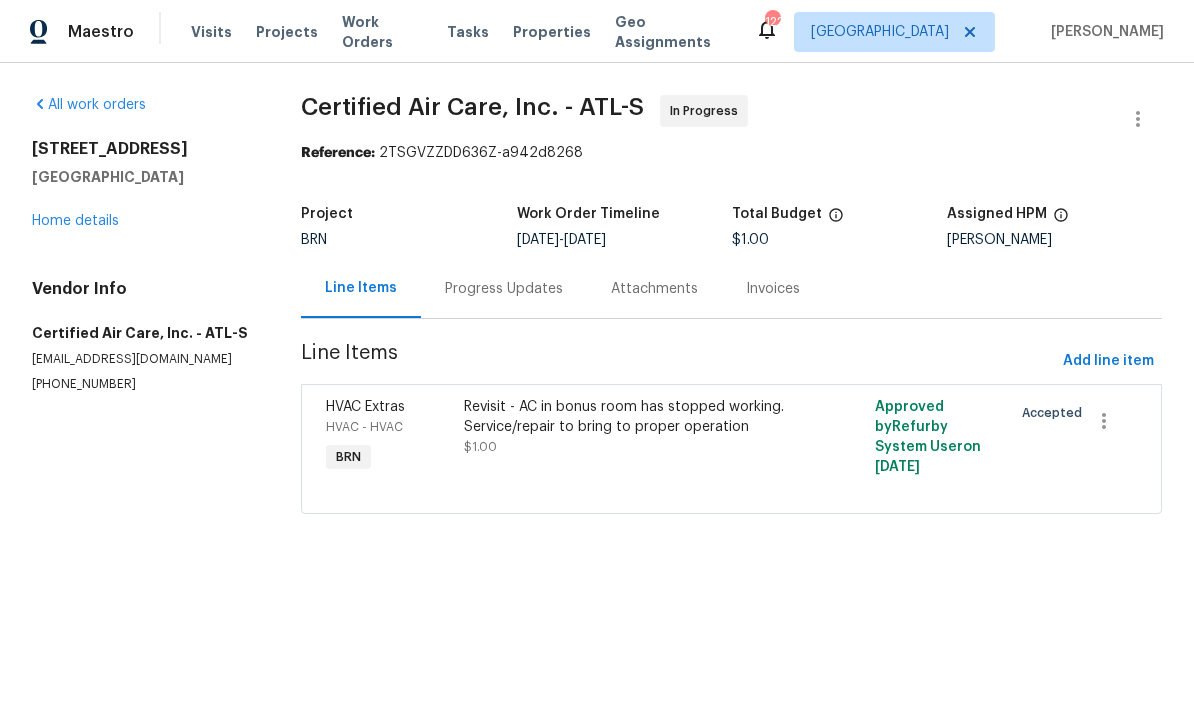 click on "Home details" at bounding box center [75, 221] 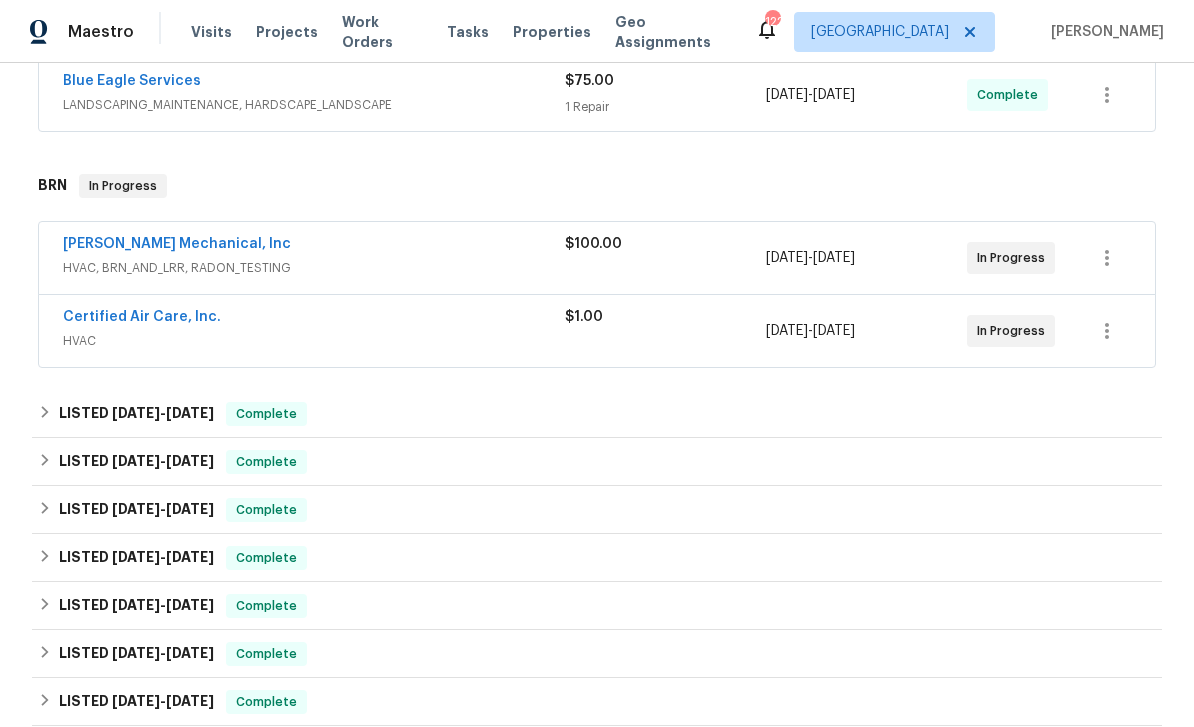 scroll, scrollTop: 507, scrollLeft: 0, axis: vertical 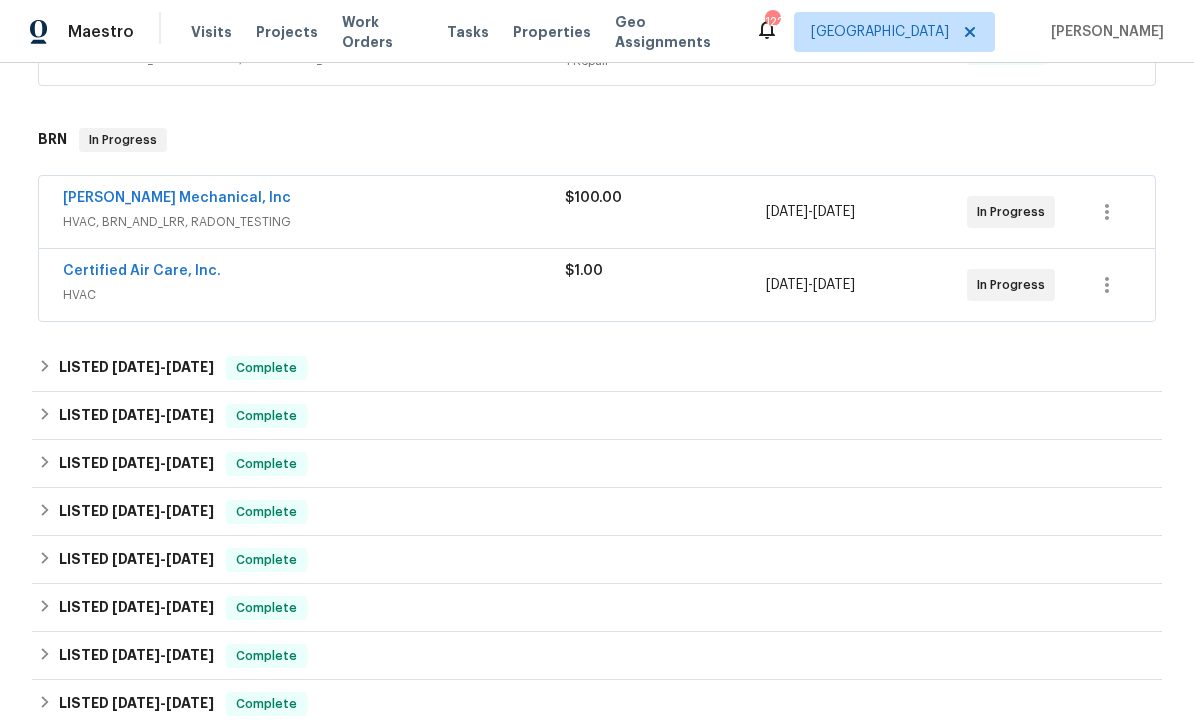 click on "JH Martin Mechanical, Inc" at bounding box center [177, 198] 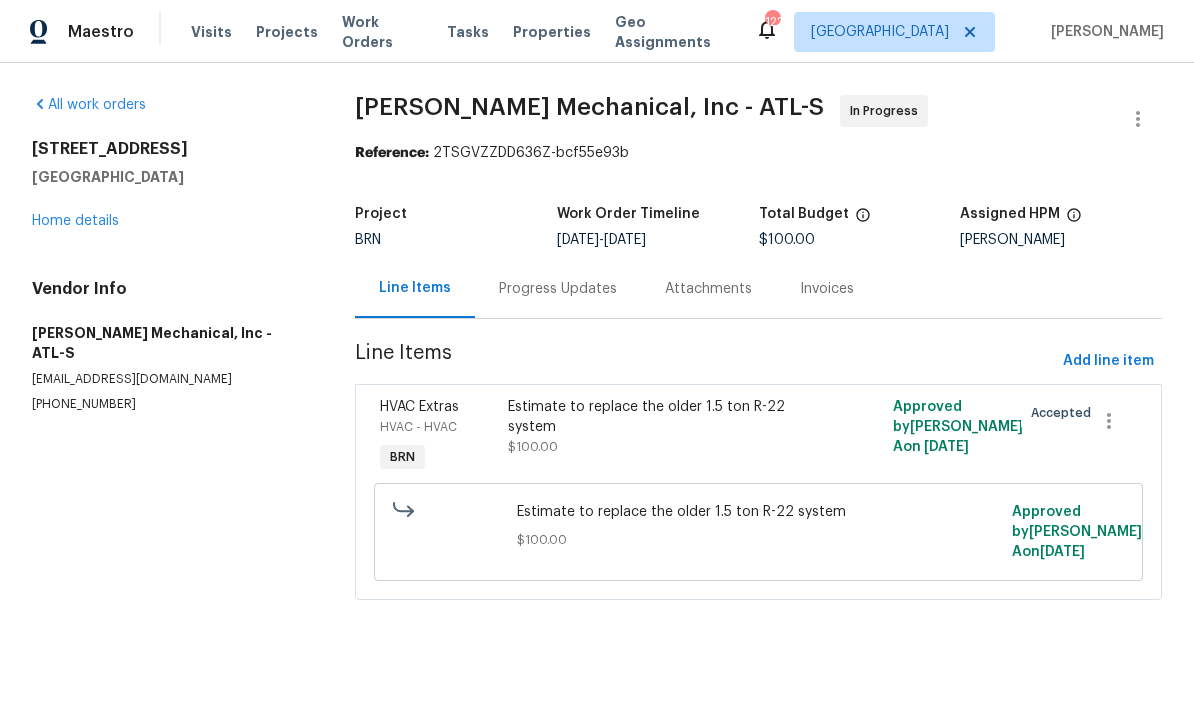 click on "Progress Updates" at bounding box center [558, 289] 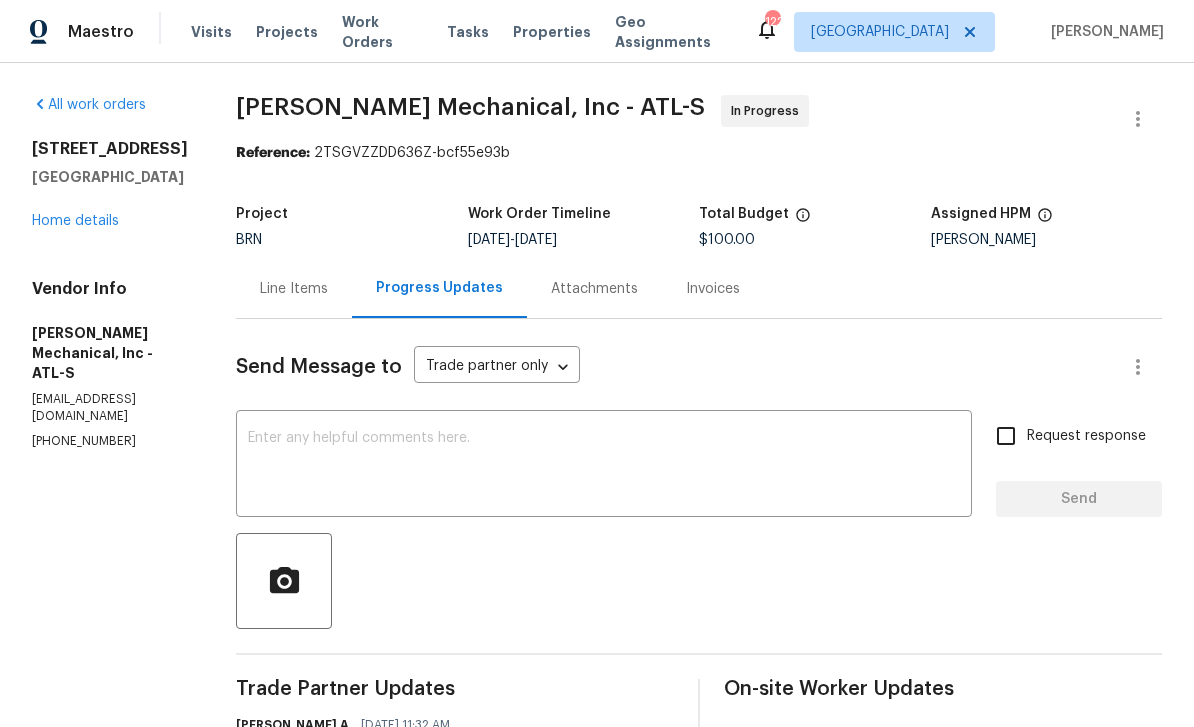 scroll, scrollTop: 0, scrollLeft: 0, axis: both 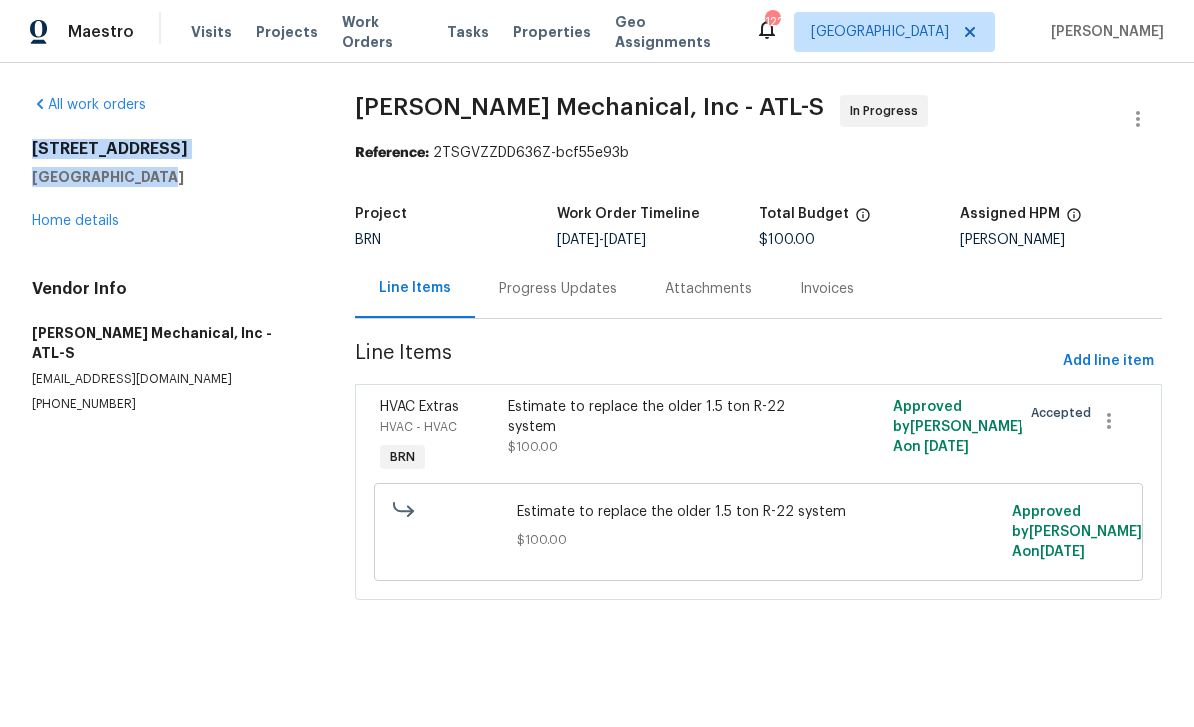 copy on "338 Hunterian Pl Newnan, GA 30265" 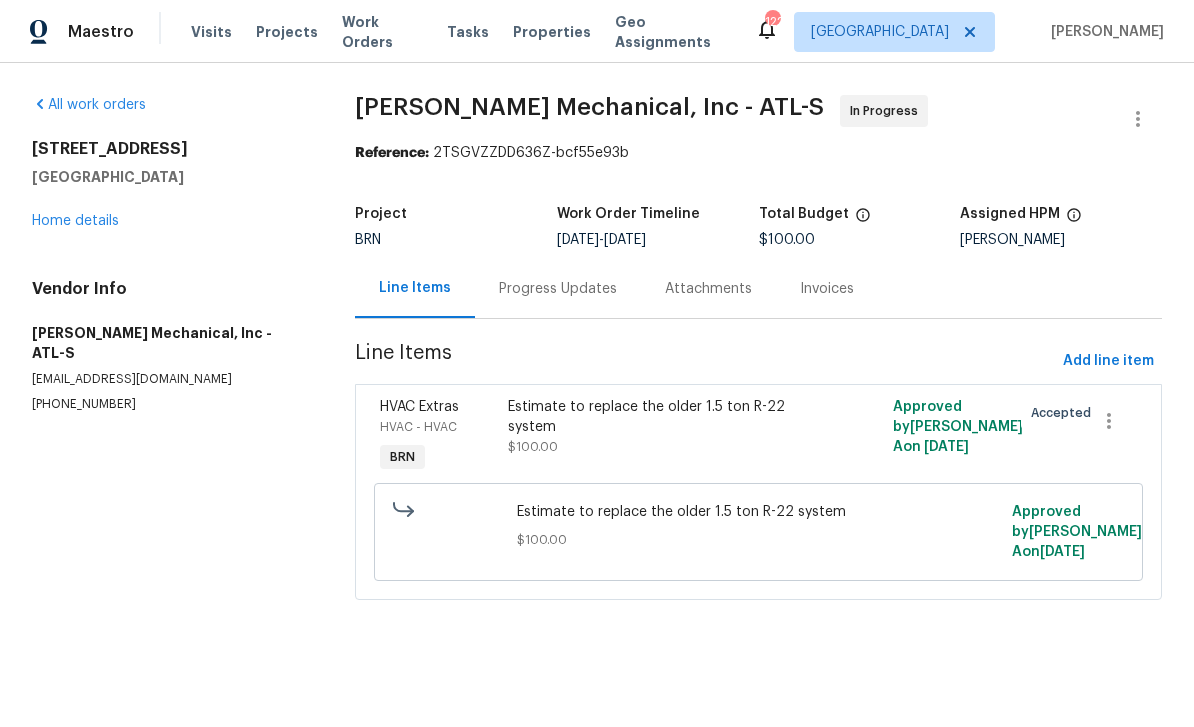 click on "Home details" at bounding box center [75, 221] 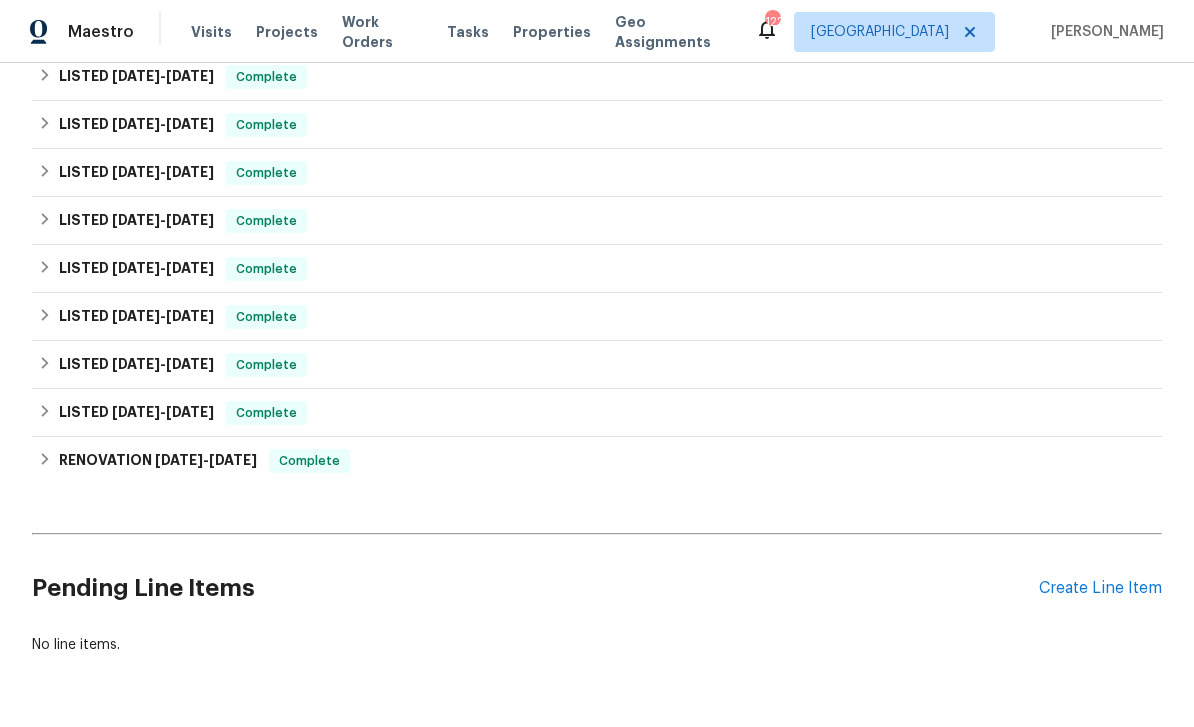 scroll, scrollTop: 941, scrollLeft: 0, axis: vertical 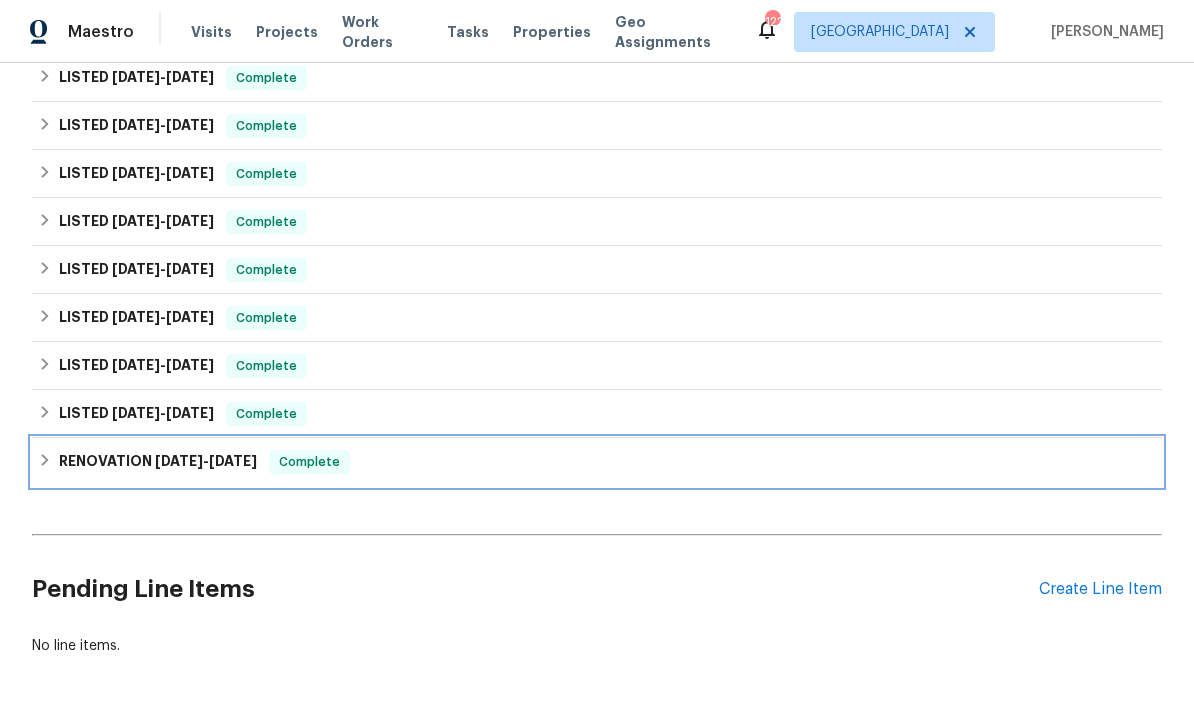 click on "RENOVATION   2/6/24  -  2/13/24" at bounding box center (158, 462) 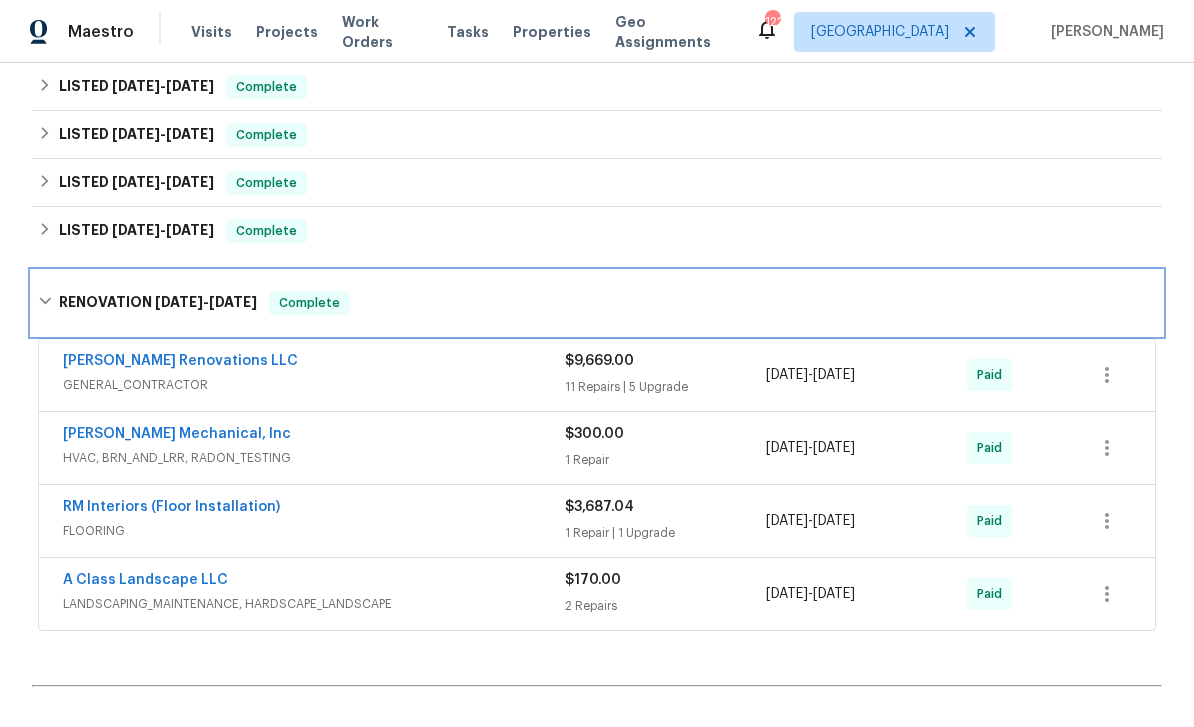 scroll, scrollTop: 1141, scrollLeft: 0, axis: vertical 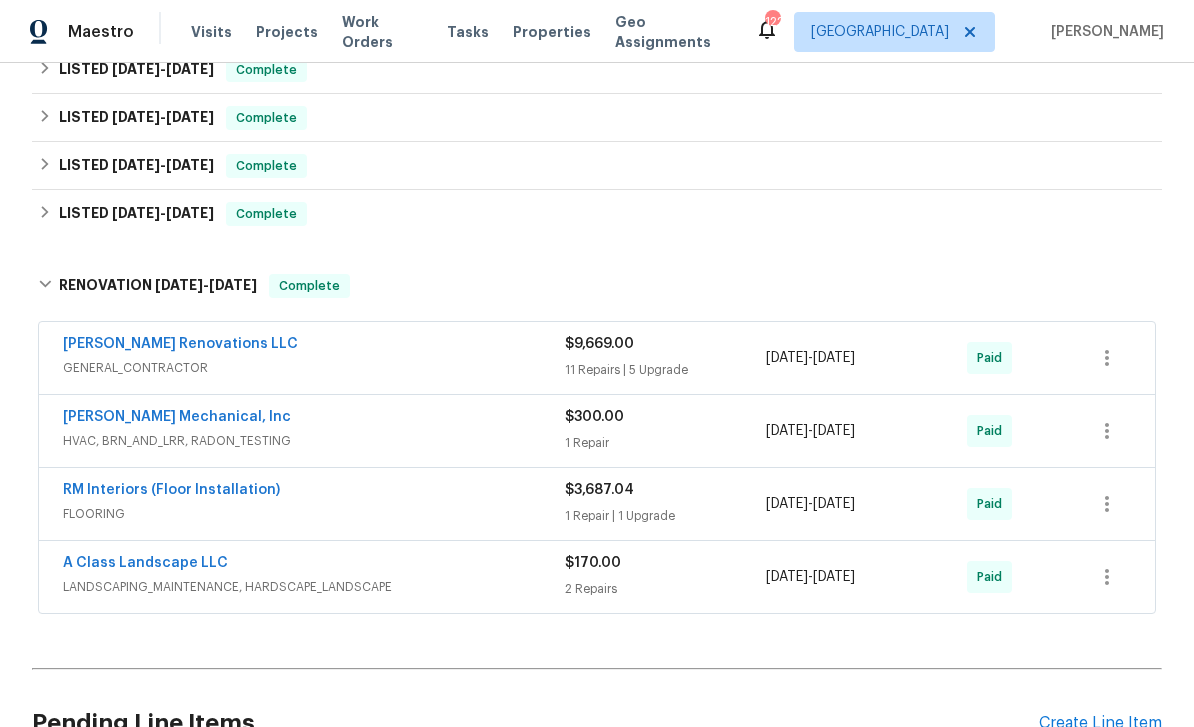 click on "JH Martin Mechanical, Inc" at bounding box center [177, 417] 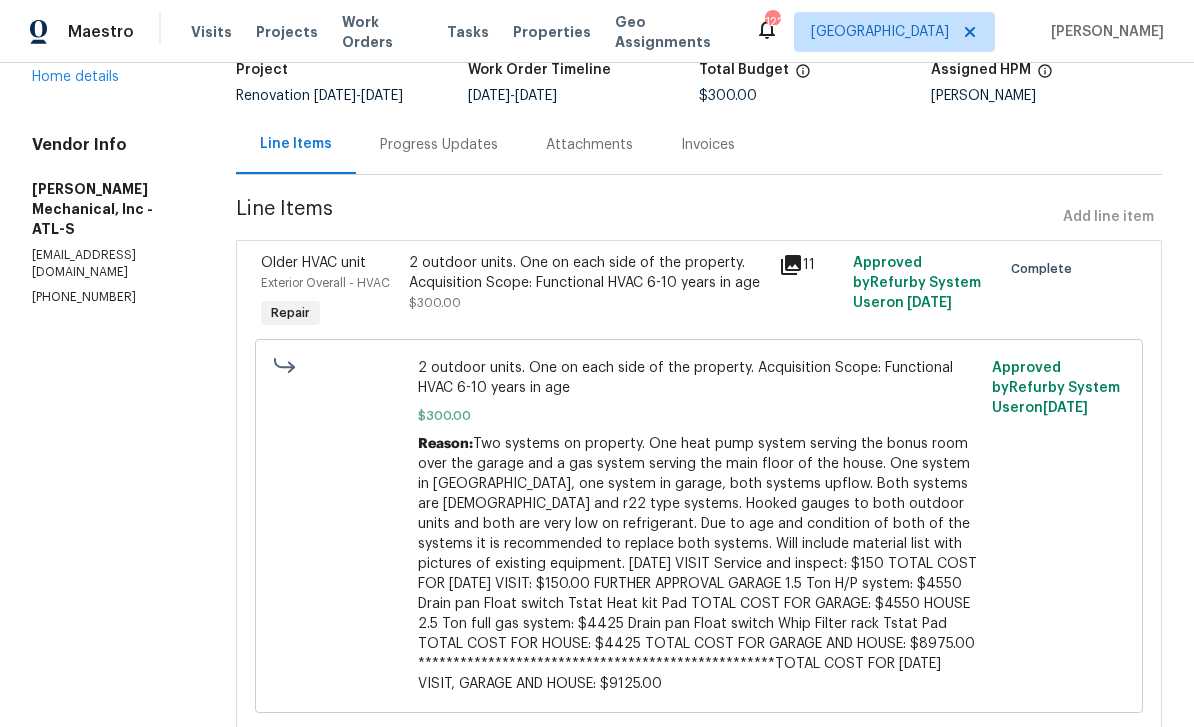 scroll, scrollTop: 143, scrollLeft: 0, axis: vertical 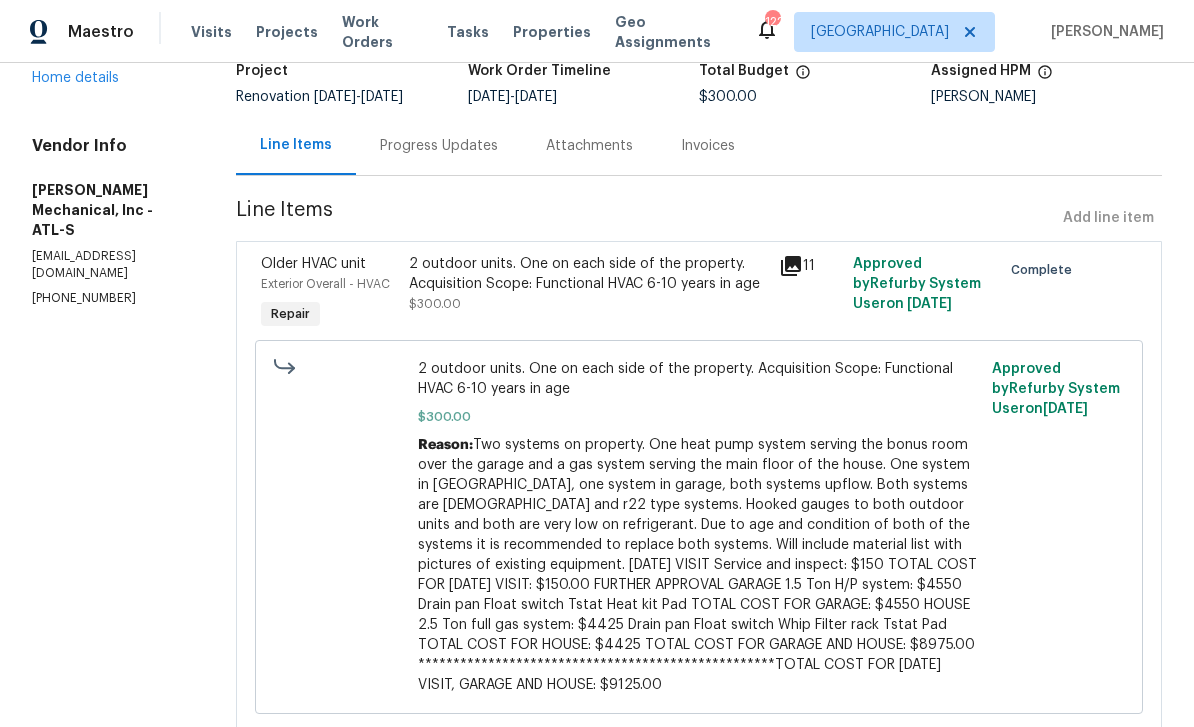 click 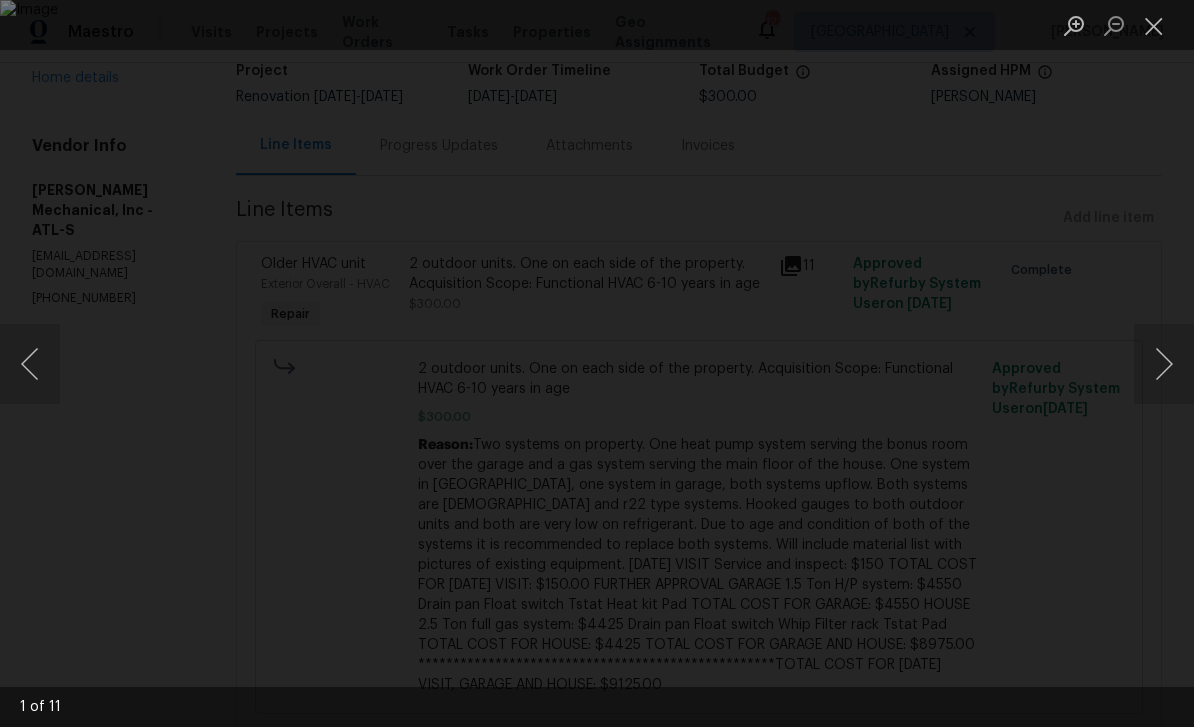 click at bounding box center (1164, 364) 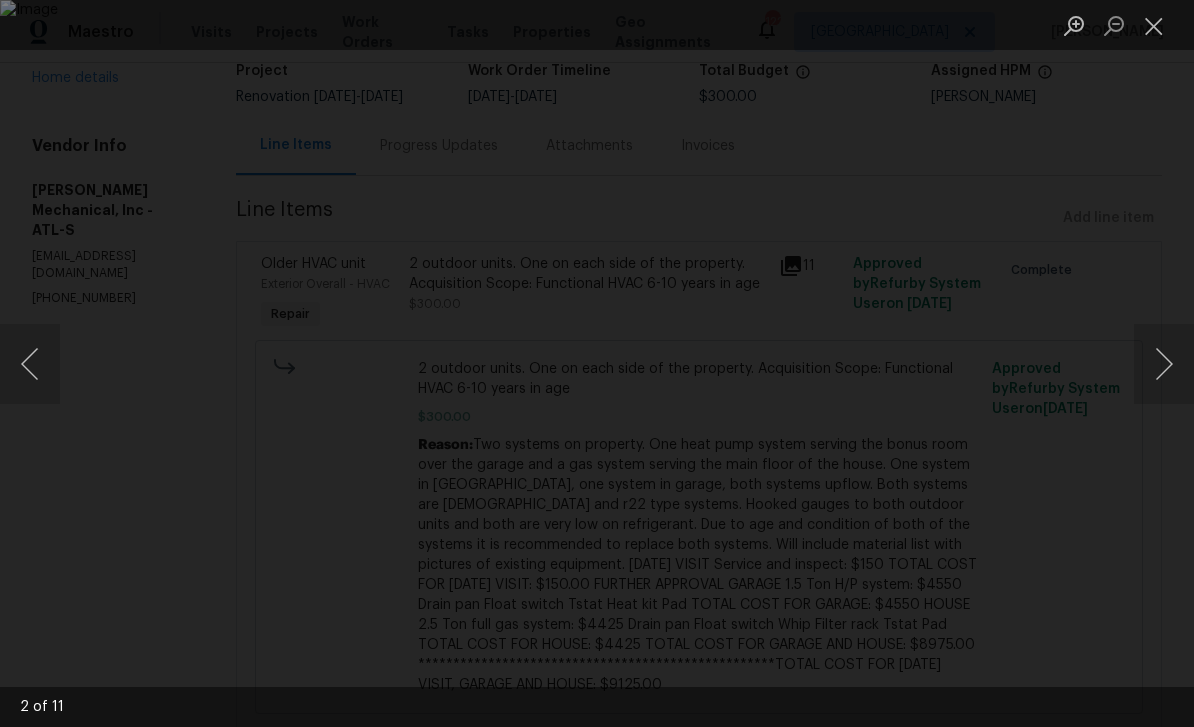 click at bounding box center (1164, 364) 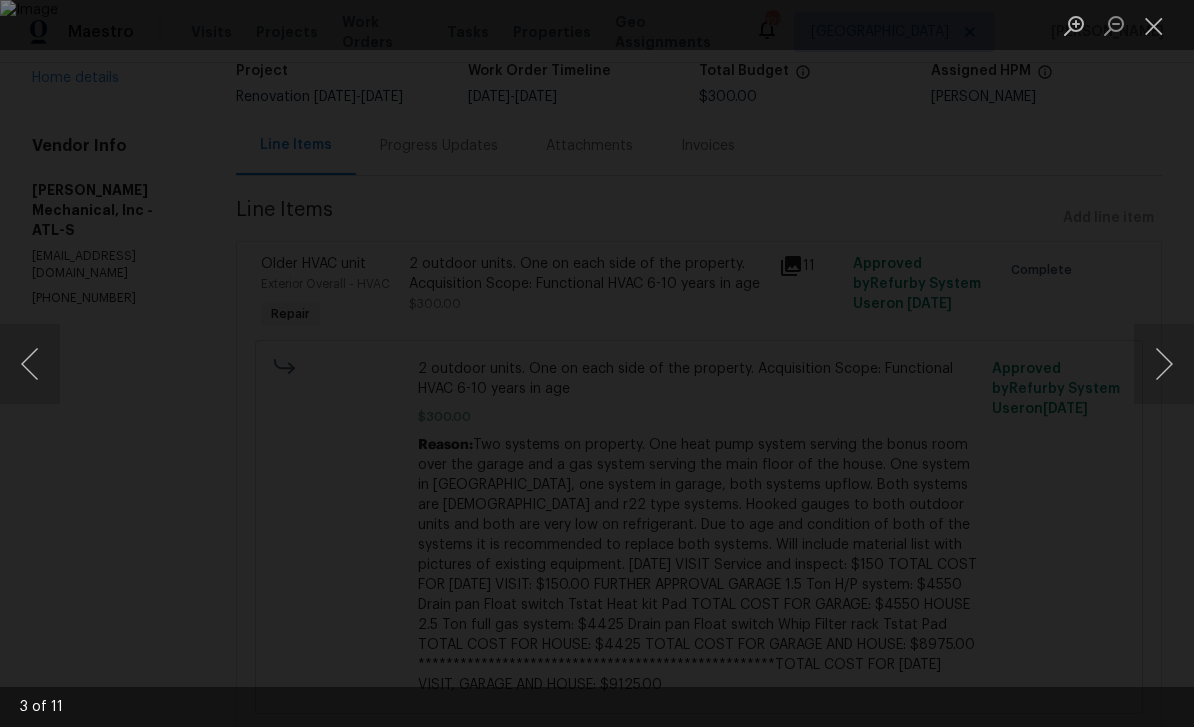 click at bounding box center [1164, 364] 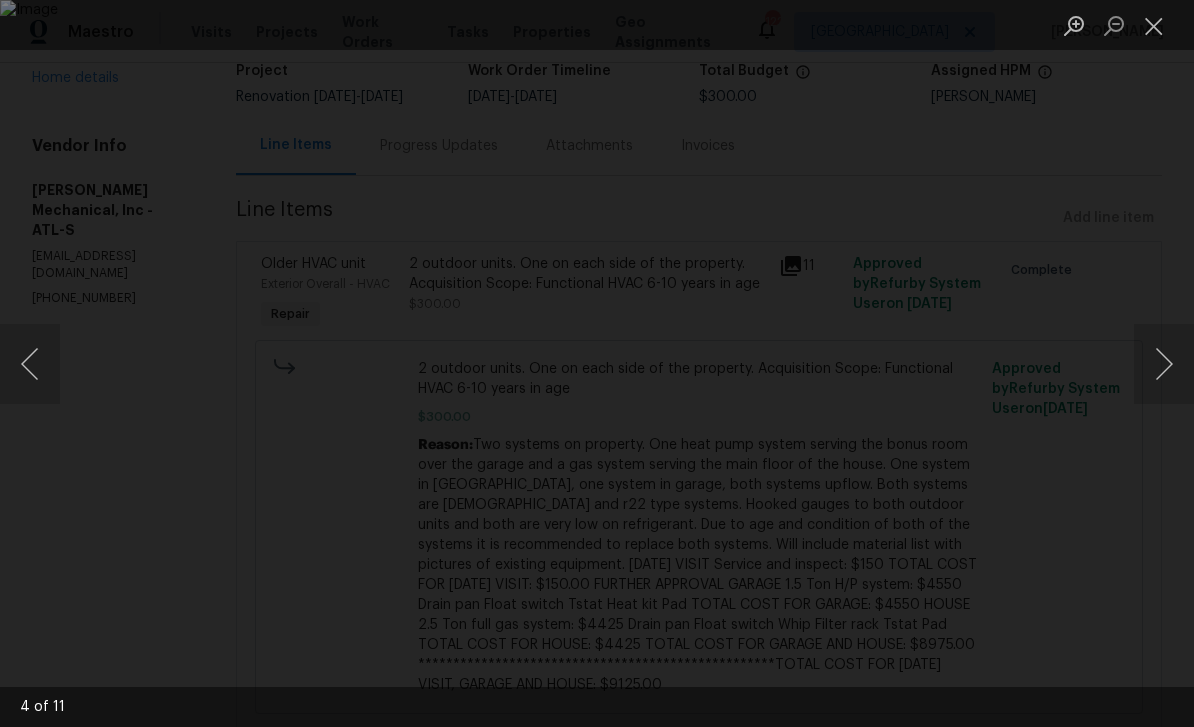 click at bounding box center [1164, 364] 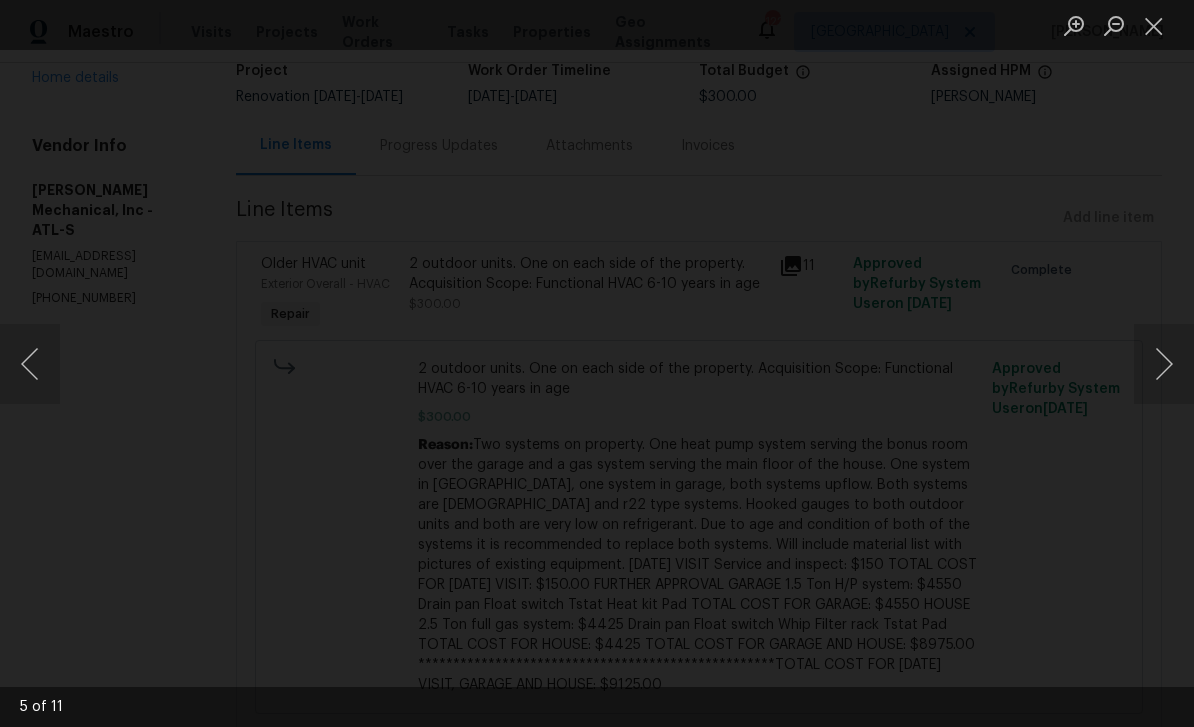 click at bounding box center [1164, 364] 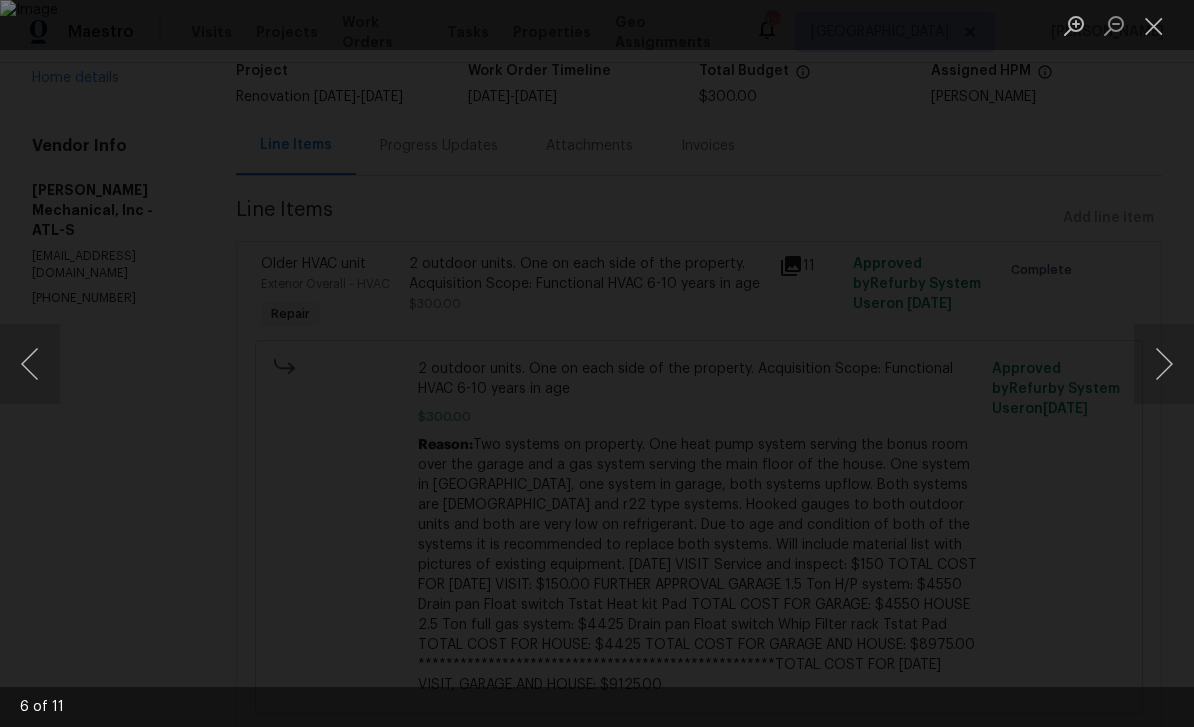 click at bounding box center (1164, 364) 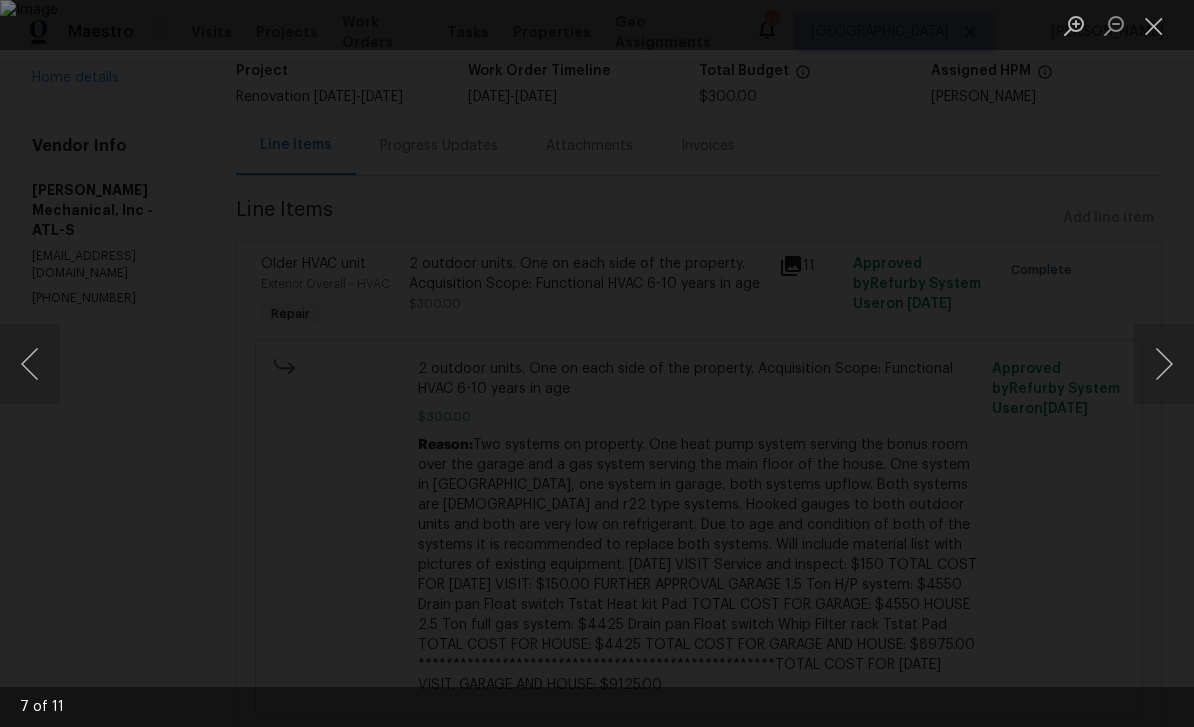 click at bounding box center [1164, 364] 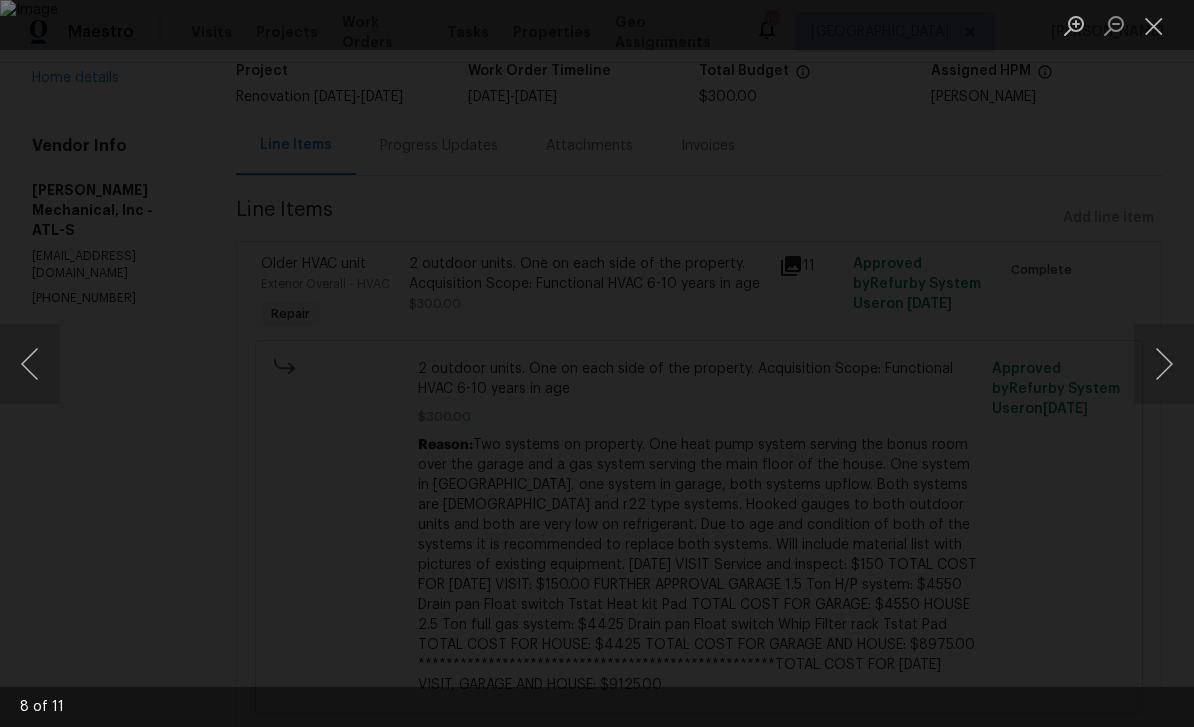 click at bounding box center [1164, 364] 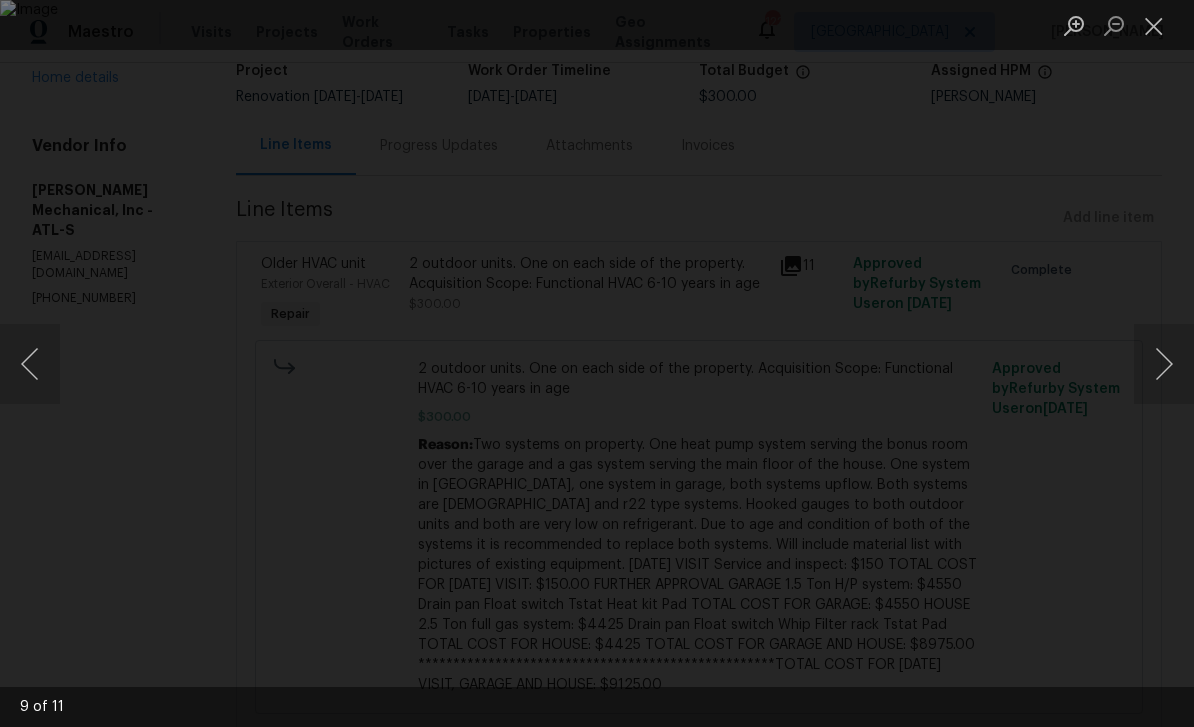 click at bounding box center (1164, 364) 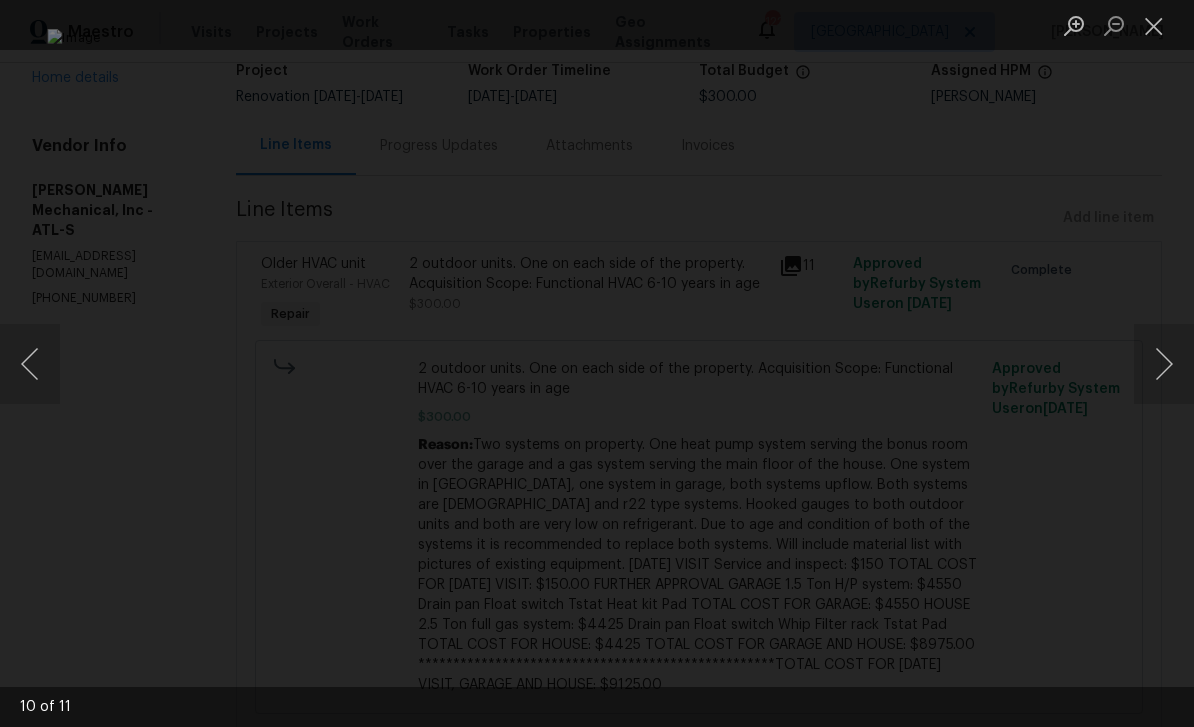 click at bounding box center (1164, 364) 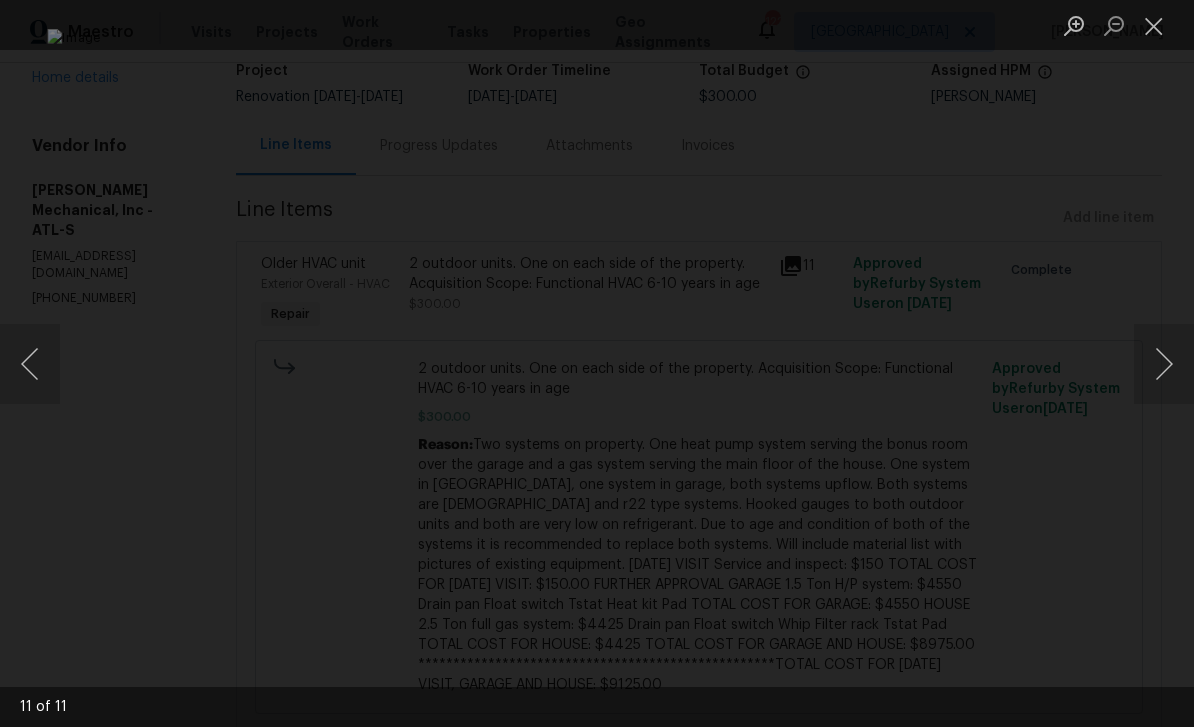 click at bounding box center (1164, 364) 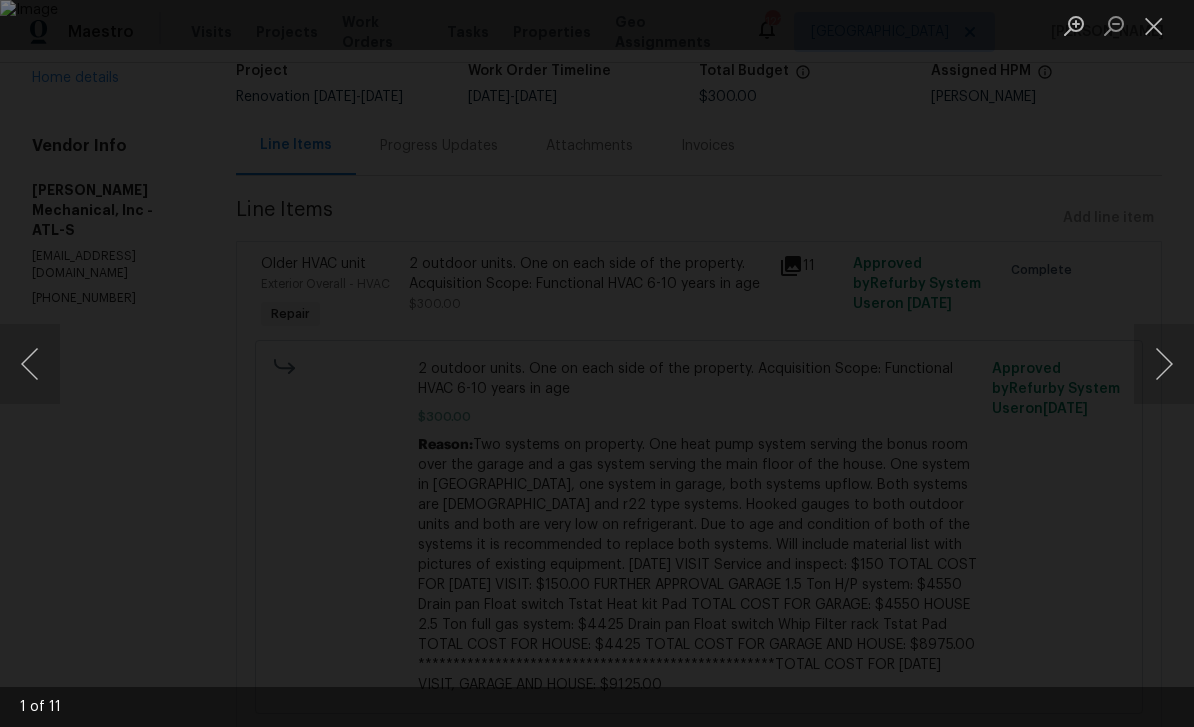 click at bounding box center (1164, 364) 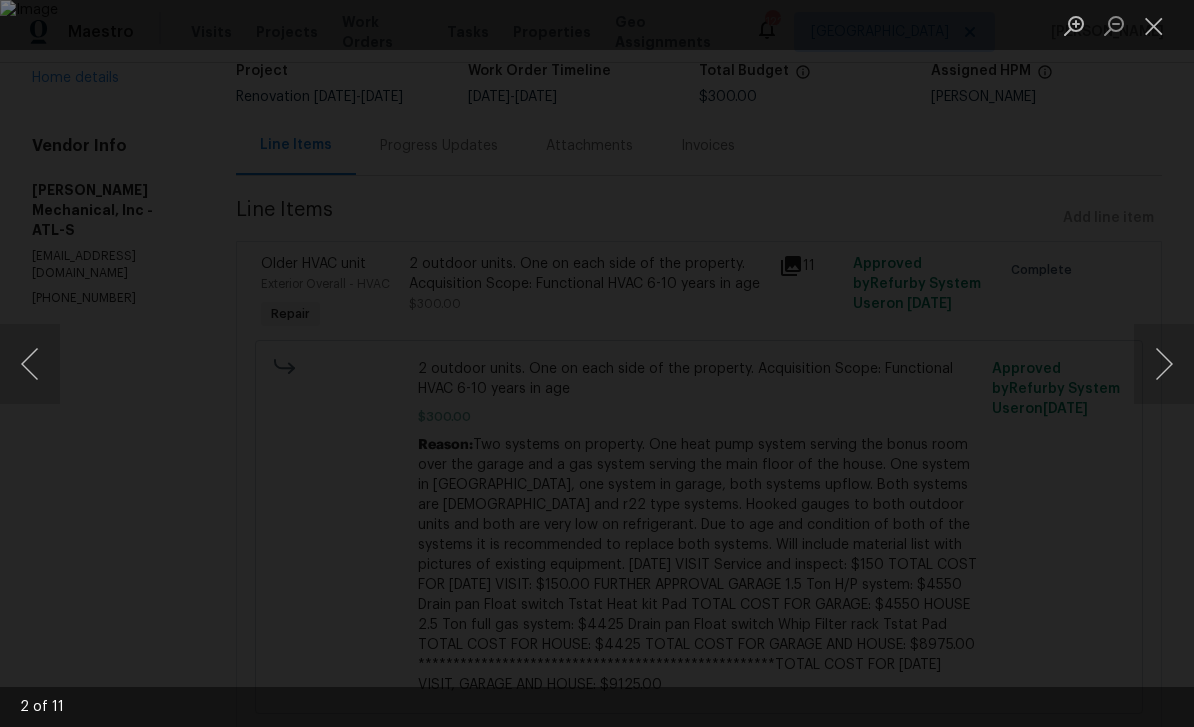 click at bounding box center (1164, 364) 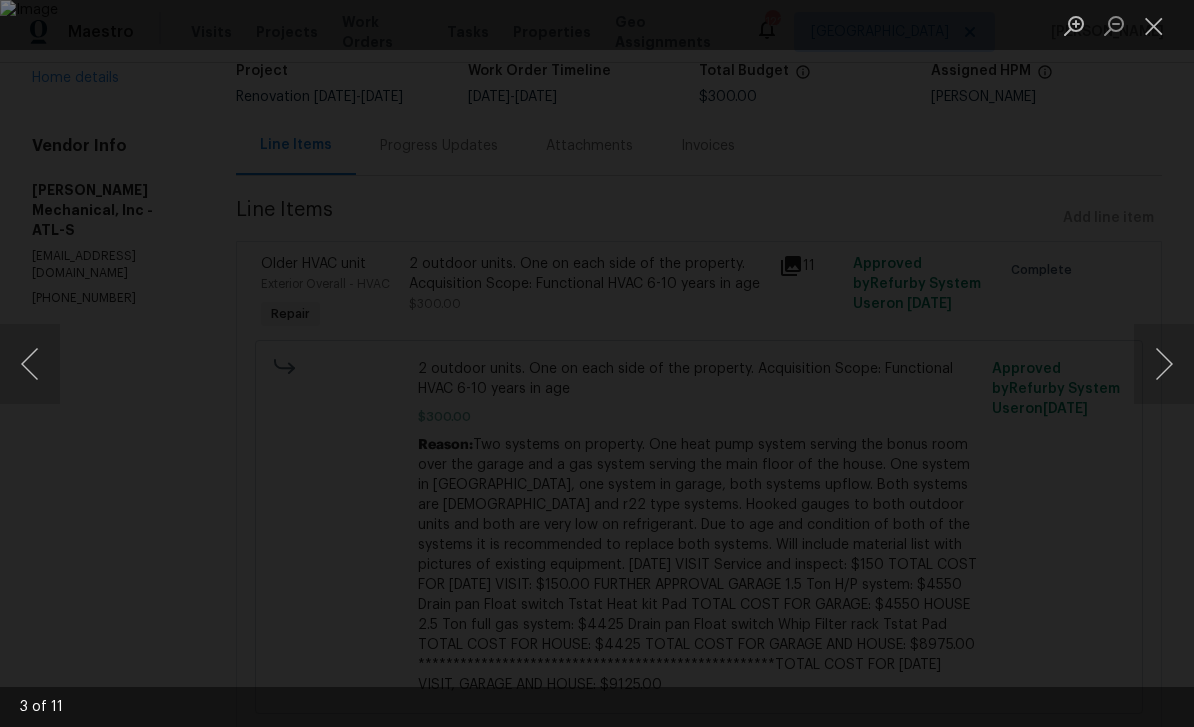 click at bounding box center (1164, 364) 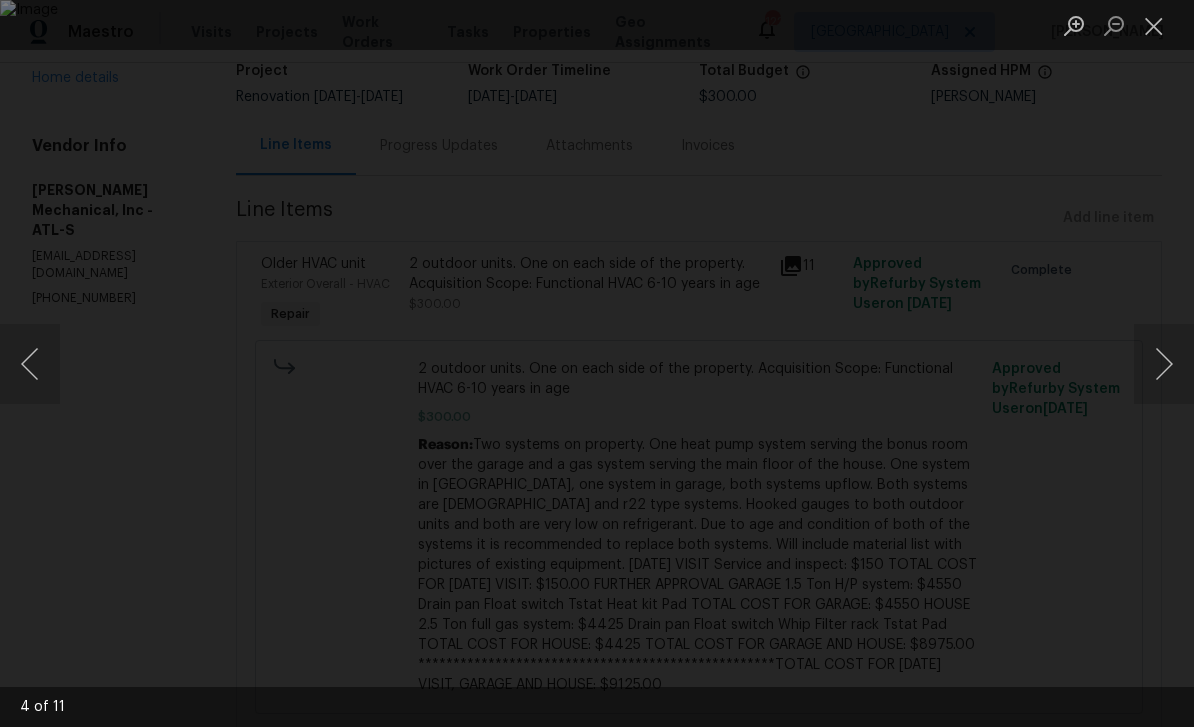 click at bounding box center [1154, 25] 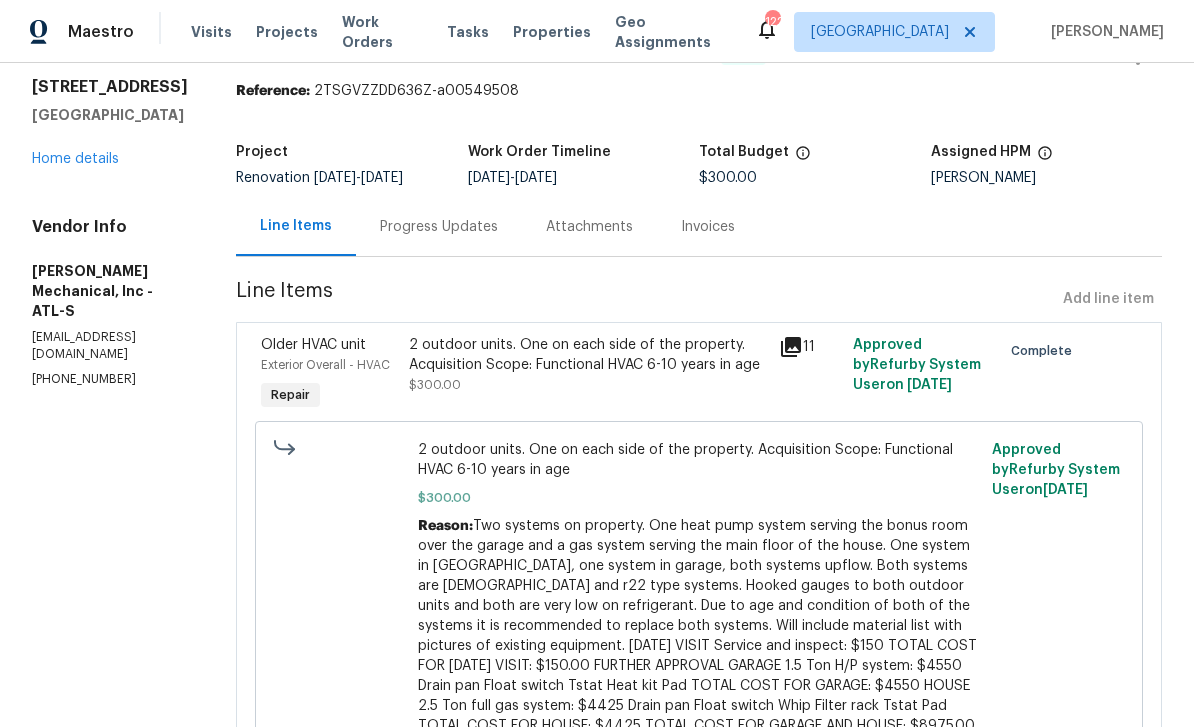 scroll, scrollTop: 33, scrollLeft: 0, axis: vertical 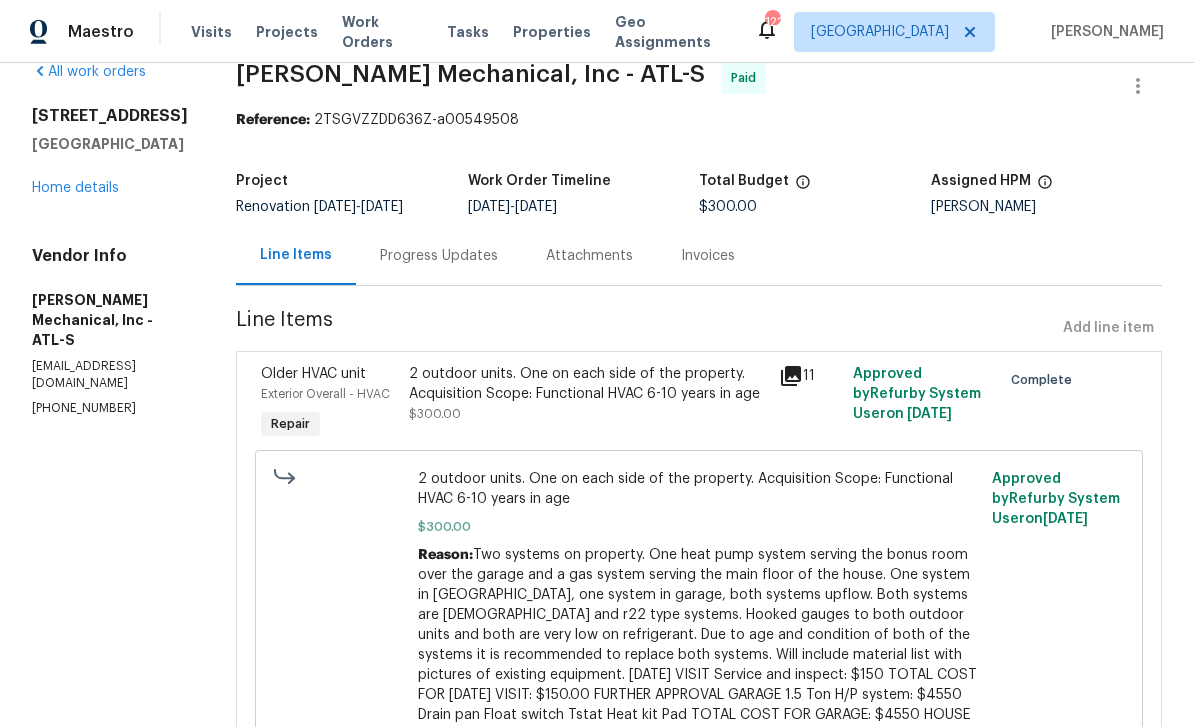 click on "Home details" at bounding box center [75, 188] 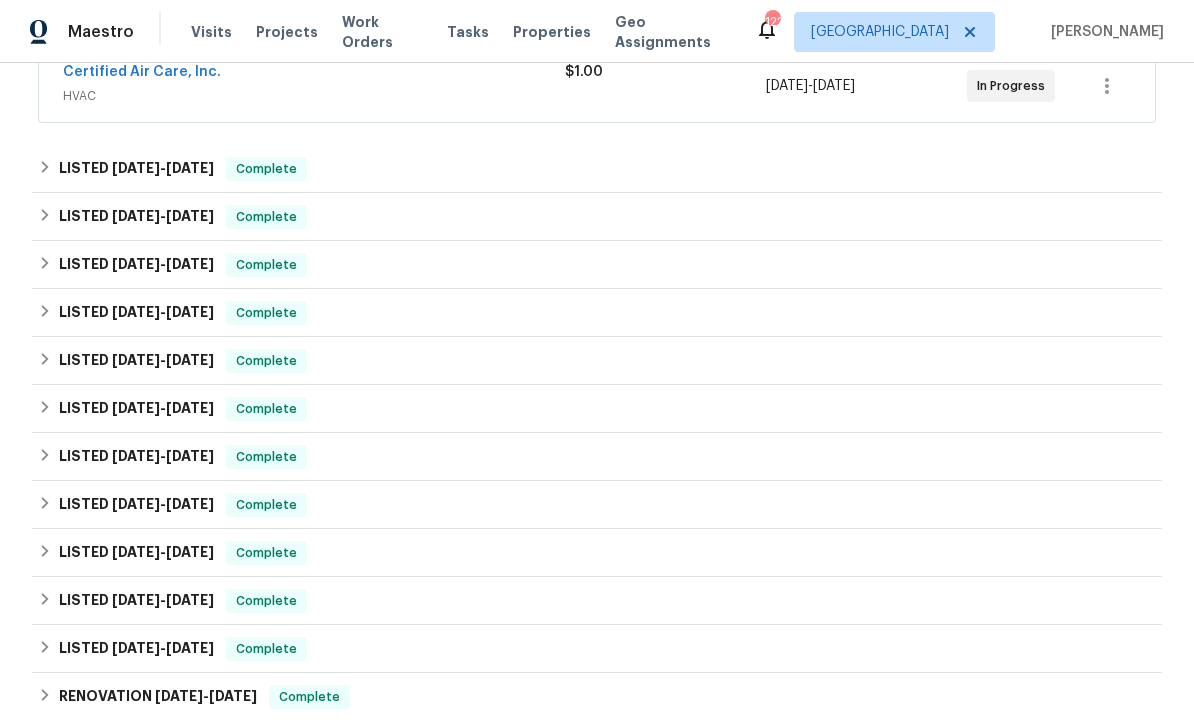 scroll, scrollTop: 698, scrollLeft: 0, axis: vertical 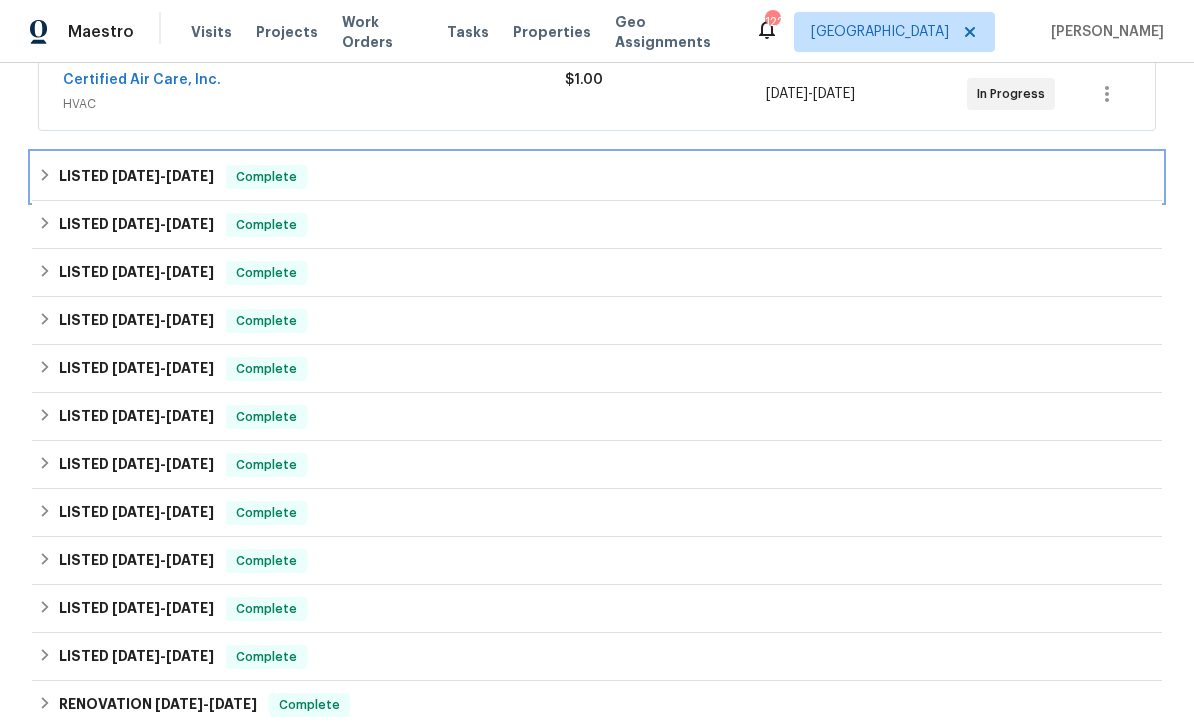 click on "LISTED   6/16/25  -  6/23/25" at bounding box center (136, 177) 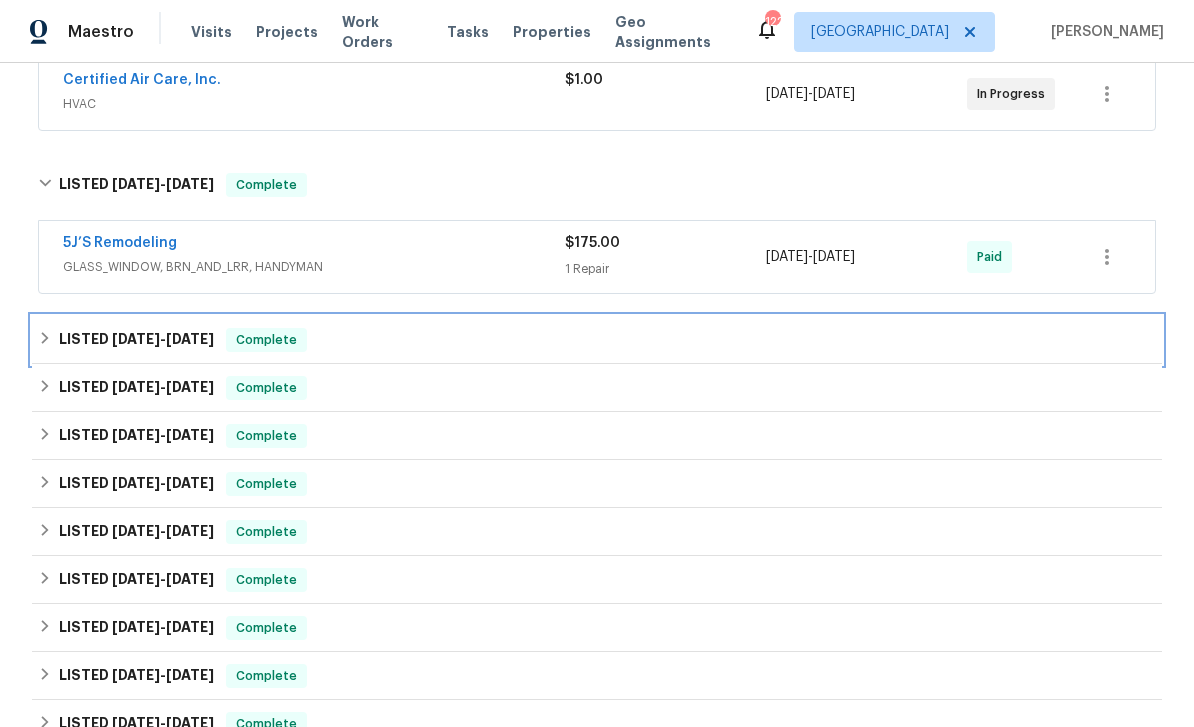 click on "LISTED   5/30/25  -  6/2/25" at bounding box center (136, 340) 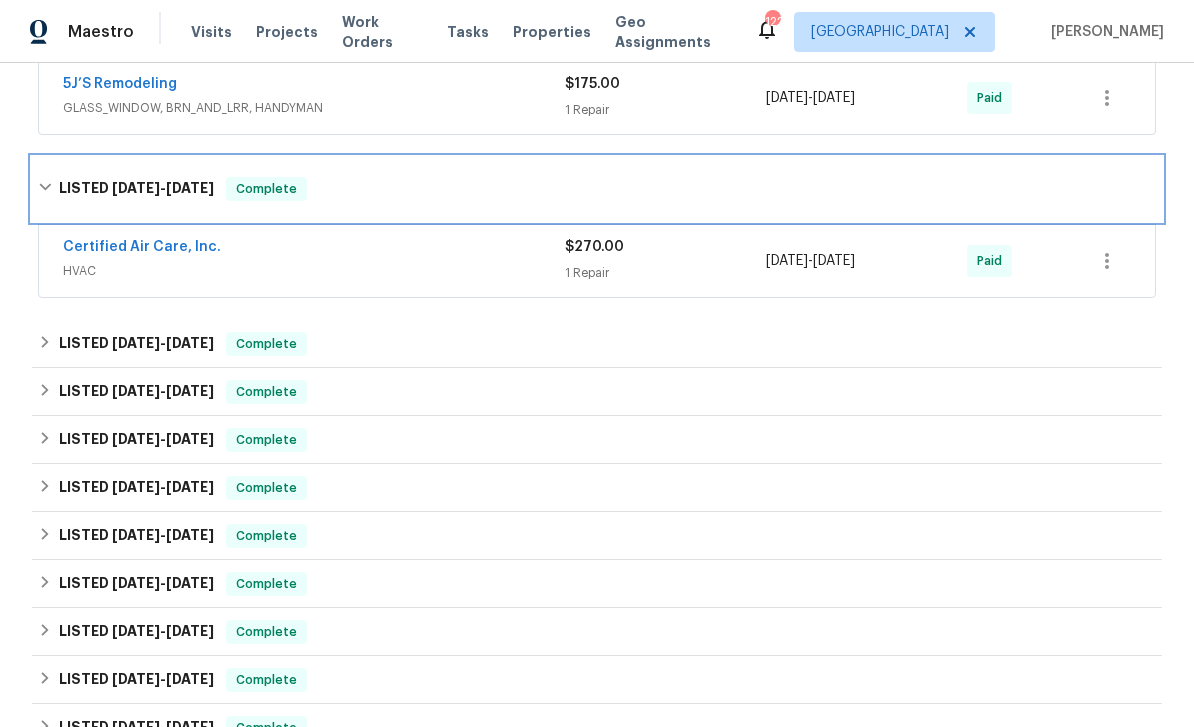 scroll, scrollTop: 881, scrollLeft: 0, axis: vertical 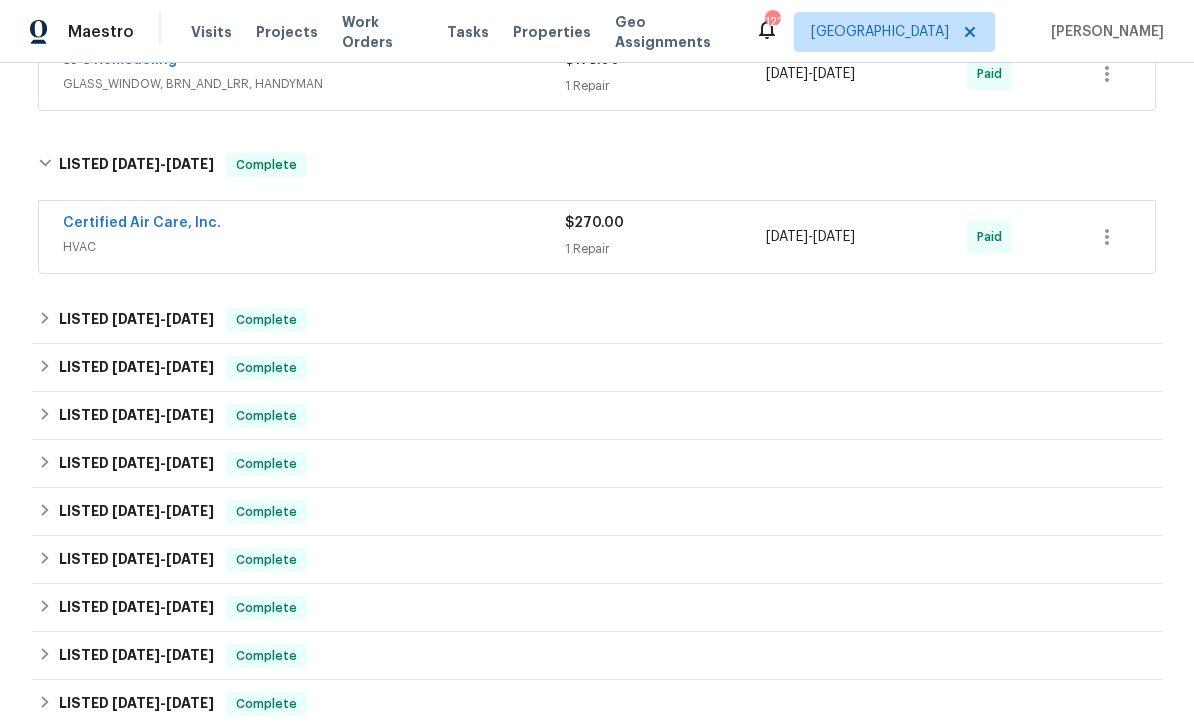 click on "Certified Air Care, Inc." at bounding box center (142, 223) 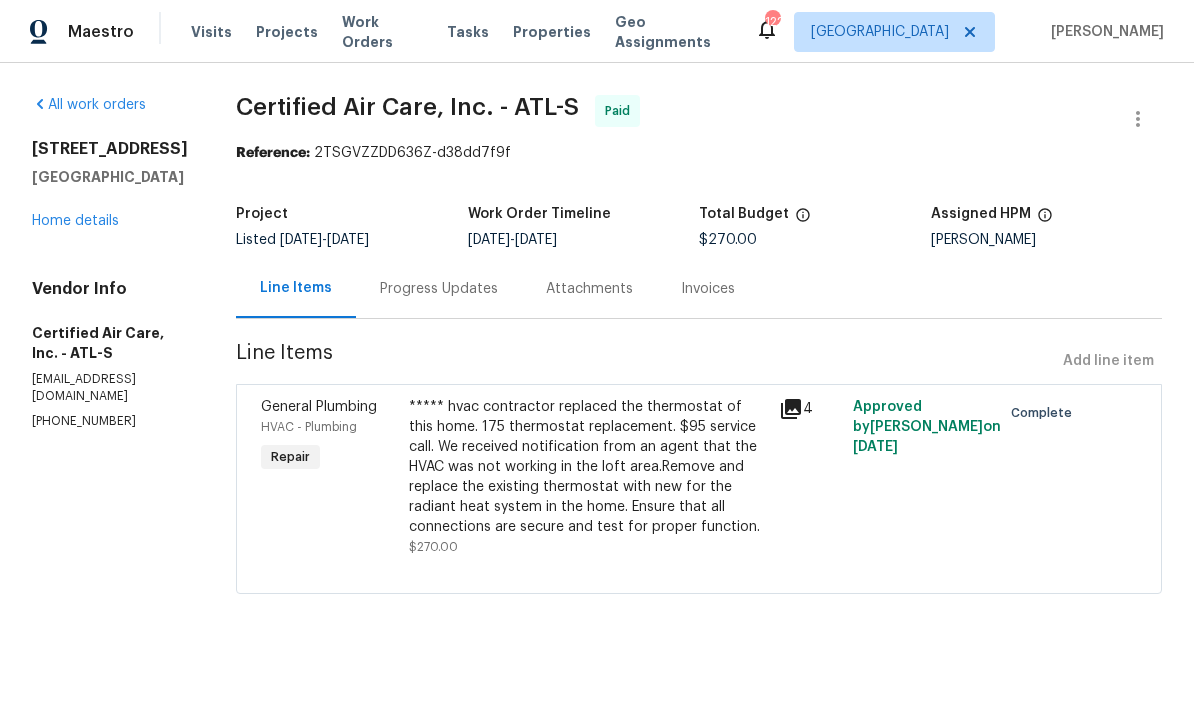 click 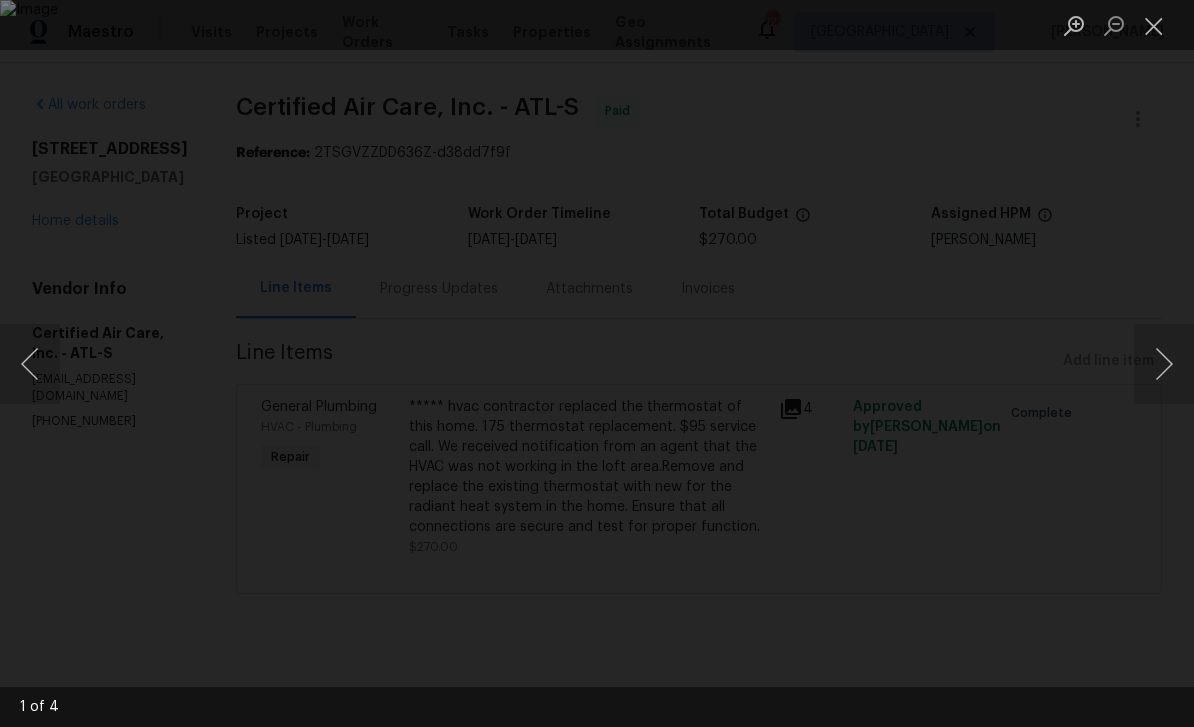 click at bounding box center (1164, 364) 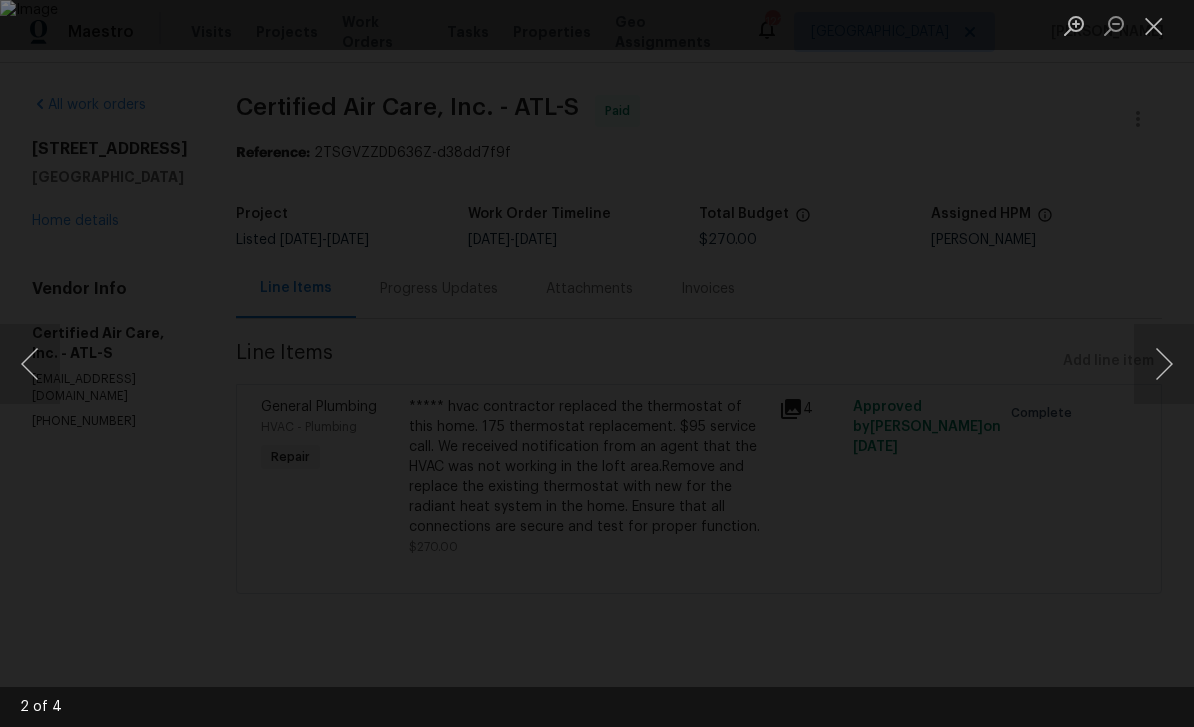 click at bounding box center [1164, 364] 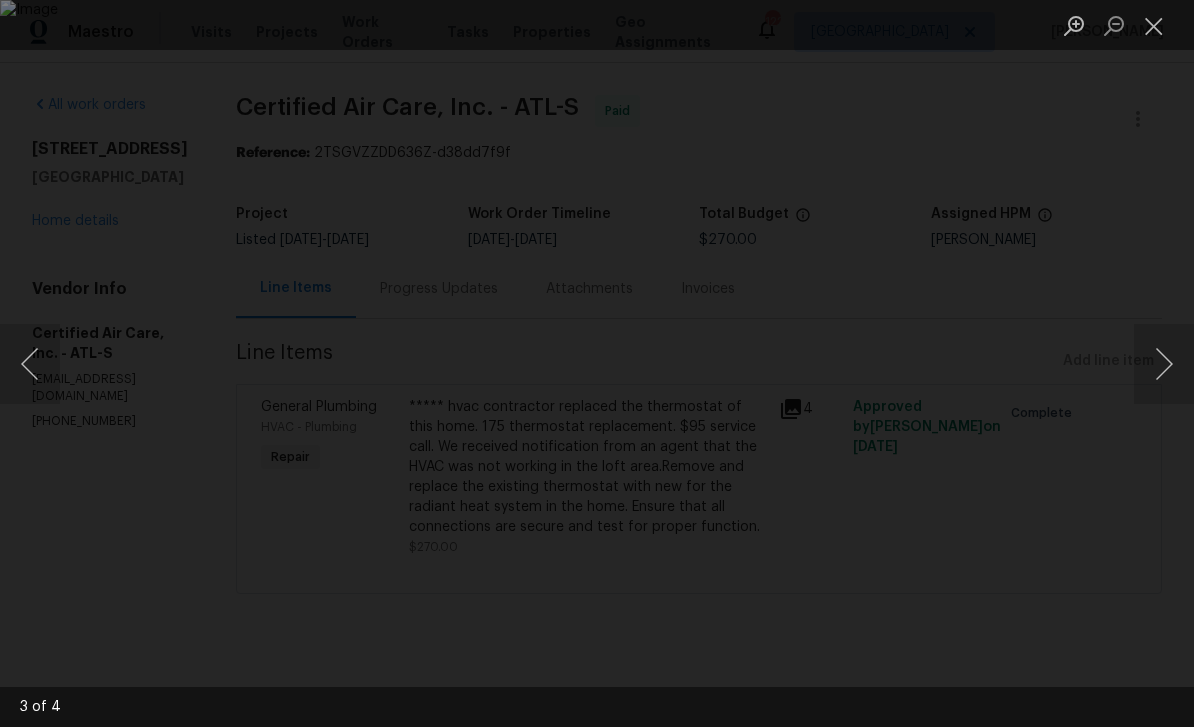 click at bounding box center (1164, 364) 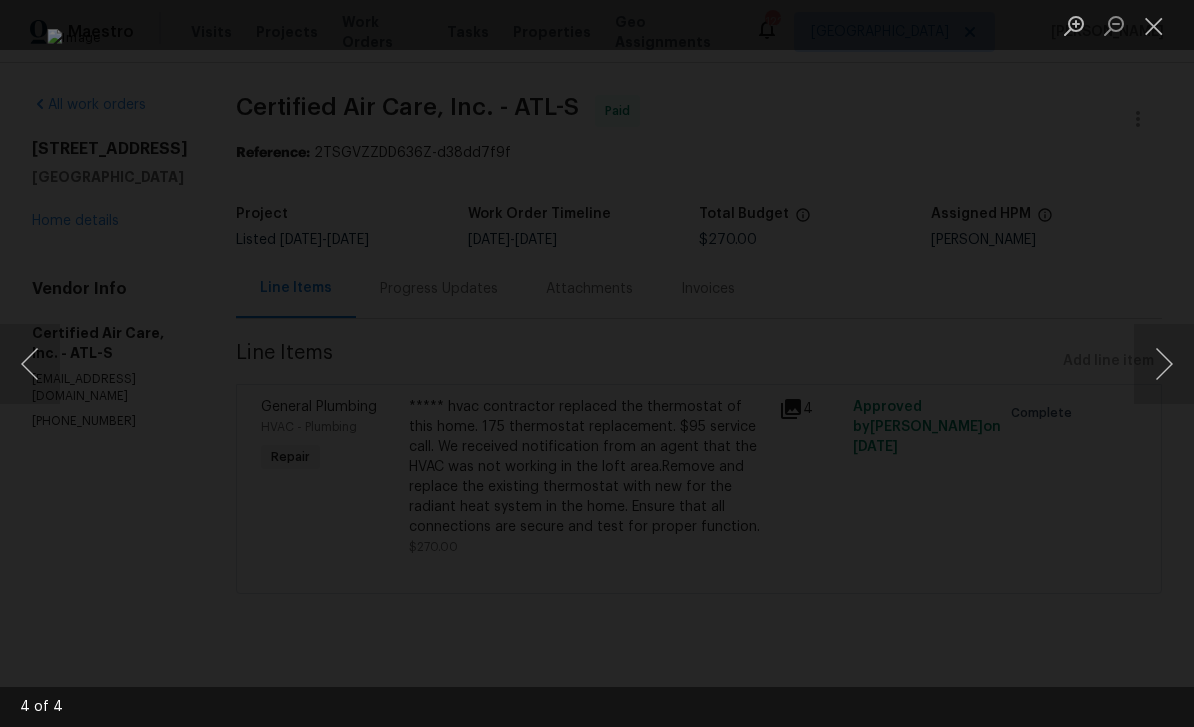 click at bounding box center [1164, 364] 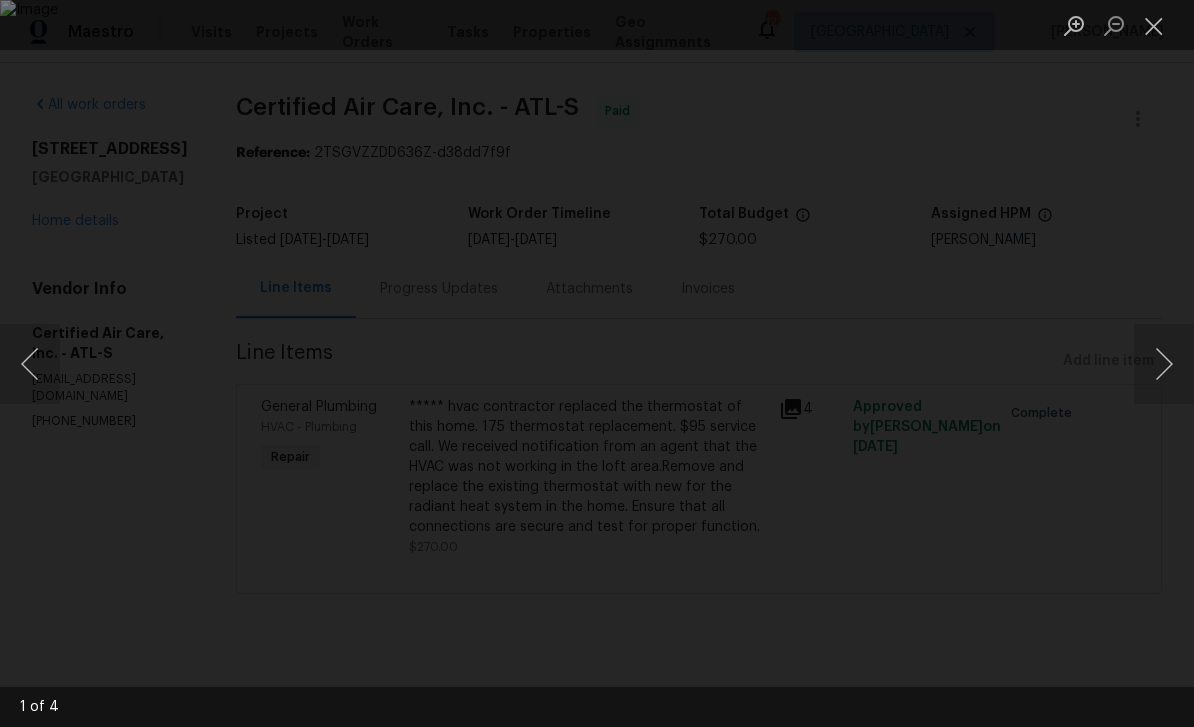 click at bounding box center [1154, 25] 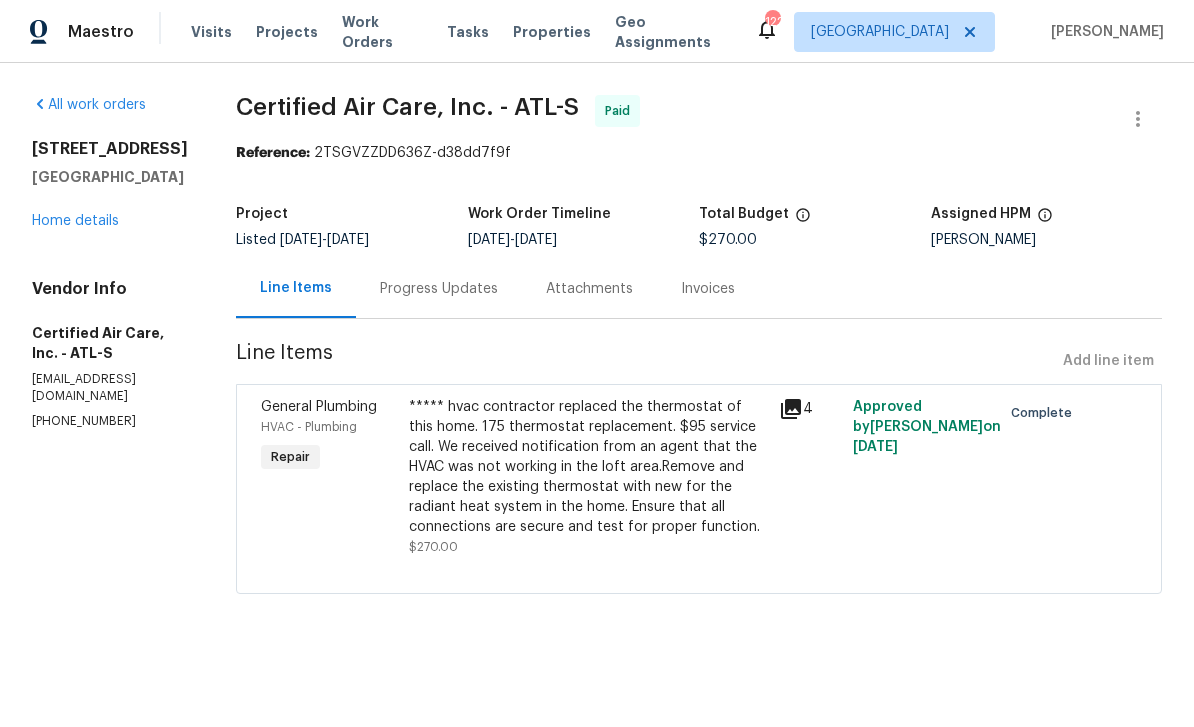 click on "Home details" at bounding box center (75, 221) 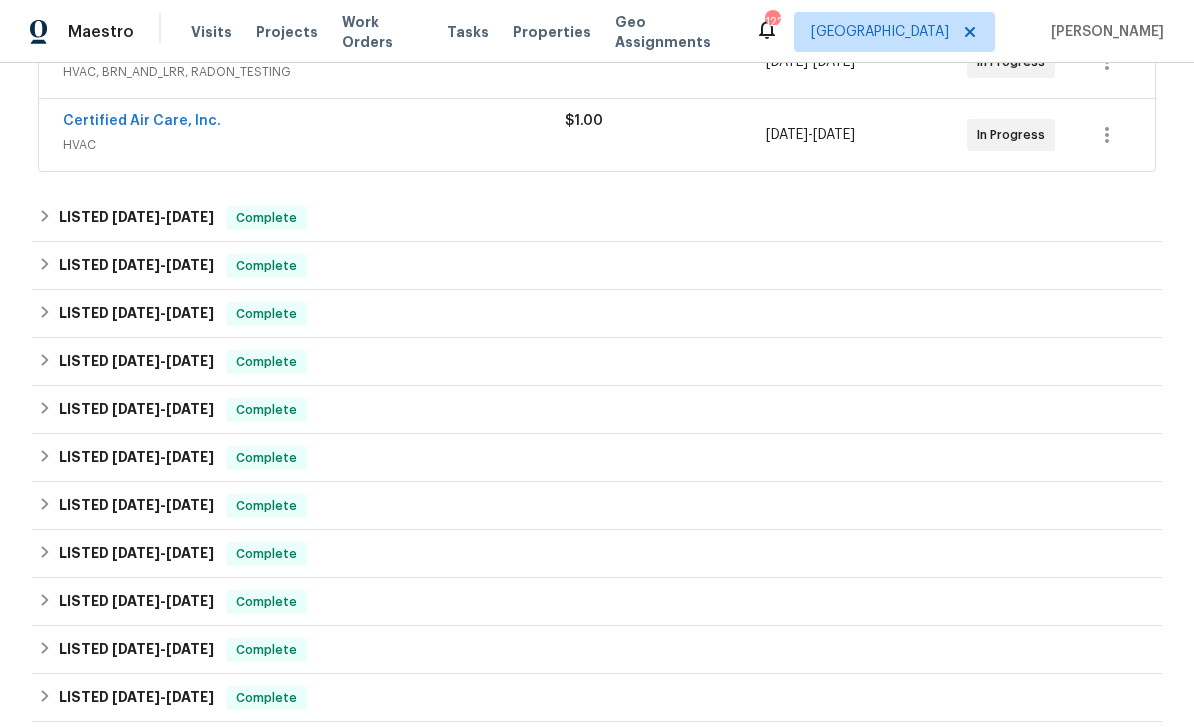 scroll, scrollTop: 675, scrollLeft: 0, axis: vertical 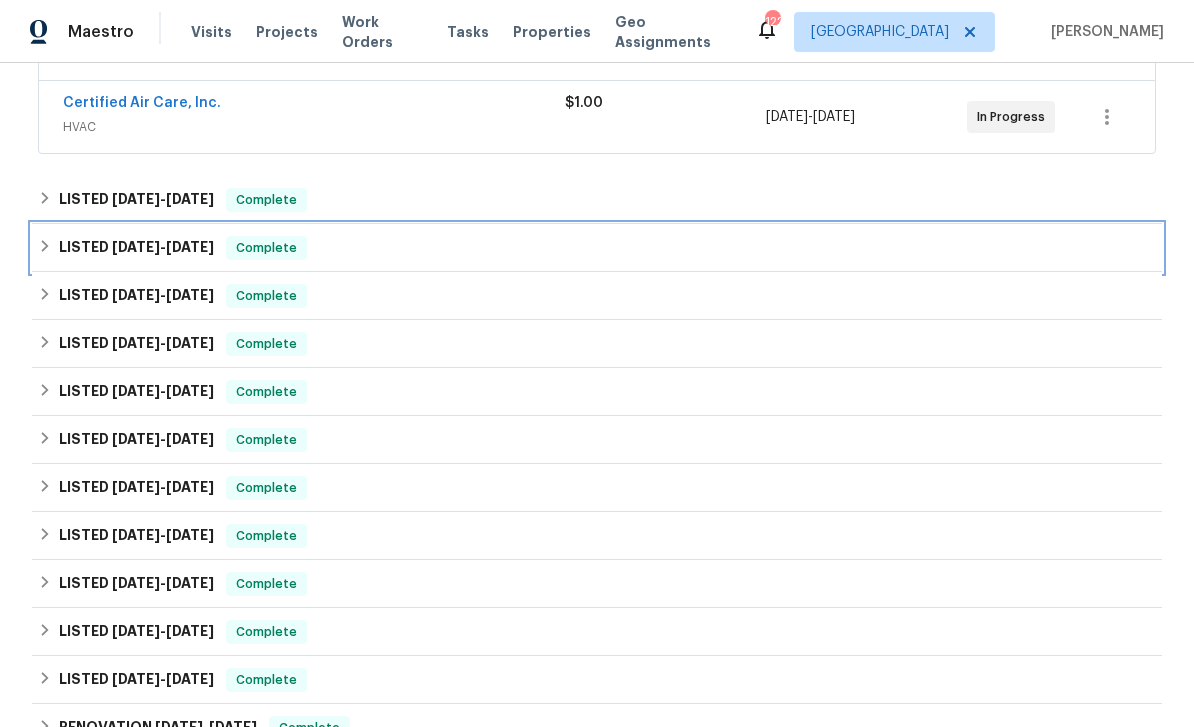 click on "LISTED   5/30/25  -  6/2/25" at bounding box center (136, 248) 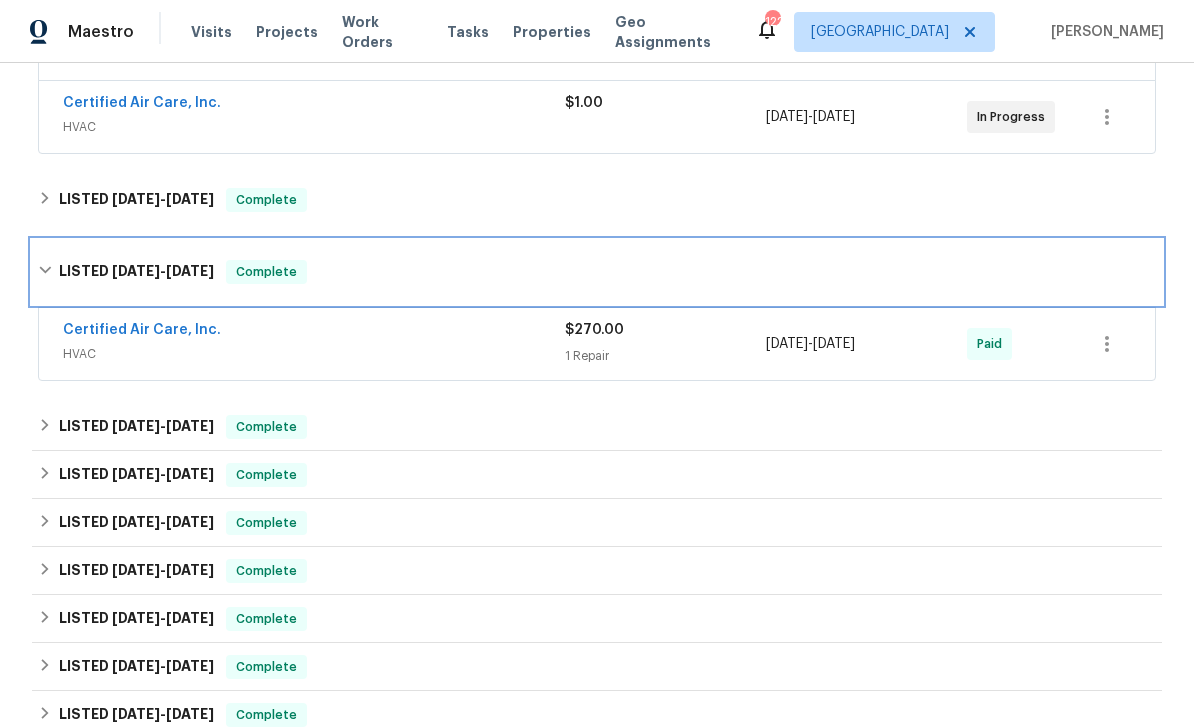 click on "LISTED   5/30/25  -  6/2/25" at bounding box center (136, 272) 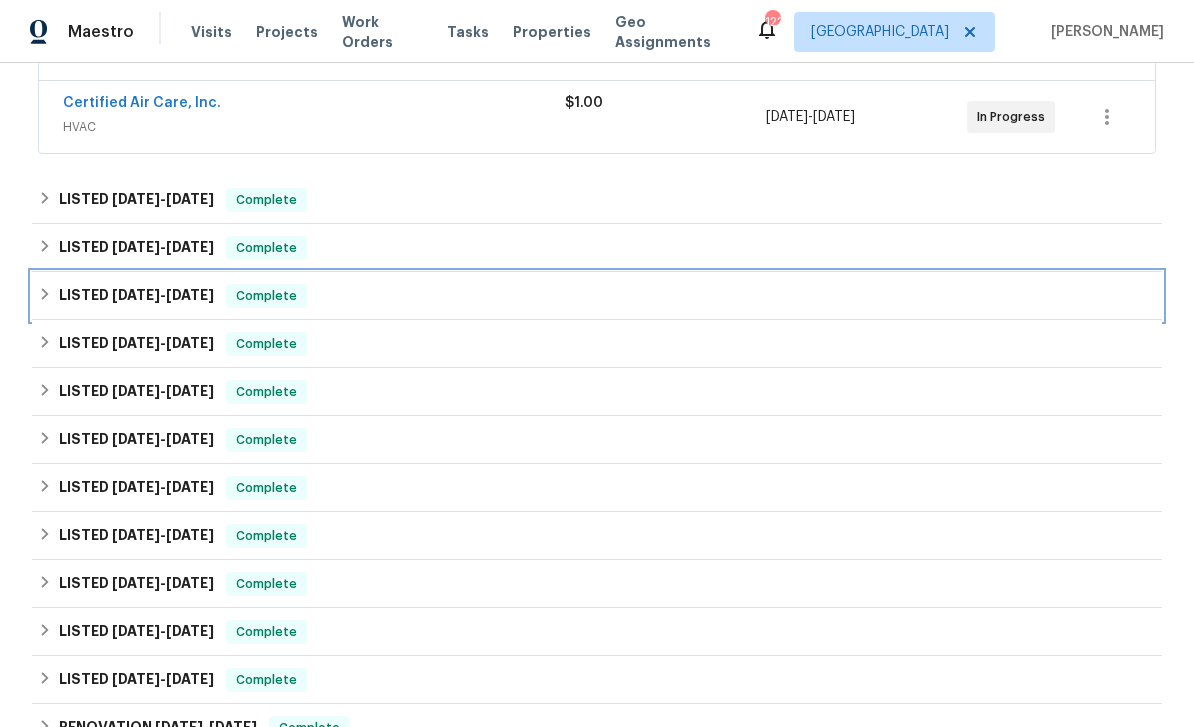 click on "LISTED   5/6/25  -  5/29/25" at bounding box center (136, 296) 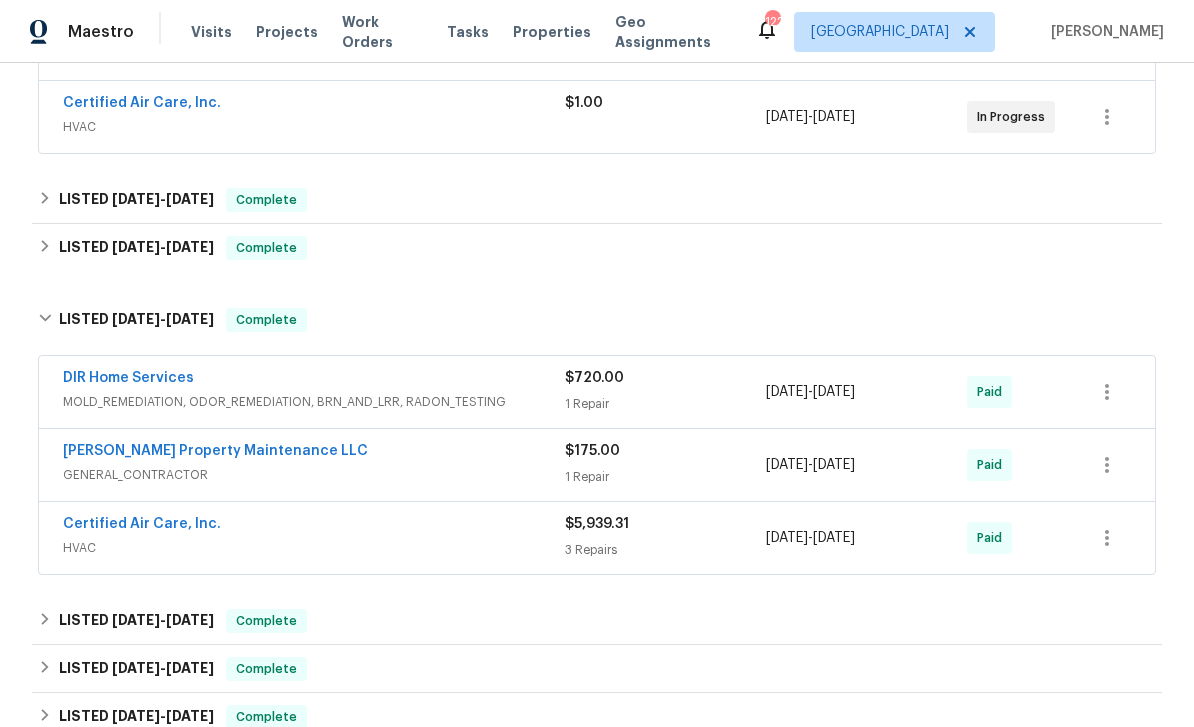 click on "Certified Air Care, Inc." at bounding box center (142, 524) 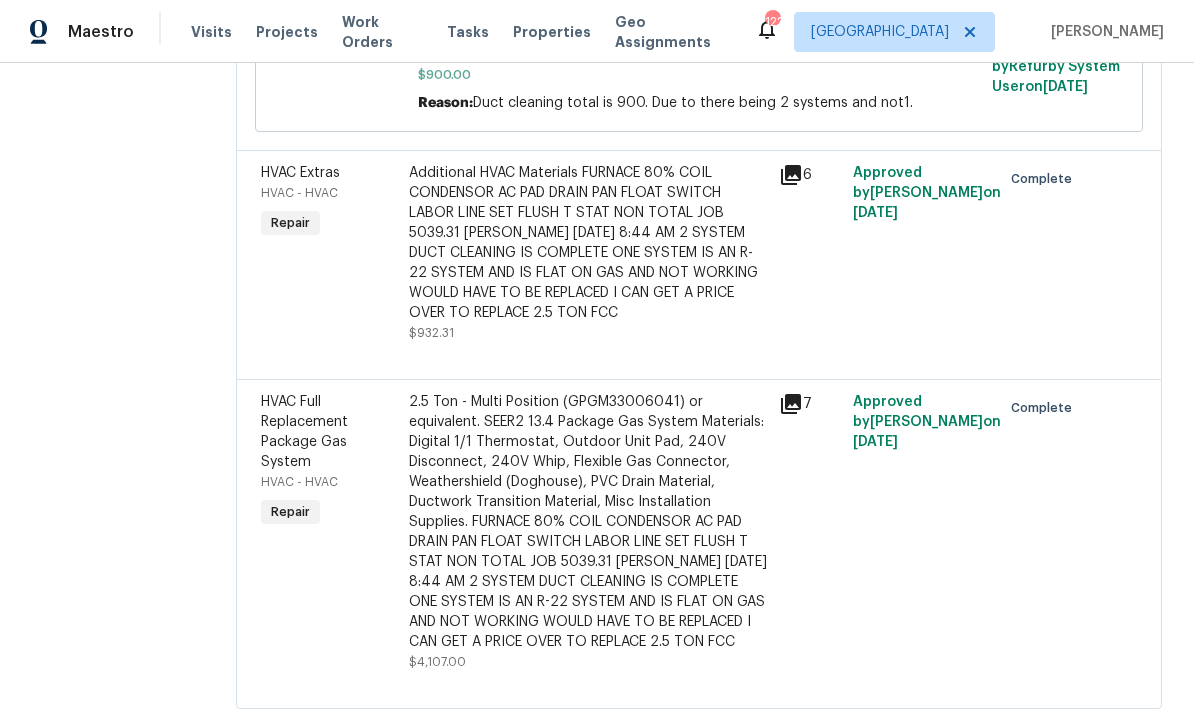 scroll, scrollTop: 591, scrollLeft: 0, axis: vertical 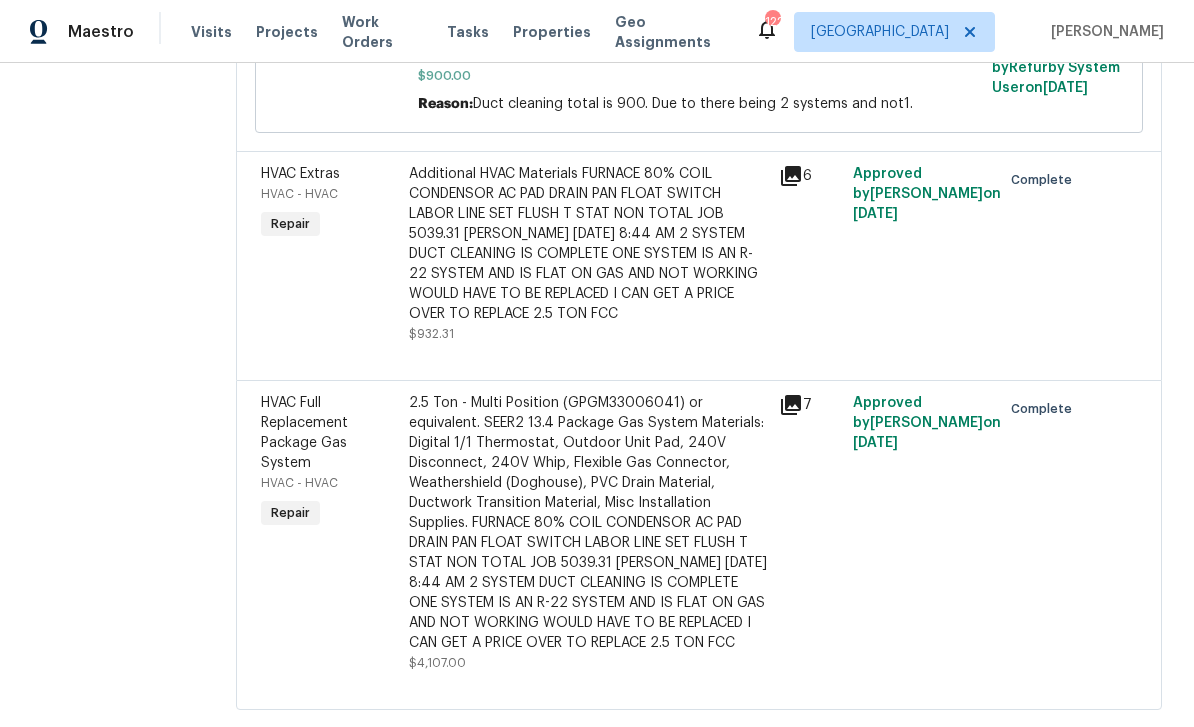 click 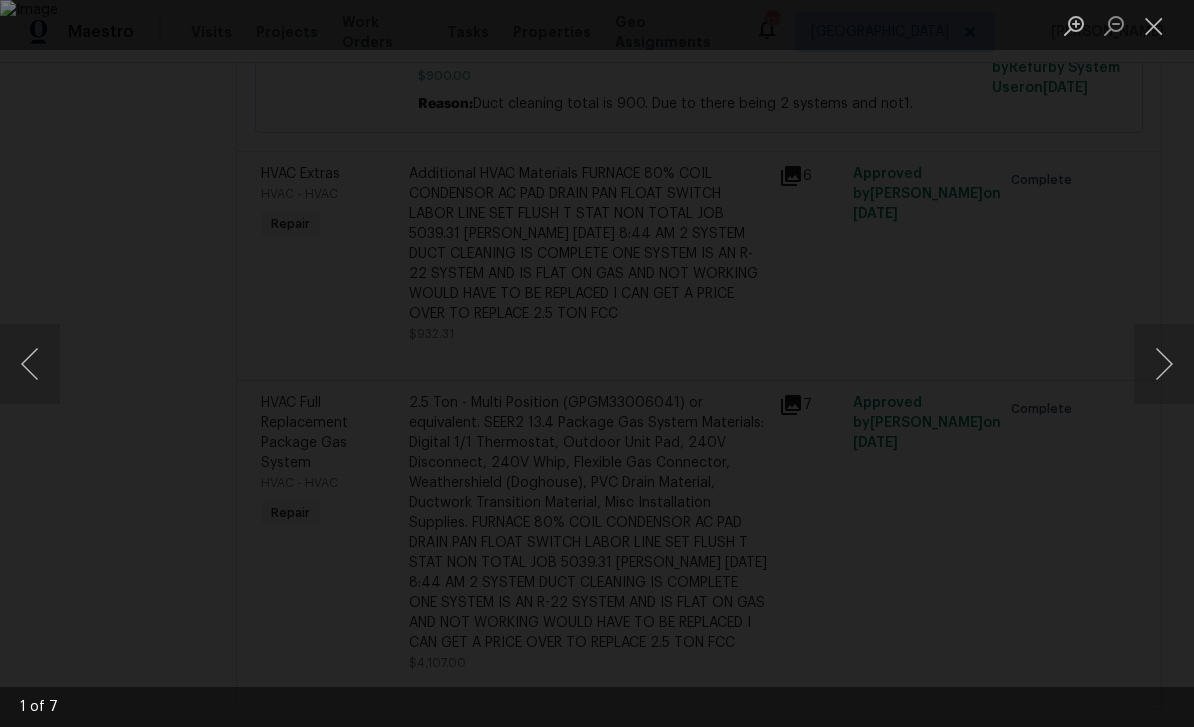 click at bounding box center (1164, 364) 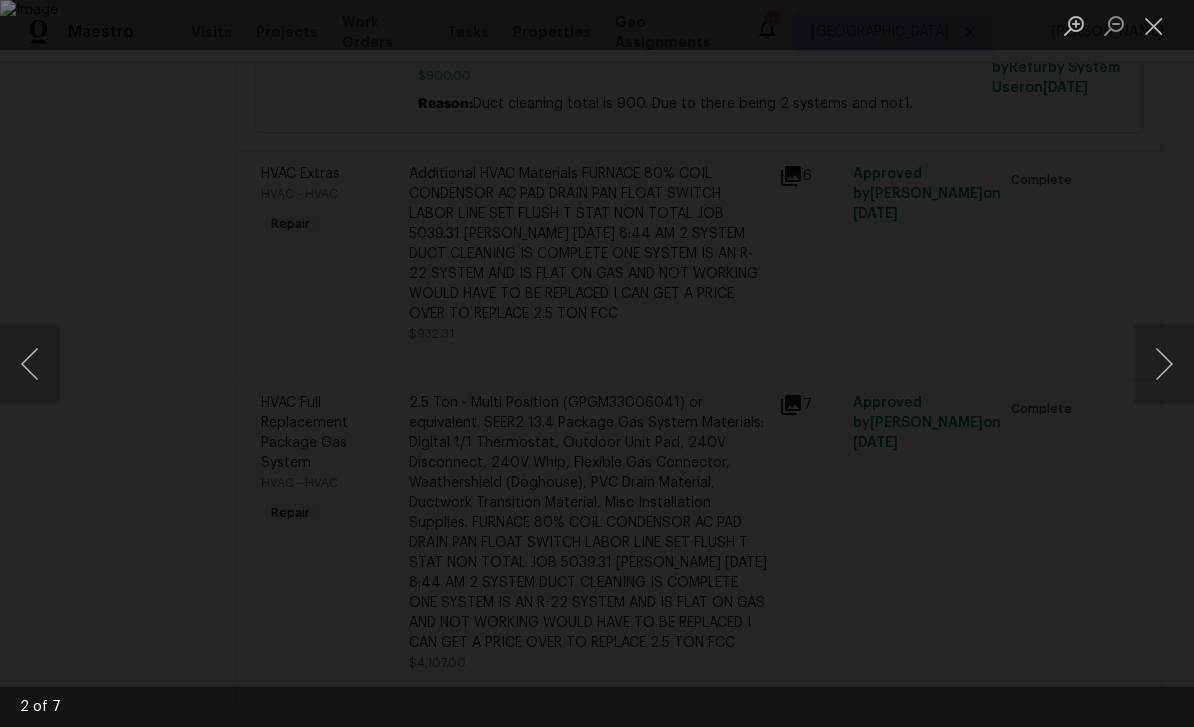 click at bounding box center (1164, 364) 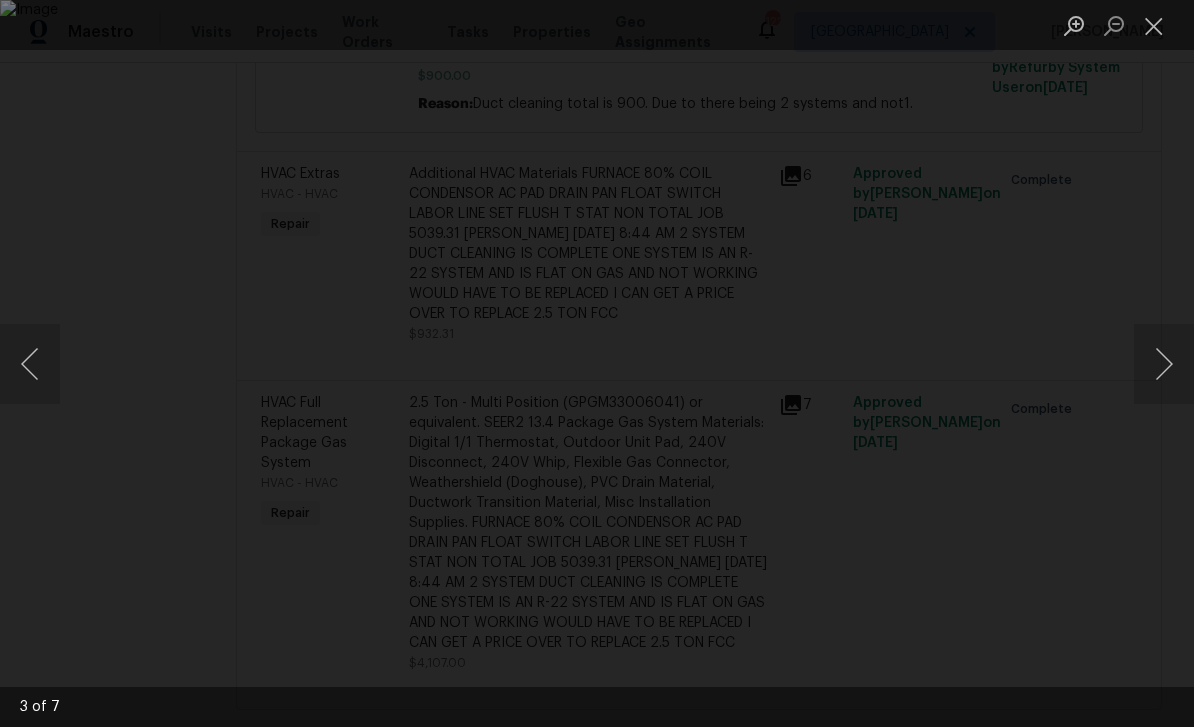 click at bounding box center (1164, 364) 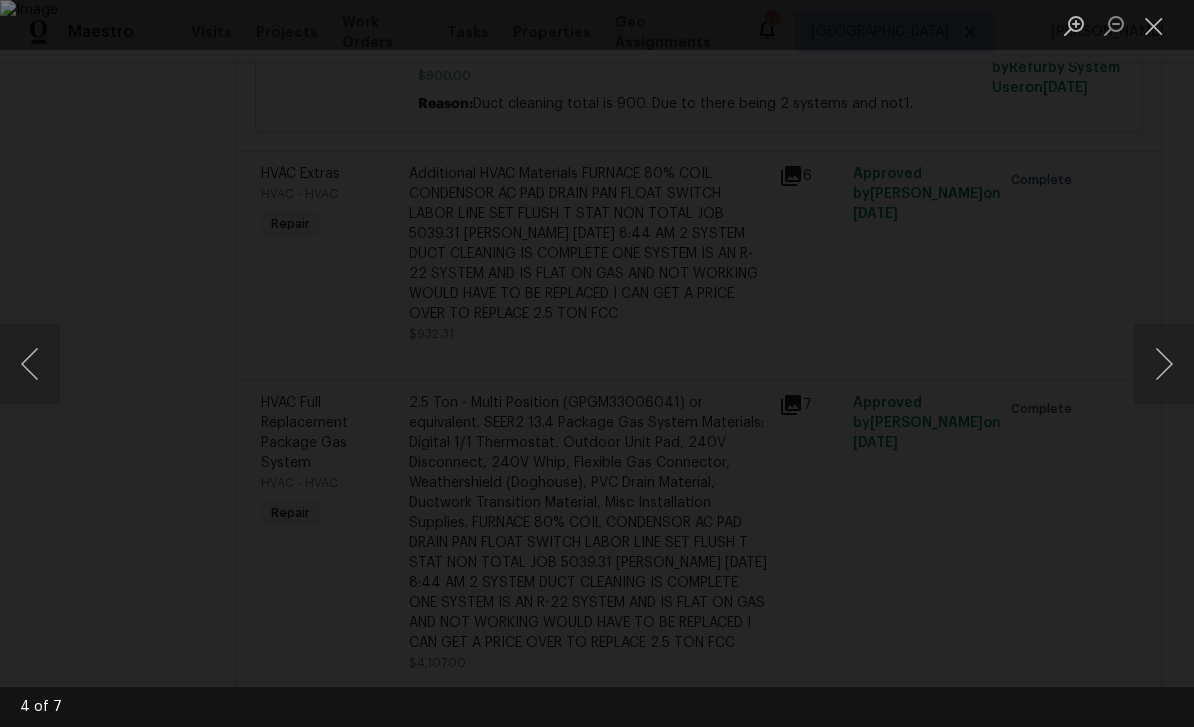 click at bounding box center [1164, 364] 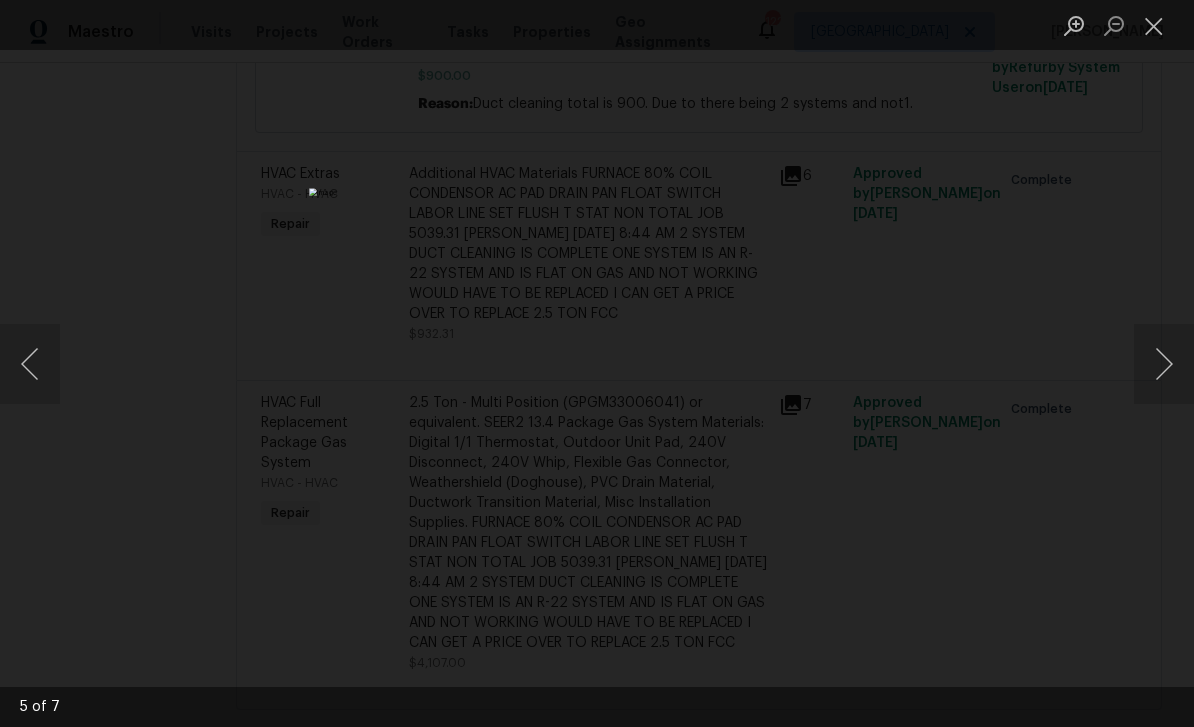 click at bounding box center (1164, 364) 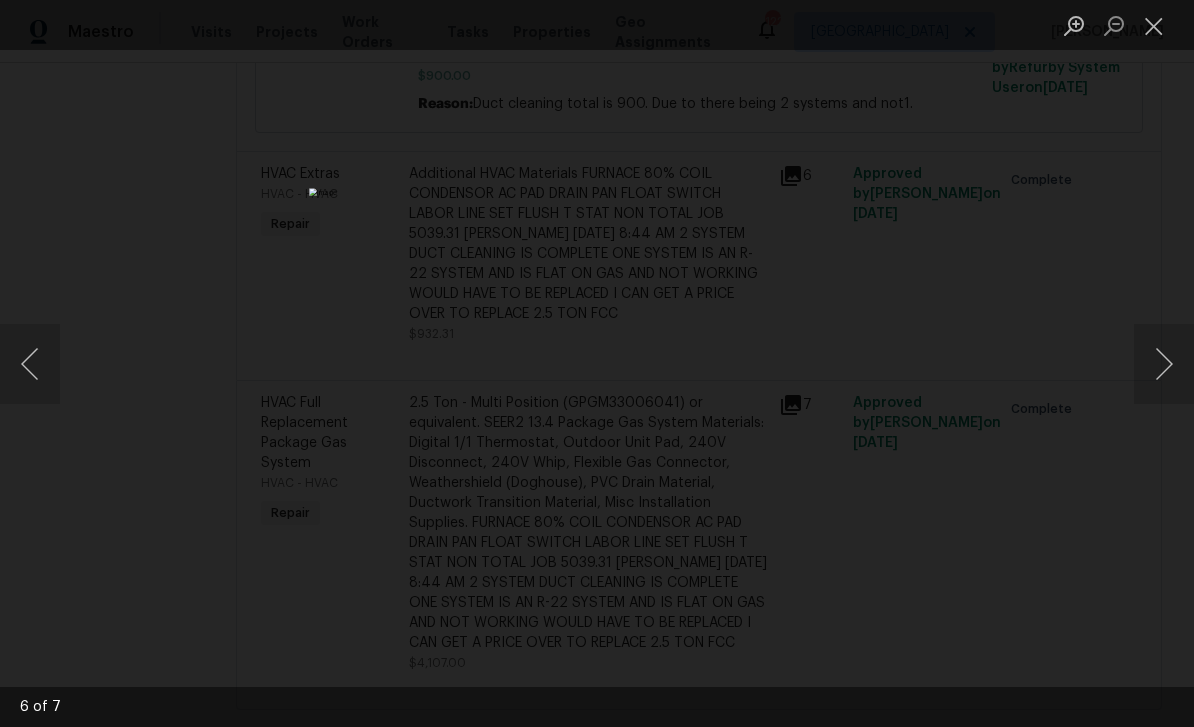 click at bounding box center [1164, 364] 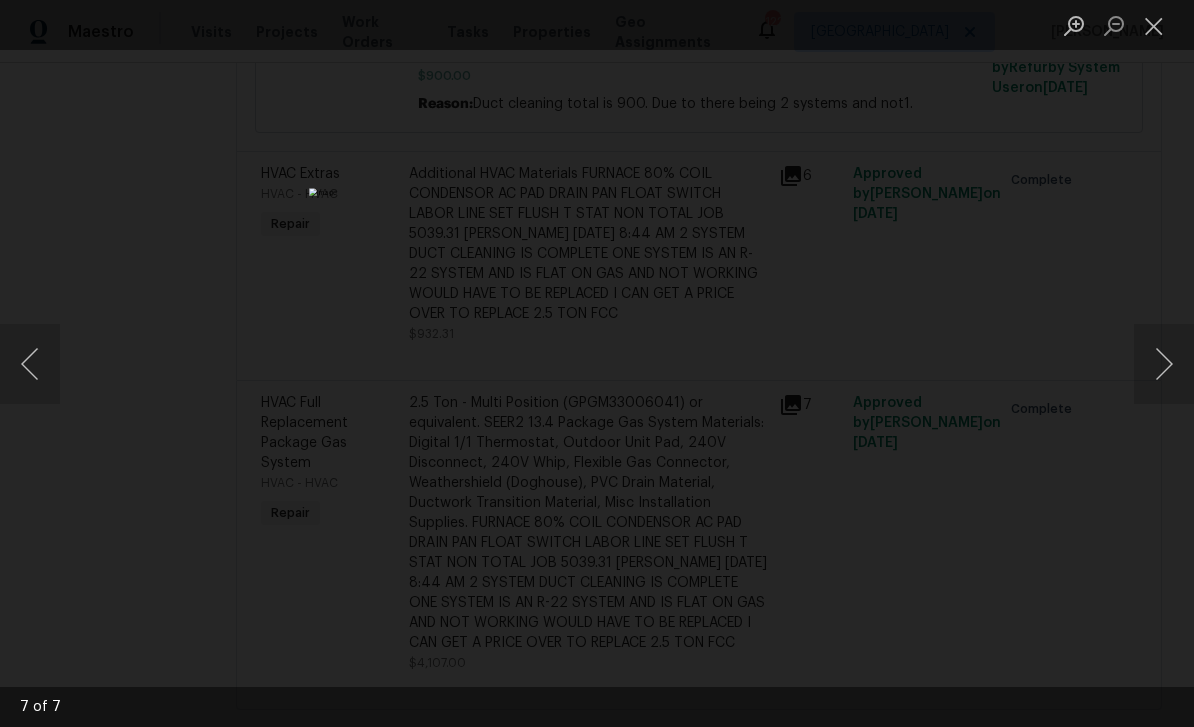 click at bounding box center [1164, 364] 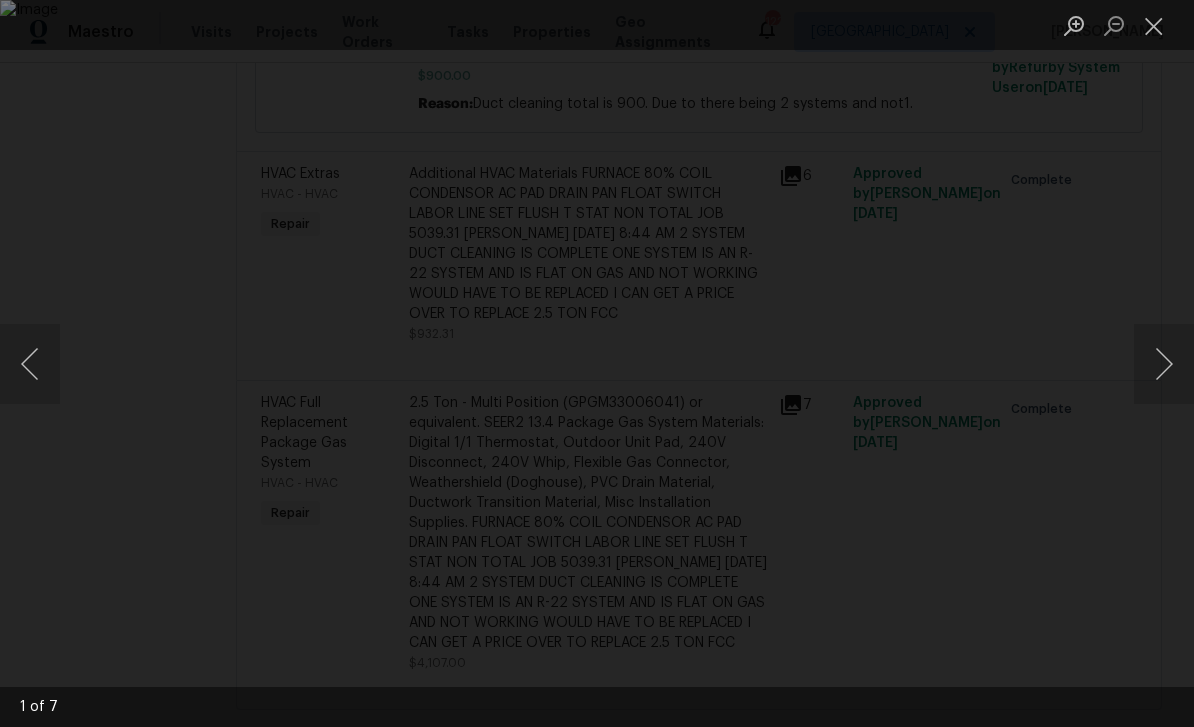click at bounding box center [1164, 364] 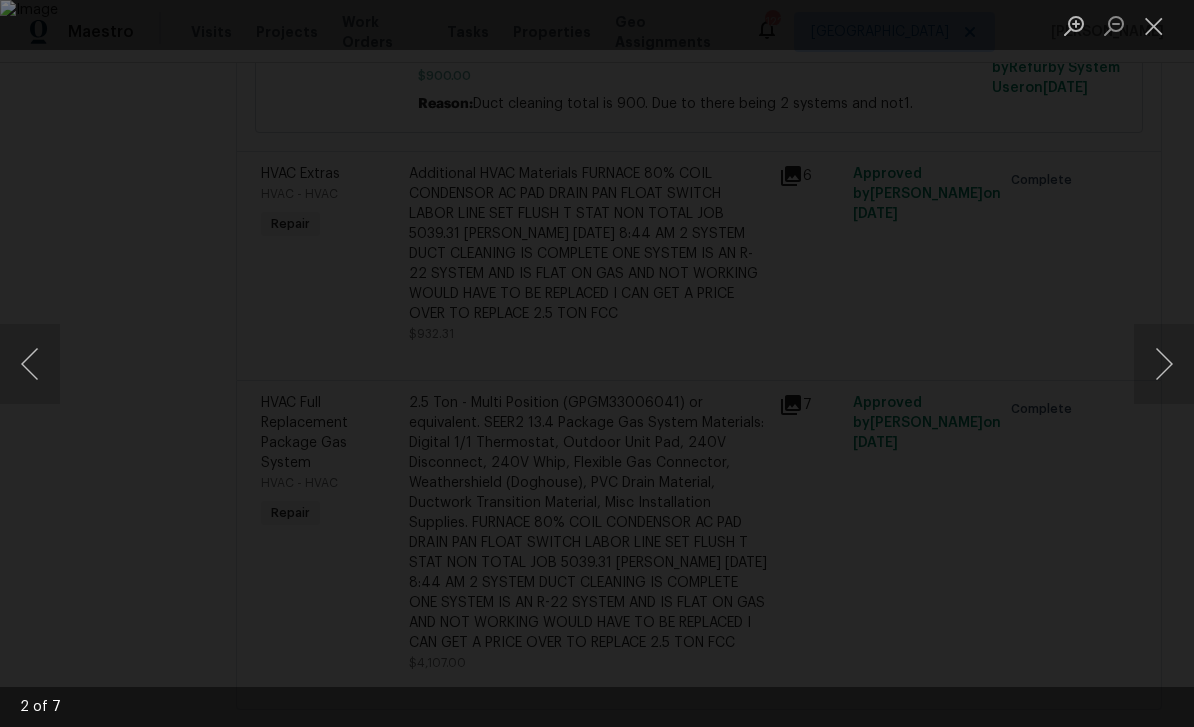 click at bounding box center [1164, 364] 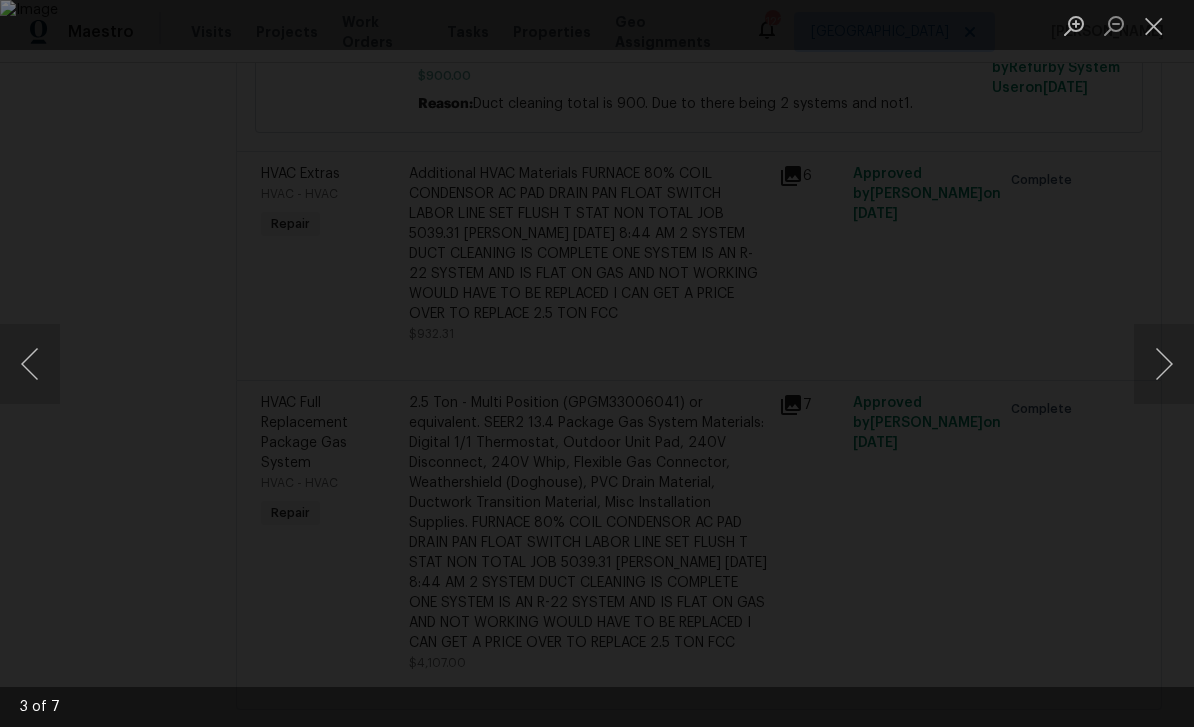 click at bounding box center [1164, 364] 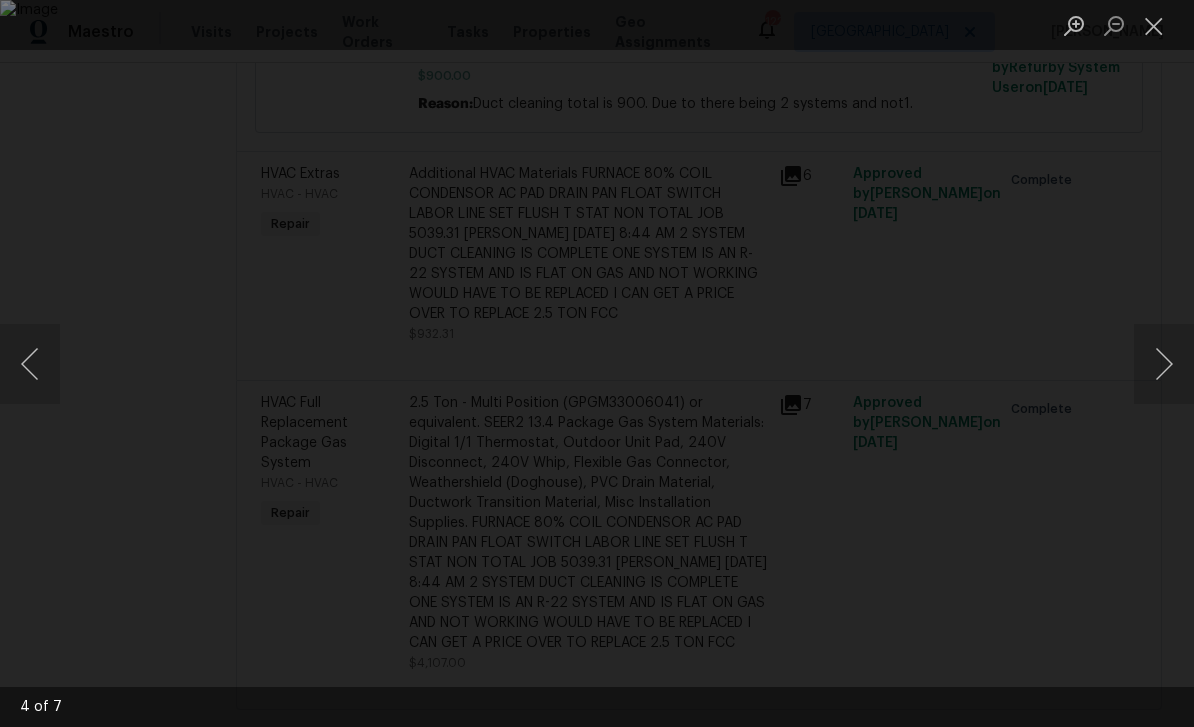 click at bounding box center (1164, 364) 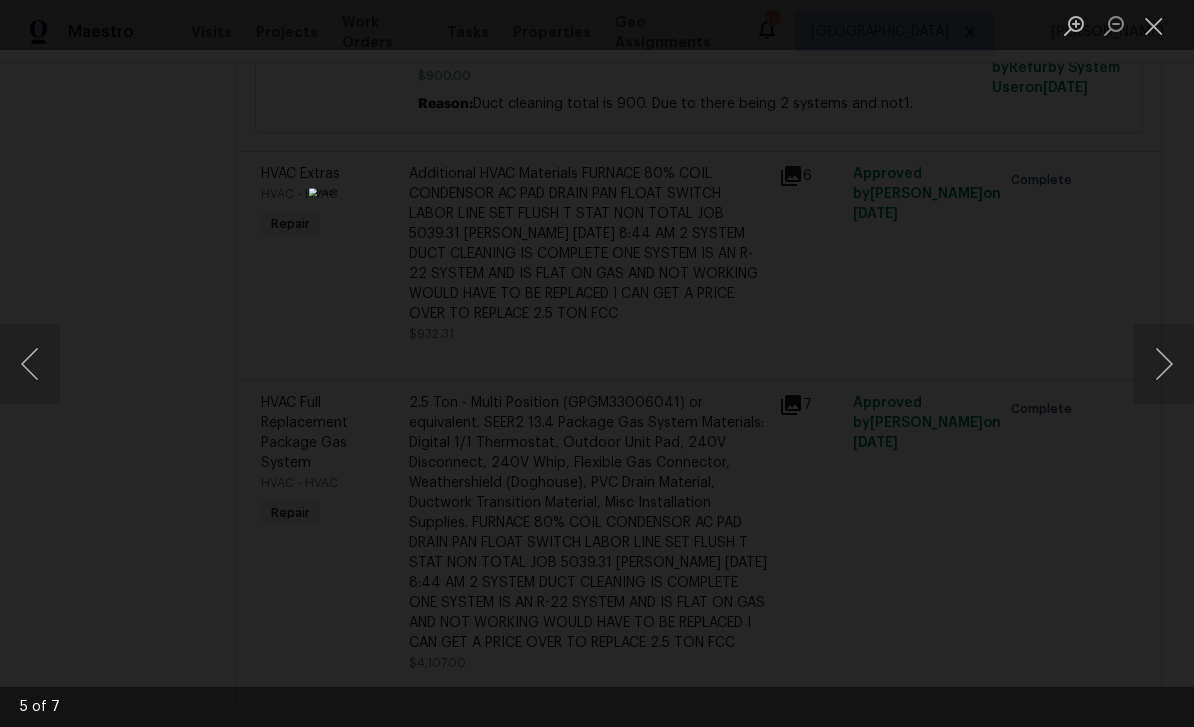 click at bounding box center (1164, 364) 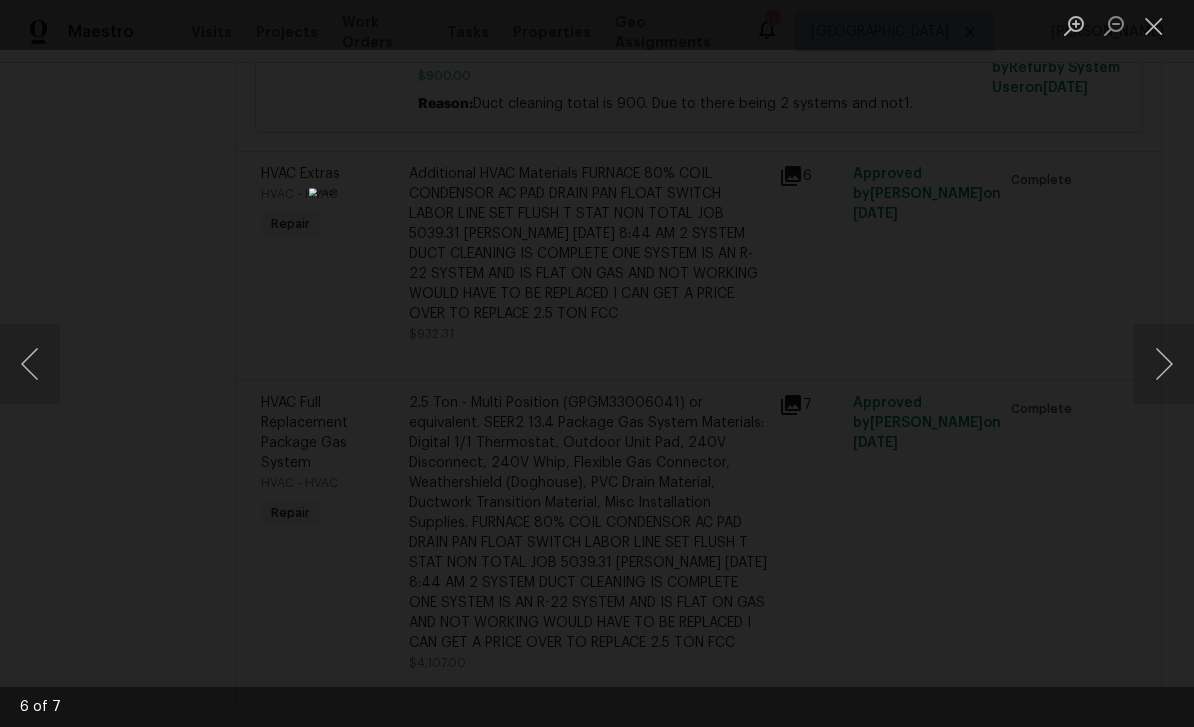 click at bounding box center [1164, 364] 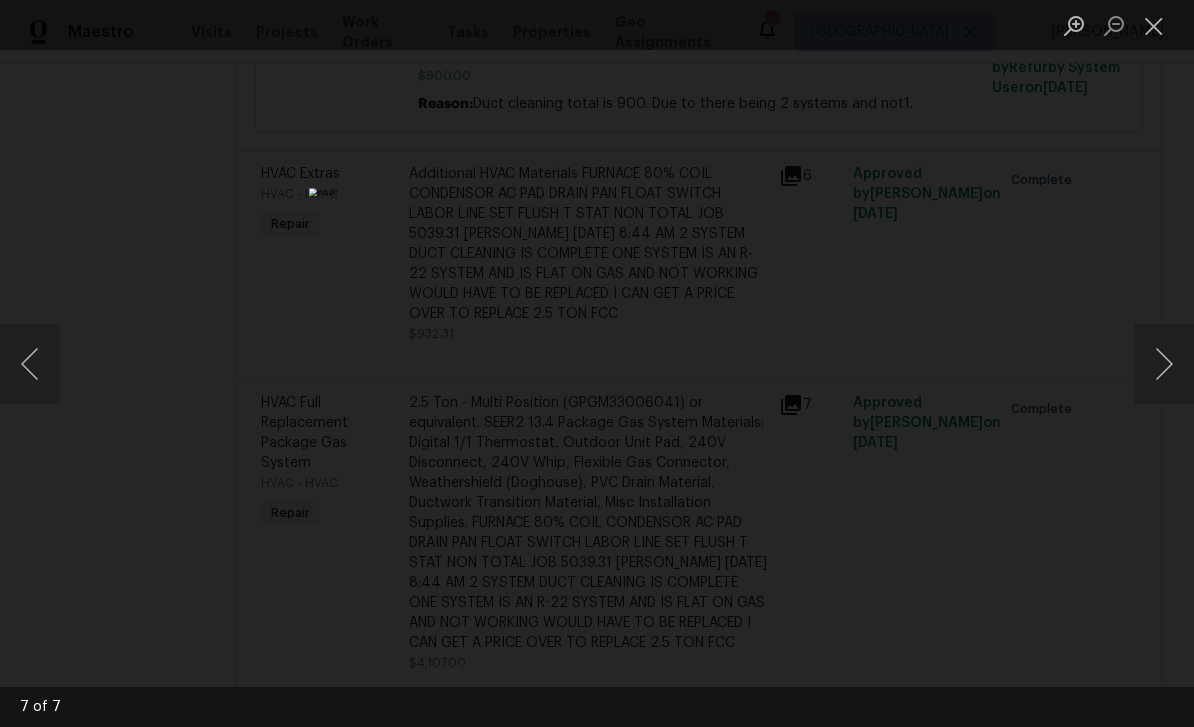 click at bounding box center [1164, 364] 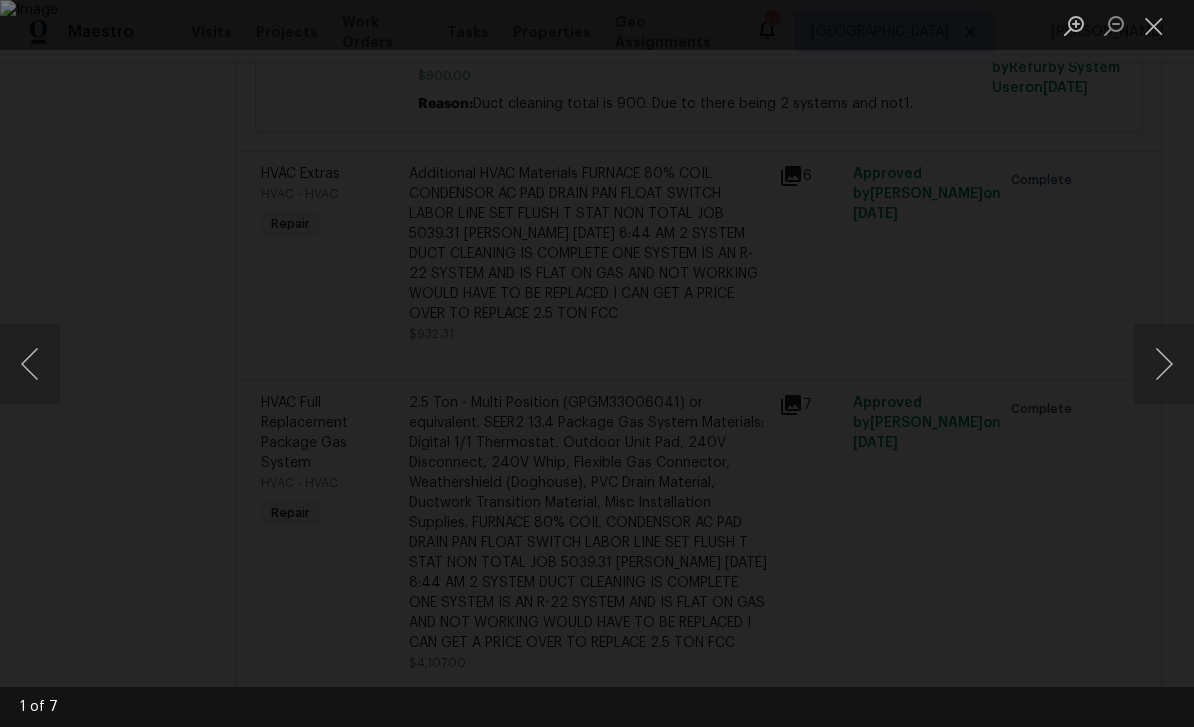 click at bounding box center [1154, 25] 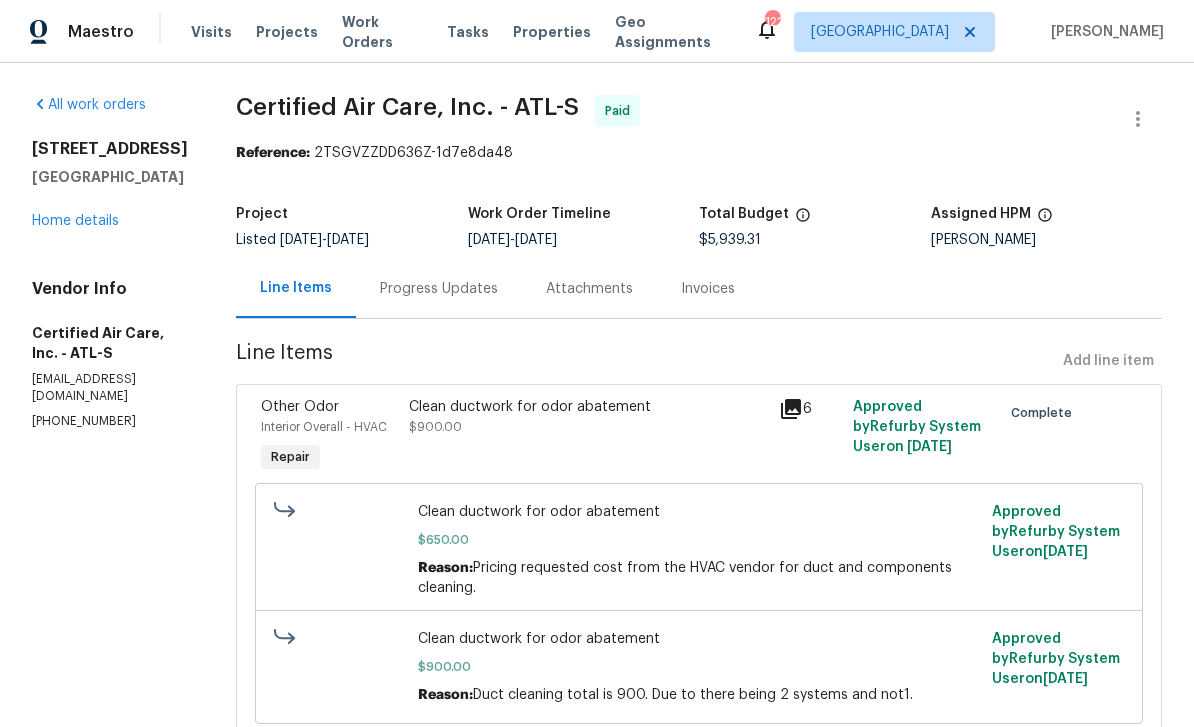 scroll, scrollTop: 0, scrollLeft: 0, axis: both 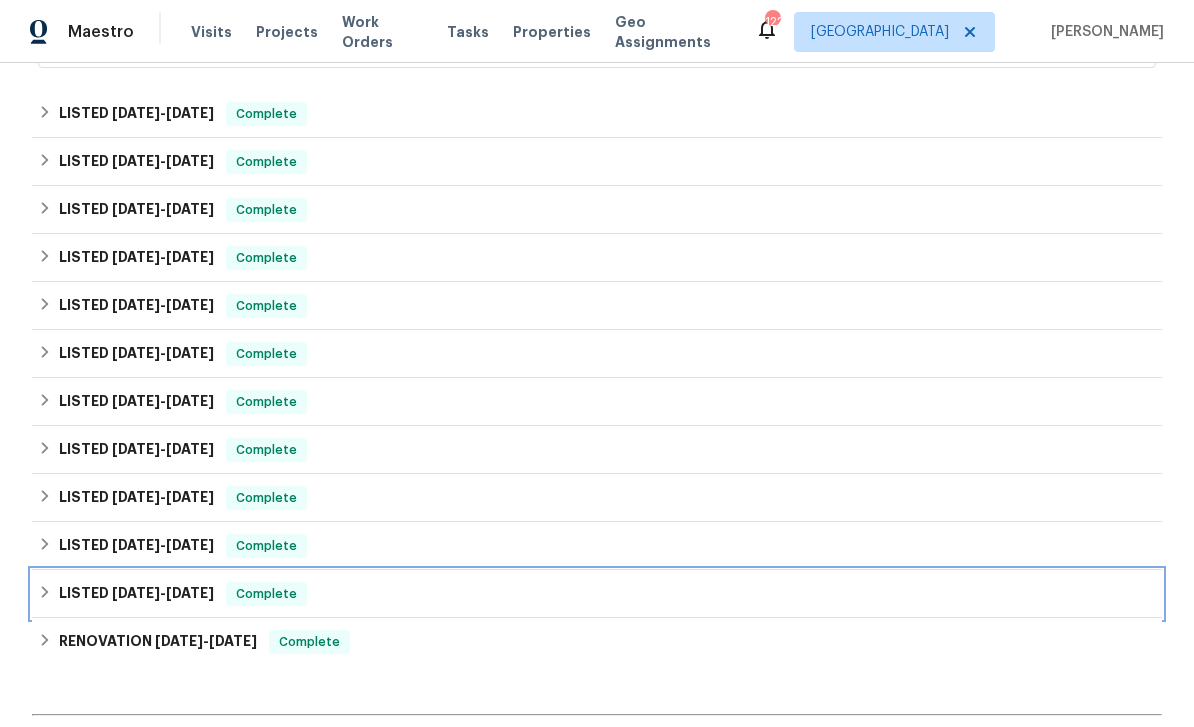 click on "LISTED   3/21/24  -  3/26/24" at bounding box center [136, 594] 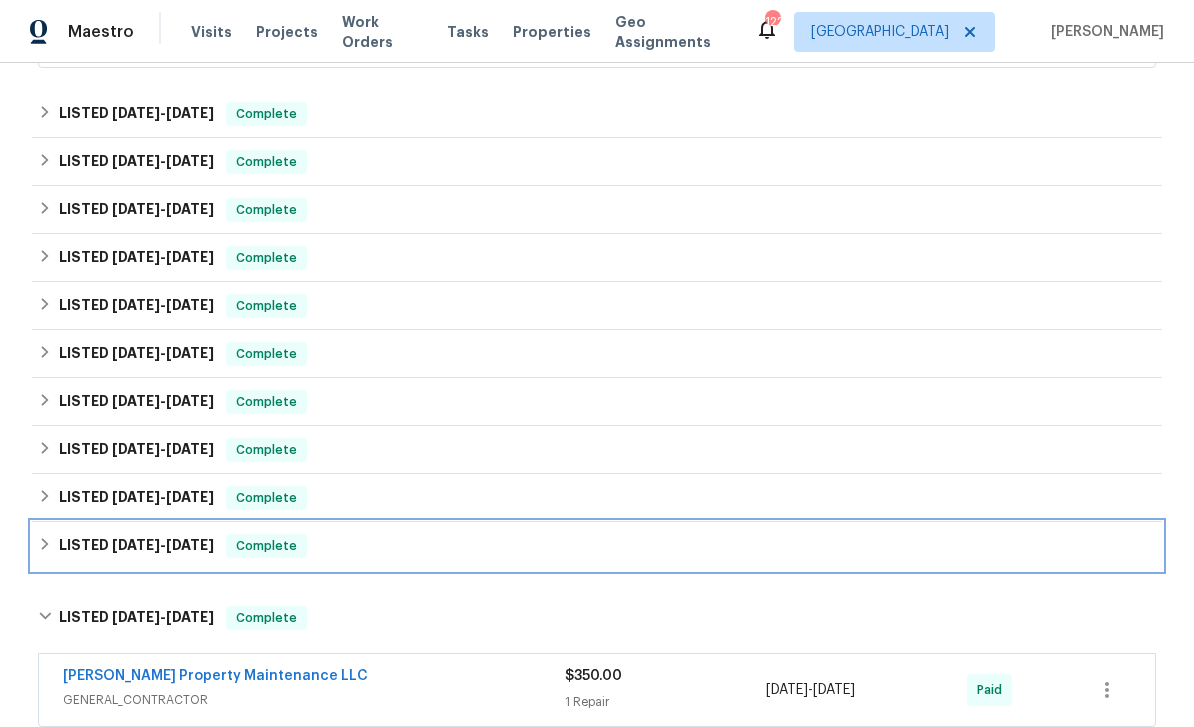 click on "LISTED   5/7/24  -  5/9/24 Complete" at bounding box center [597, 546] 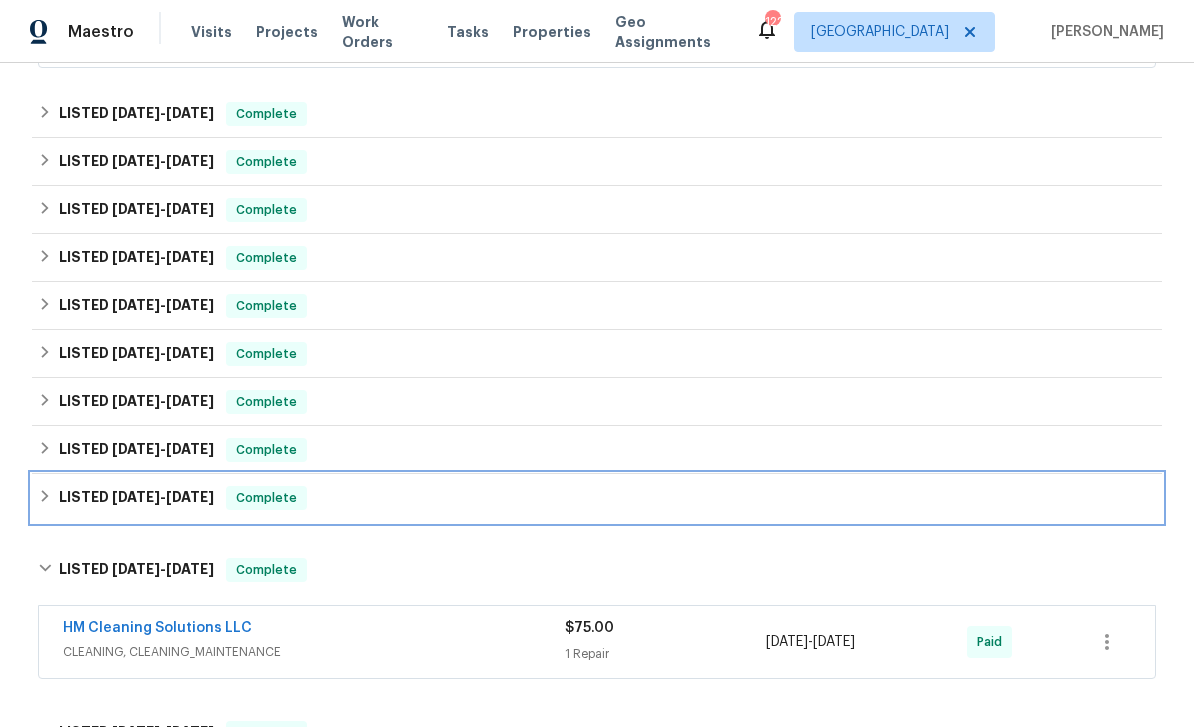 click on "LISTED   7/3/24  -  7/8/24" at bounding box center [136, 498] 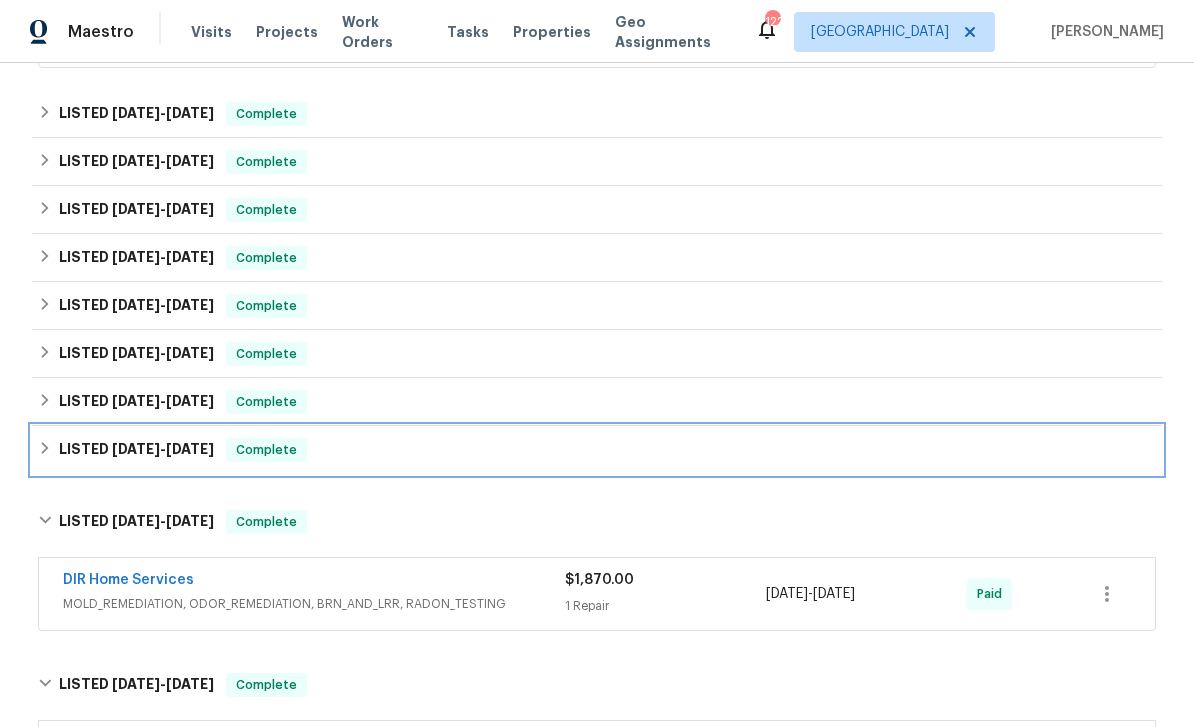 click on "LISTED   11/19/24  -  11/25/24" at bounding box center (136, 450) 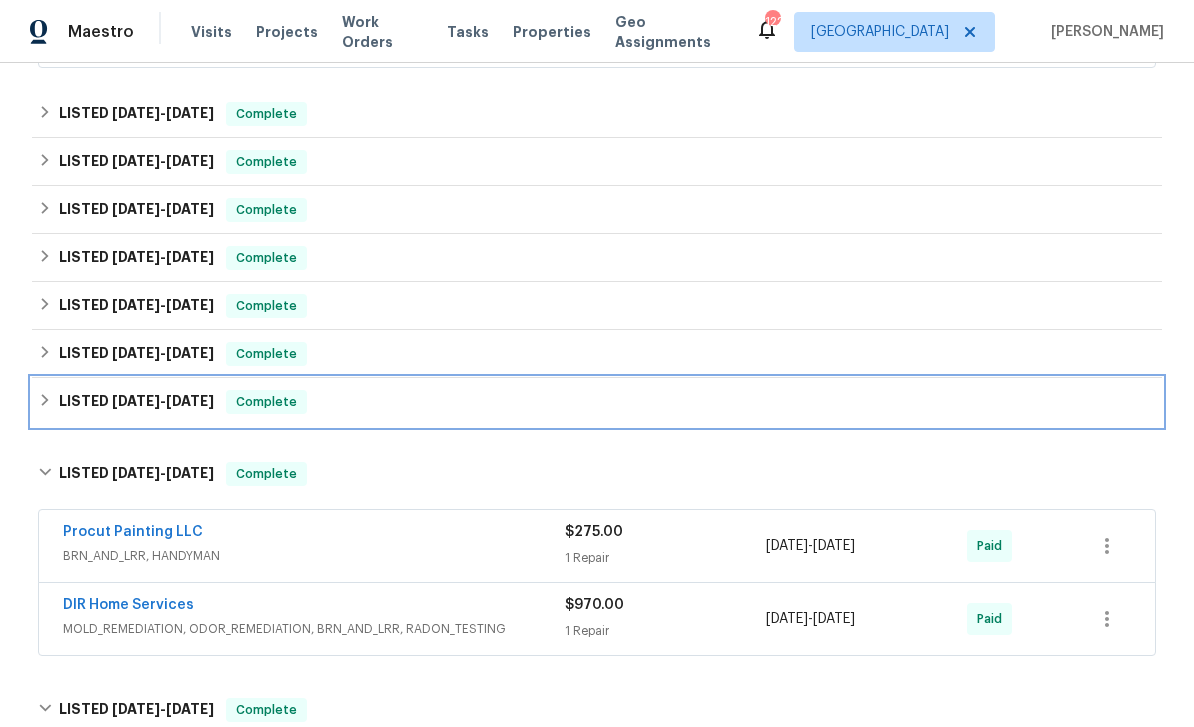 click on "LISTED   12/30/24  -  1/2/25" at bounding box center [136, 402] 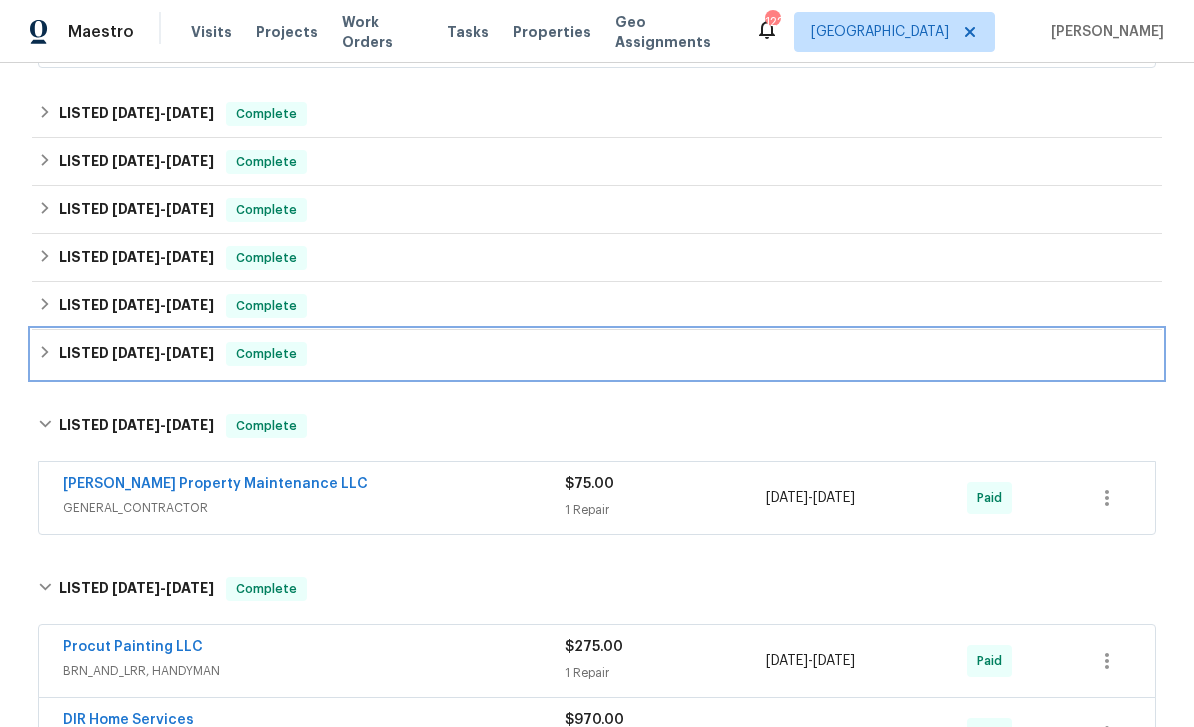click on "LISTED   3/11/25  -  3/12/25" at bounding box center (136, 354) 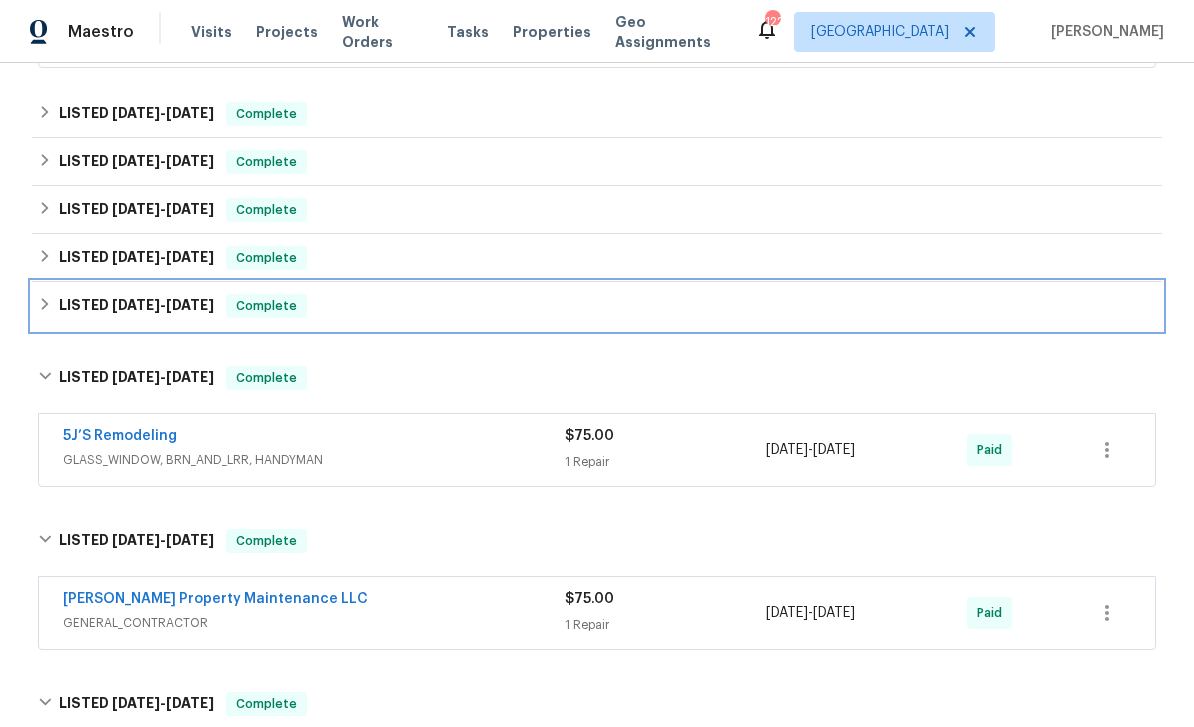 click on "LISTED   4/1/25  -  4/8/25" at bounding box center (136, 306) 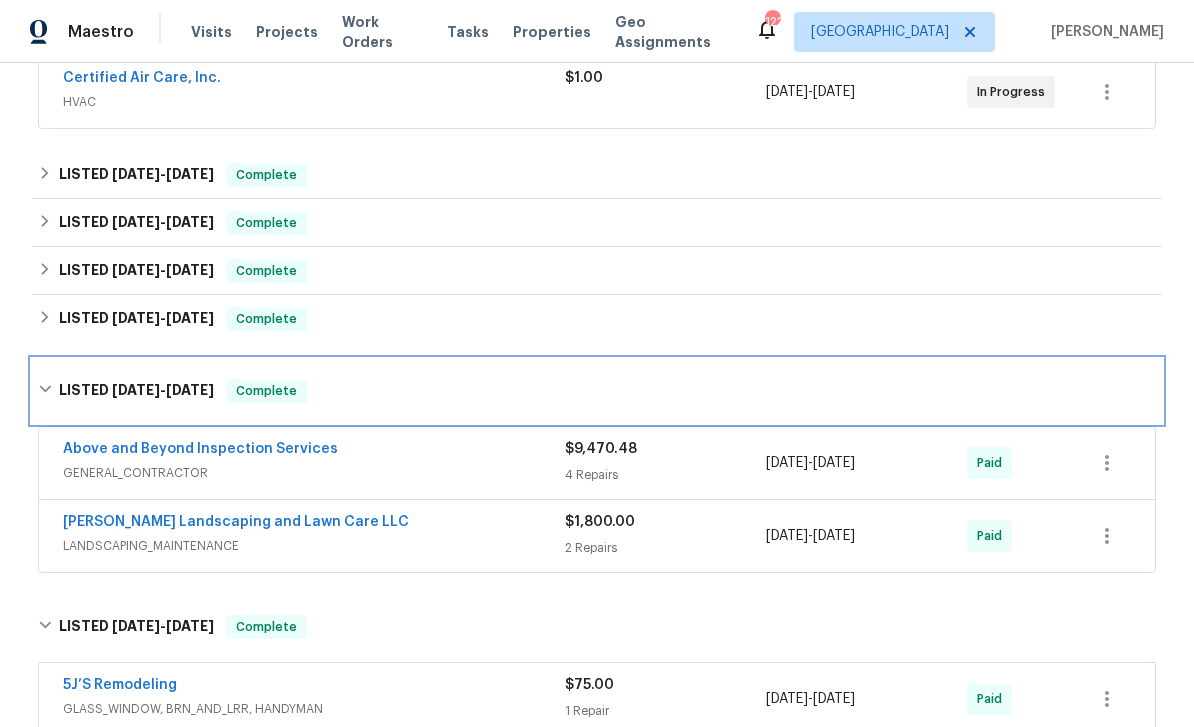 scroll, scrollTop: 694, scrollLeft: 0, axis: vertical 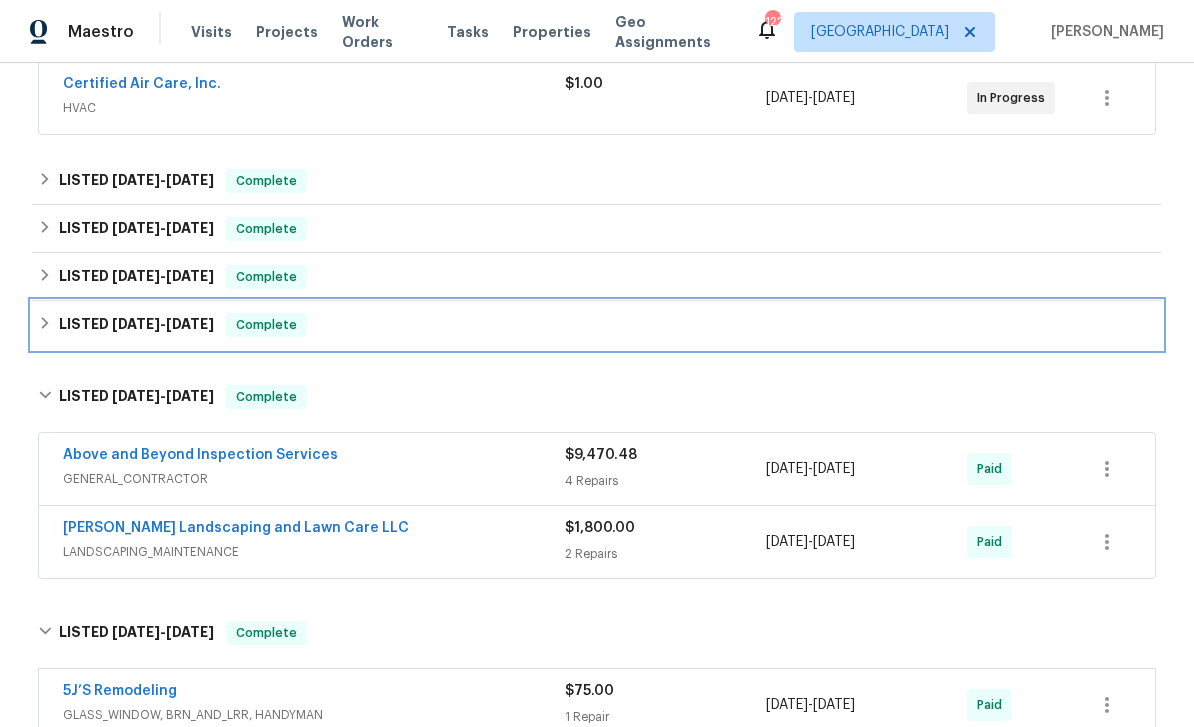 click on "LISTED   4/28/25  -  4/30/25" at bounding box center (136, 325) 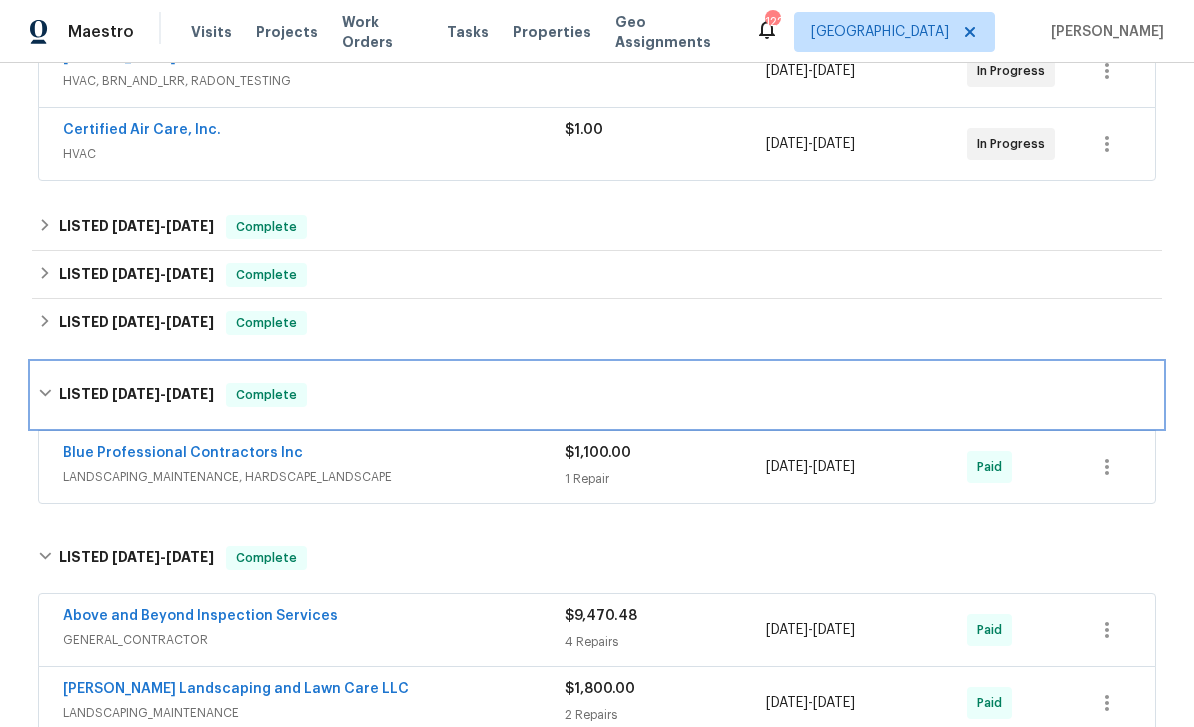 scroll, scrollTop: 646, scrollLeft: 0, axis: vertical 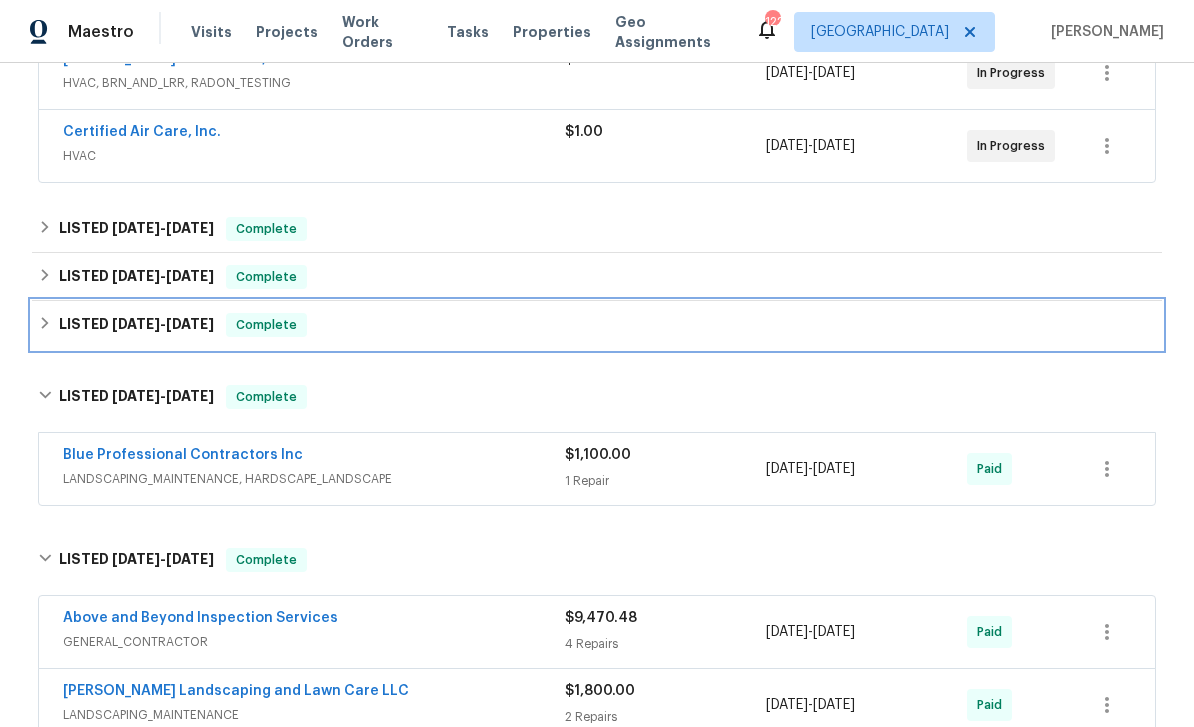 click on "LISTED   5/6/25  -  5/29/25" at bounding box center (136, 325) 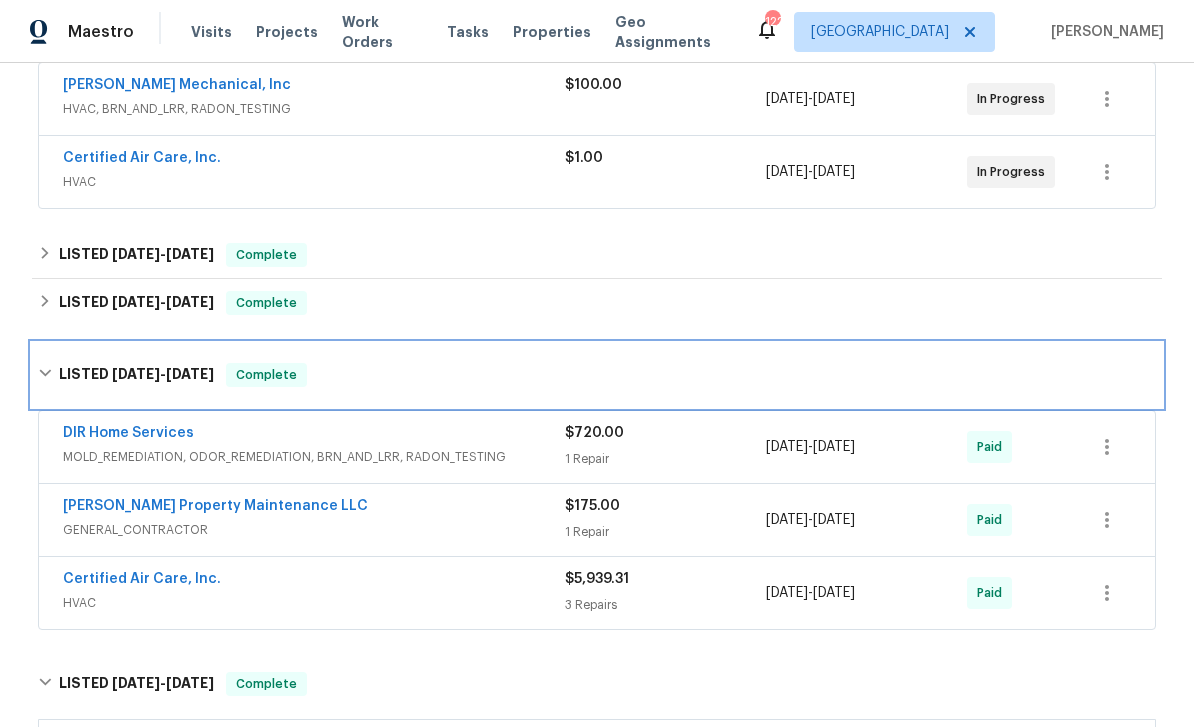 scroll, scrollTop: 619, scrollLeft: 0, axis: vertical 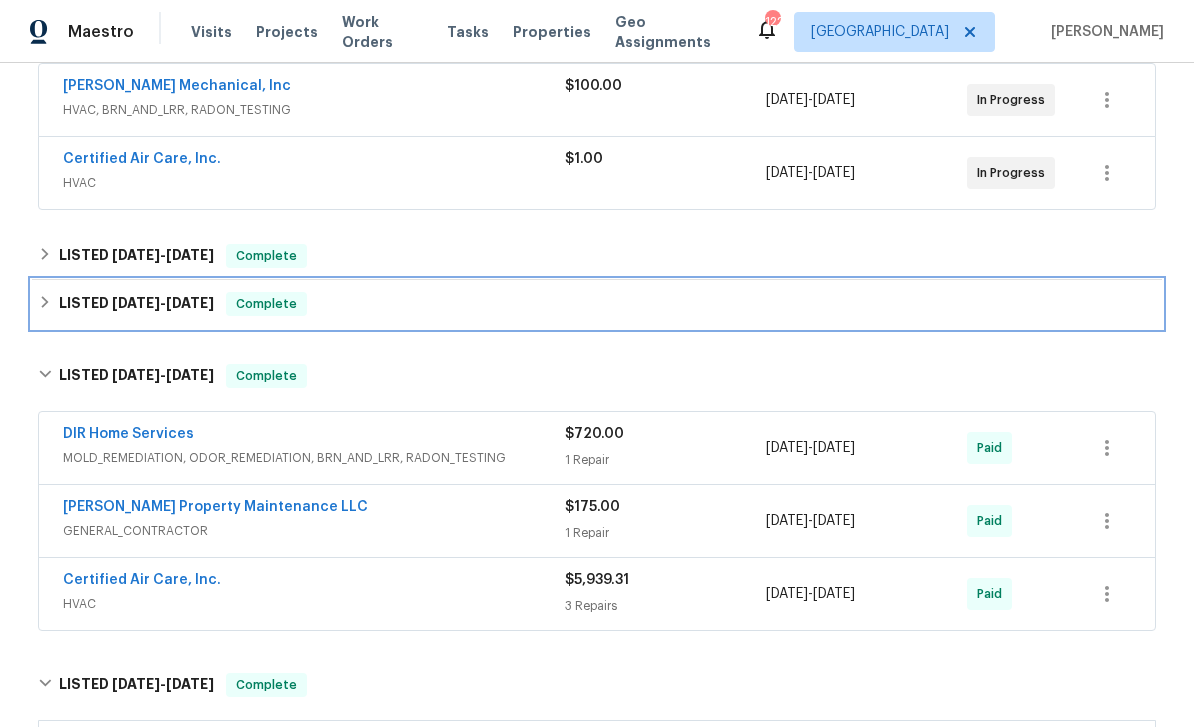 click on "LISTED   5/30/25  -  6/2/25" at bounding box center [136, 304] 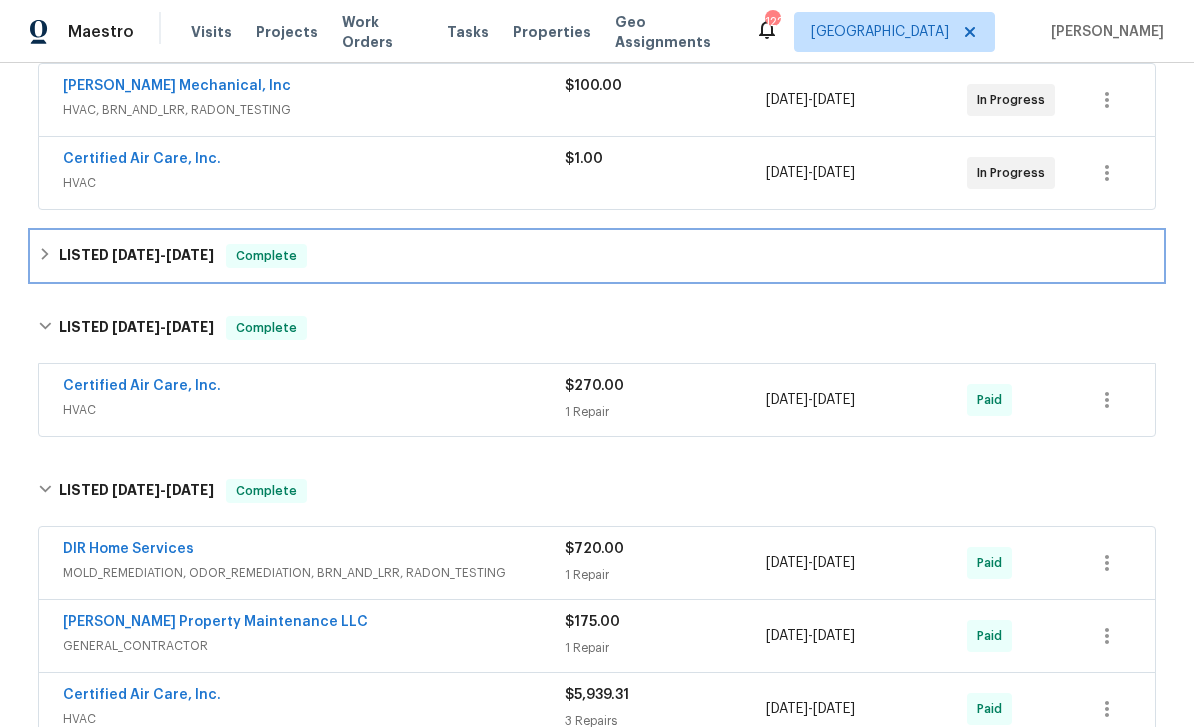 click on "LISTED   6/16/25  -  6/23/25" at bounding box center (136, 256) 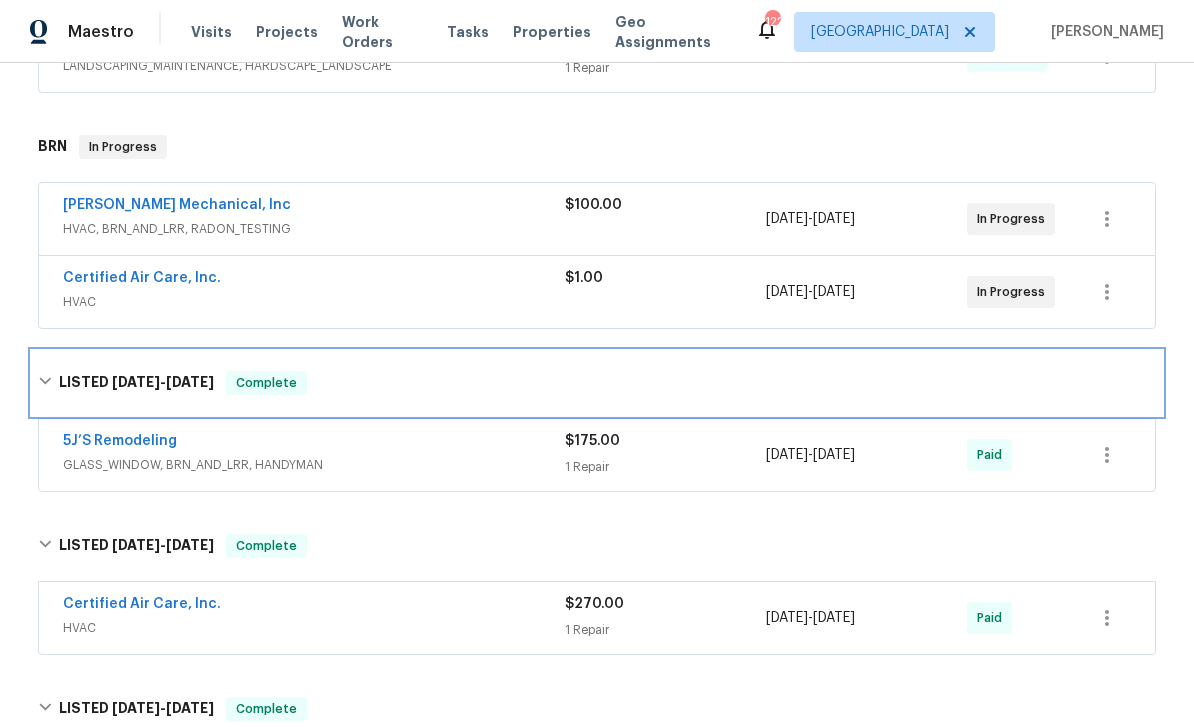 scroll, scrollTop: 449, scrollLeft: 0, axis: vertical 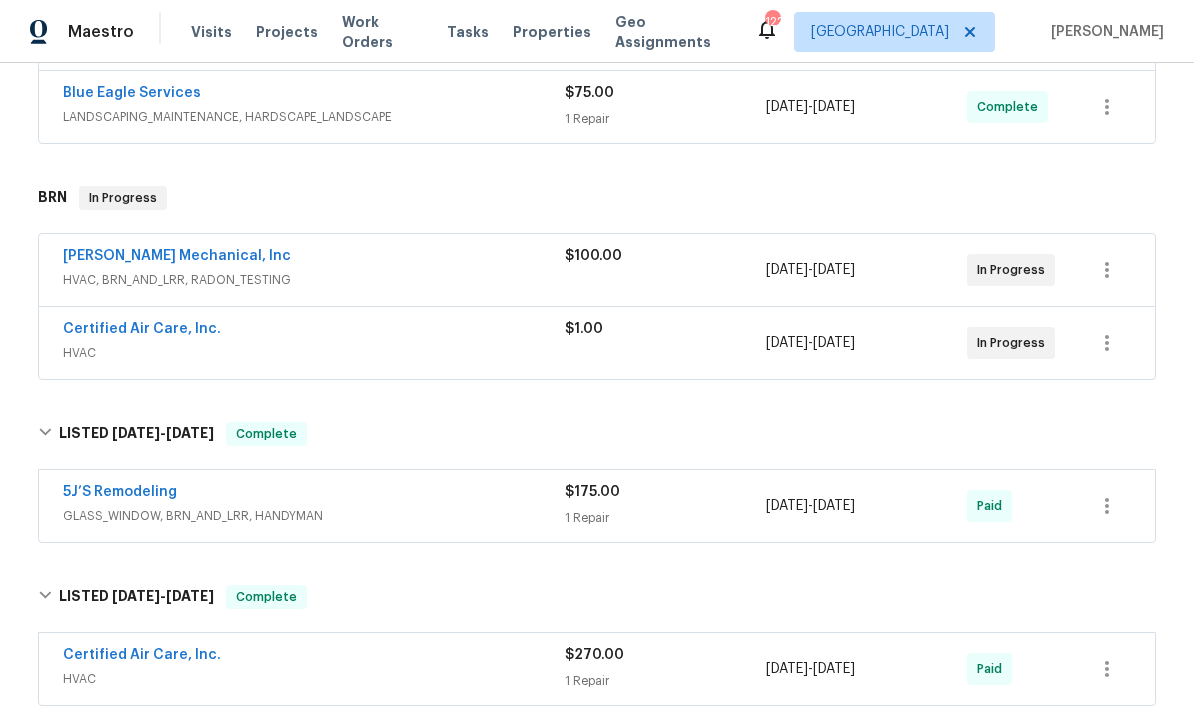 click on "JH Martin Mechanical, Inc" at bounding box center [177, 256] 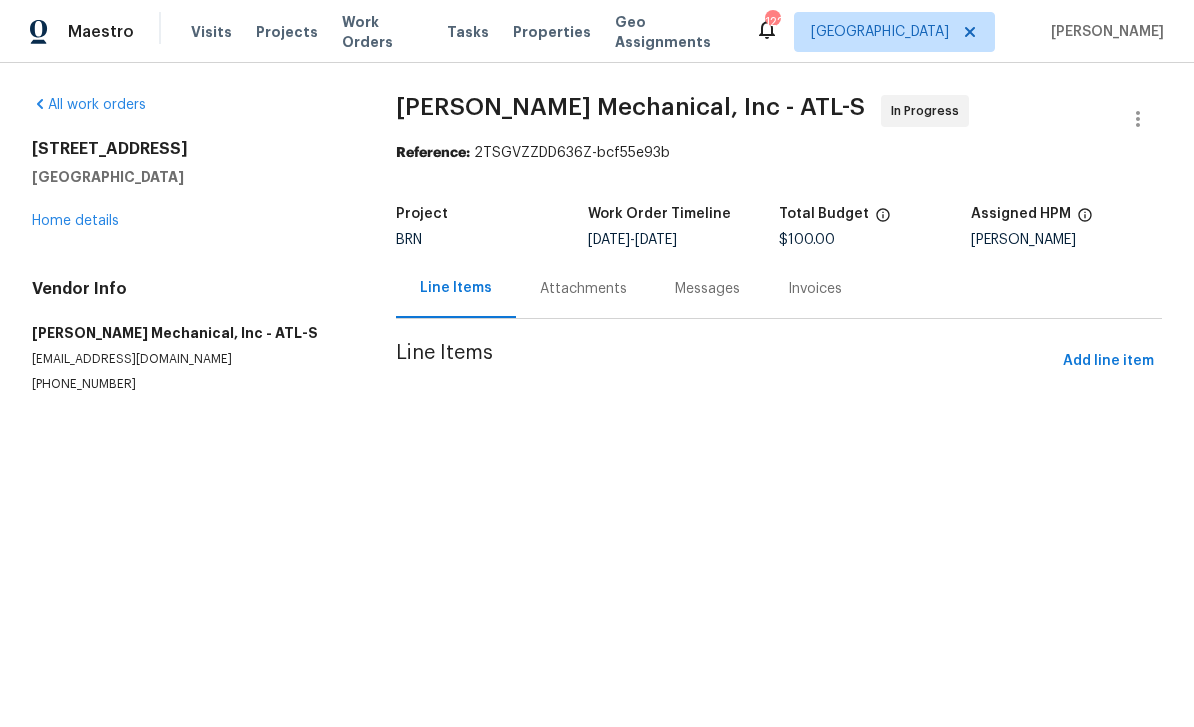 scroll, scrollTop: 0, scrollLeft: 0, axis: both 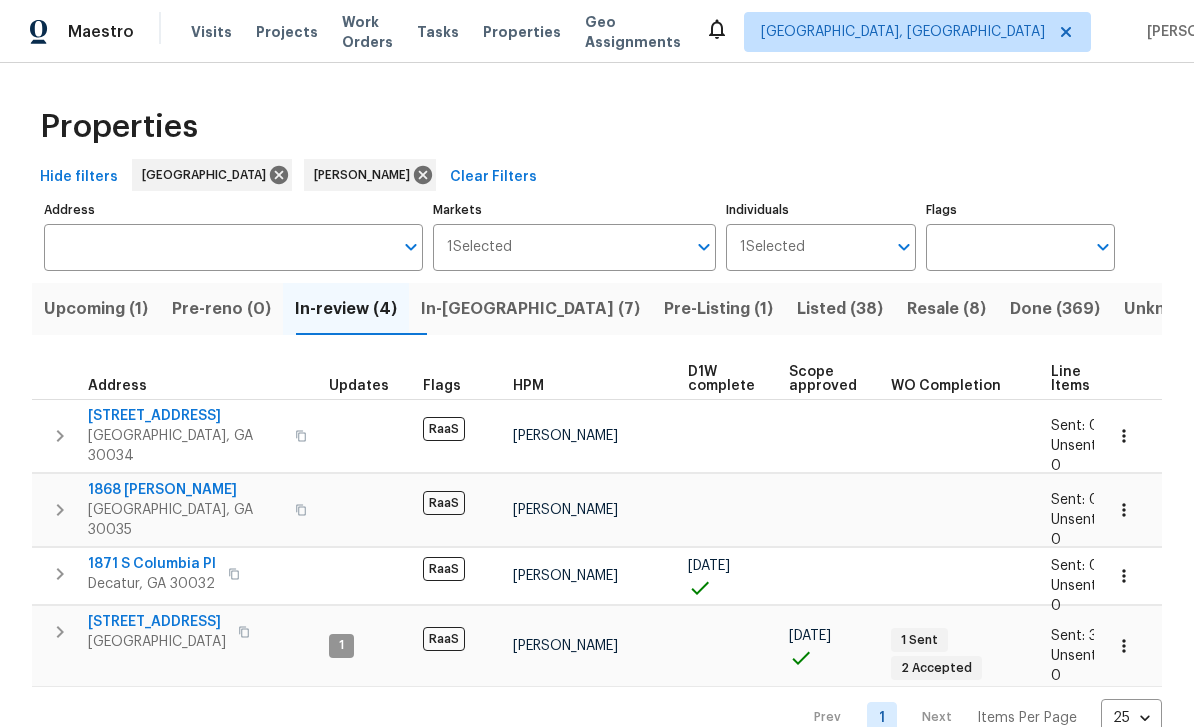 click on "Upcoming (1)" at bounding box center (96, 309) 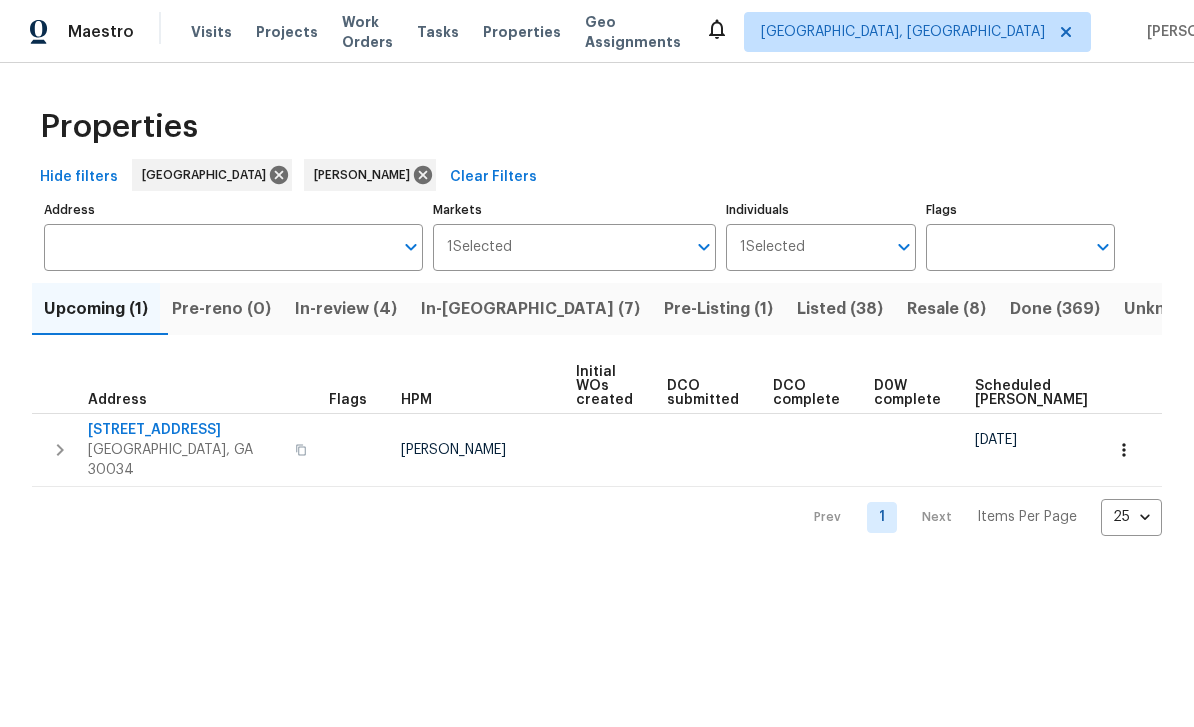 click on "In-review (4)" at bounding box center [346, 309] 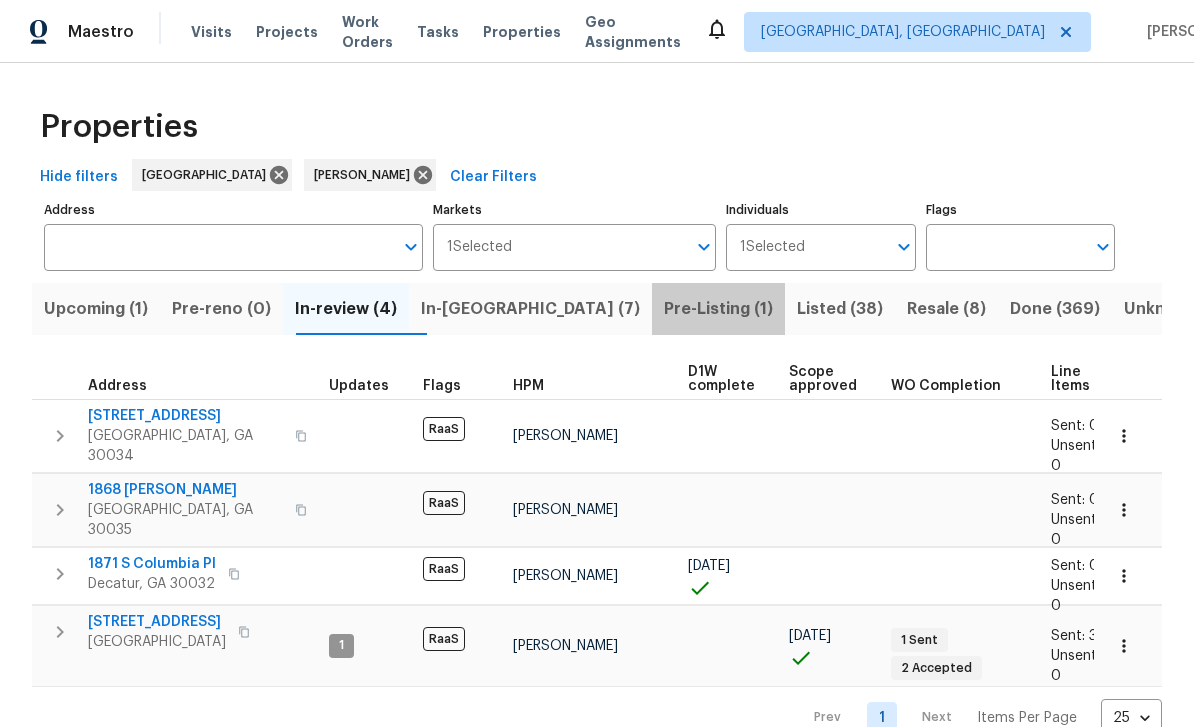 click on "Pre-Listing (1)" at bounding box center [718, 309] 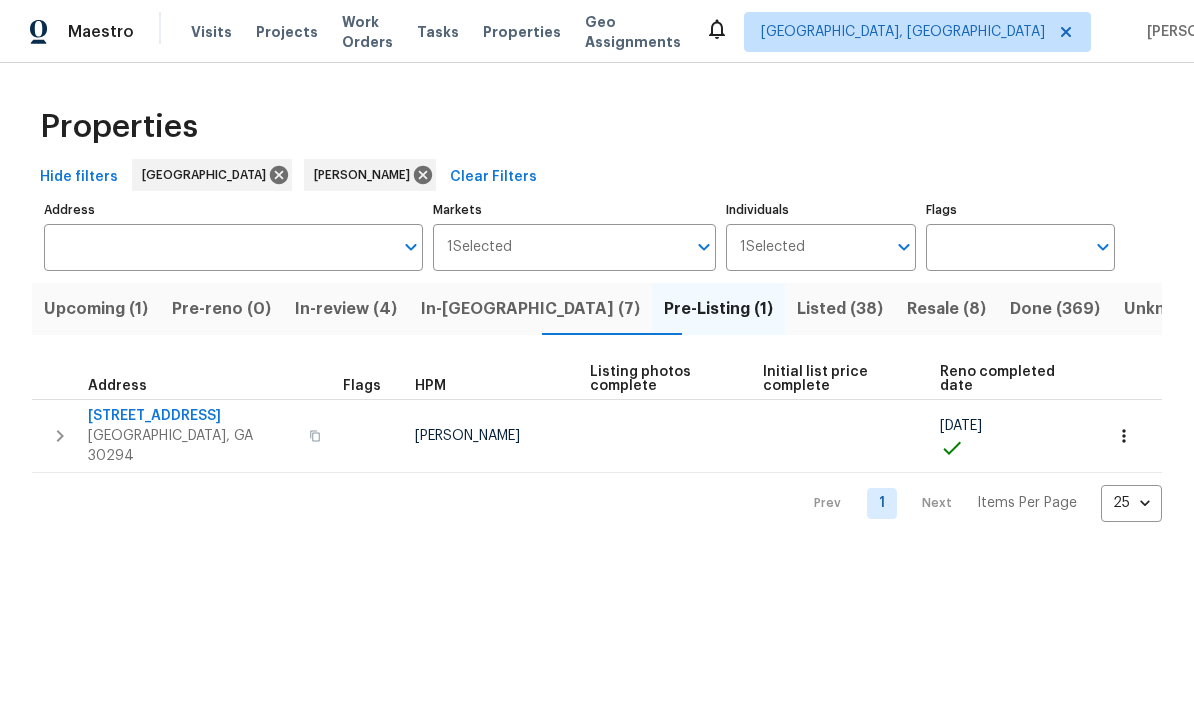click on "4934 Brookstone Pkwy" at bounding box center [192, 416] 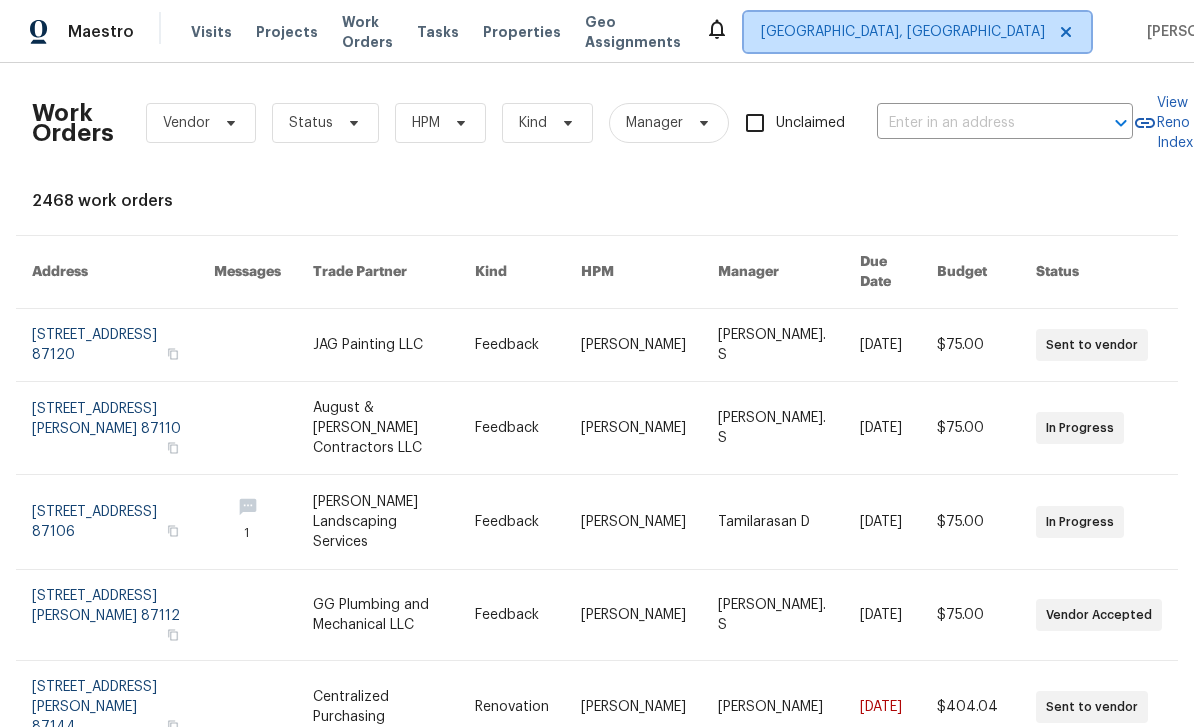 click on "[GEOGRAPHIC_DATA], [GEOGRAPHIC_DATA]" at bounding box center (903, 32) 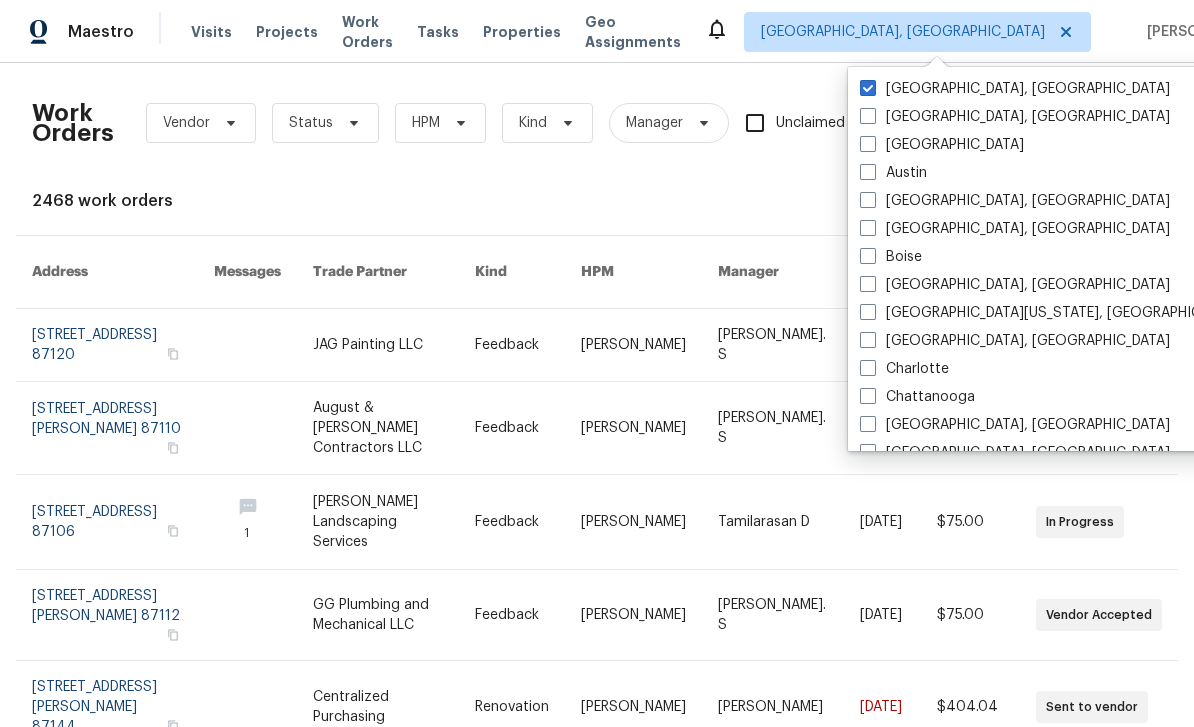 click at bounding box center (868, 144) 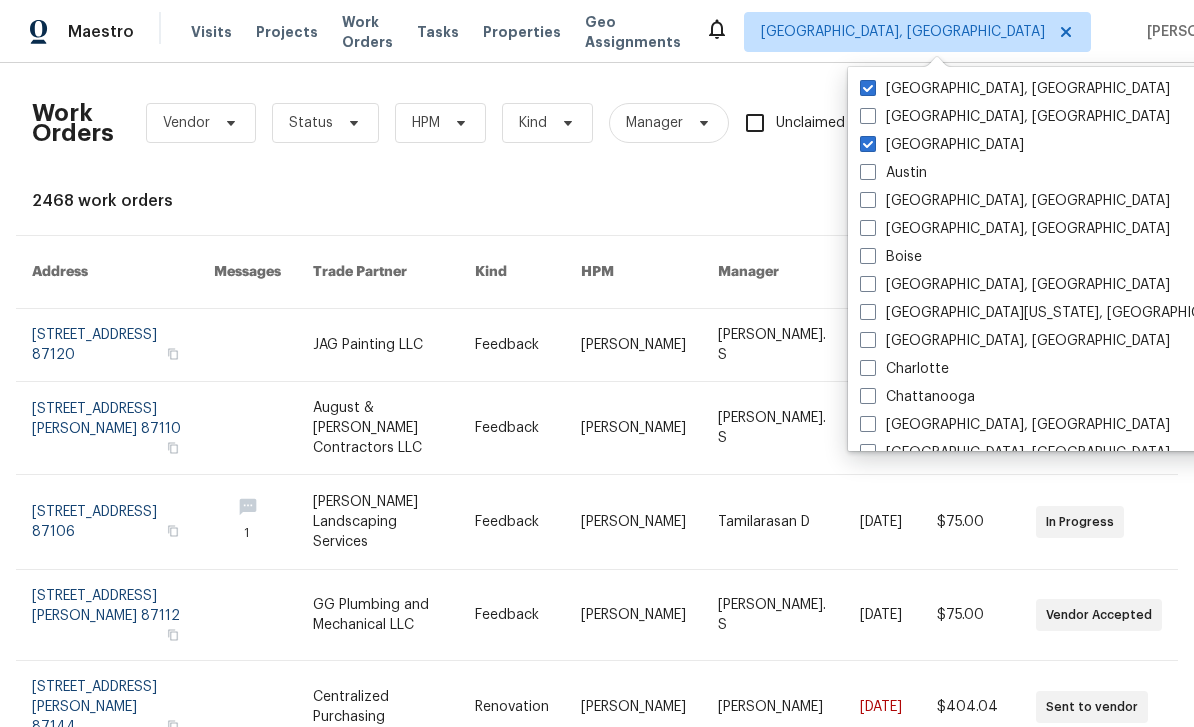 checkbox on "true" 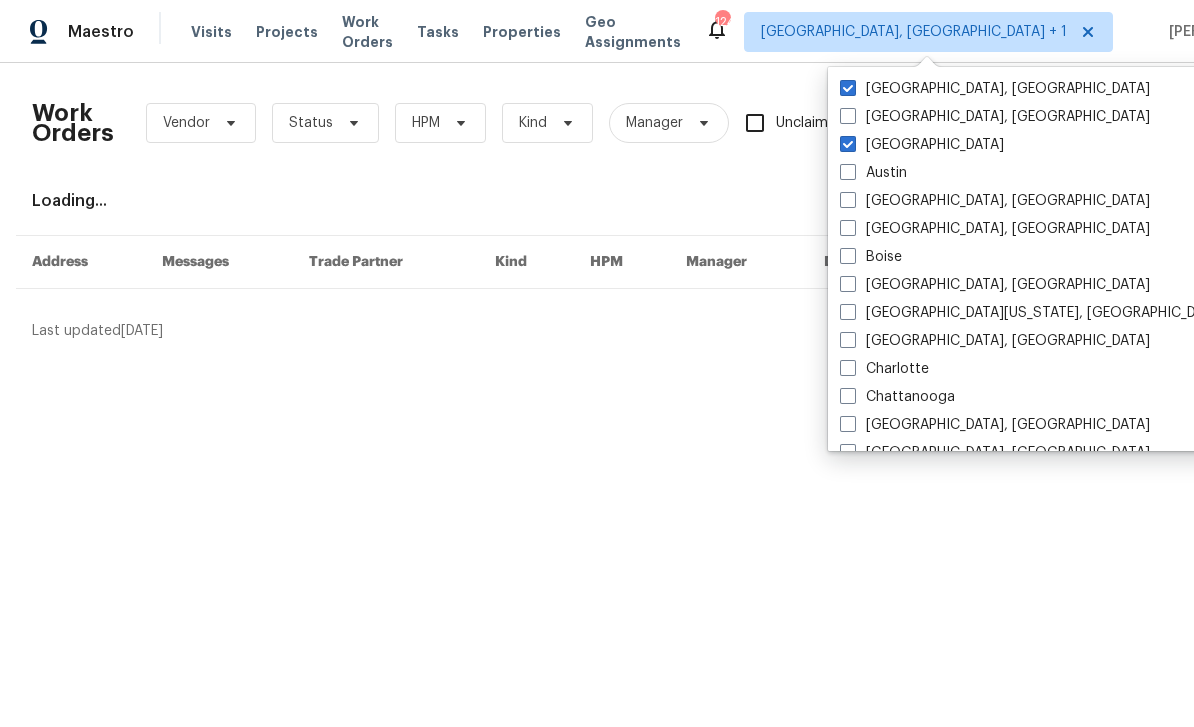 click on "Albuquerque, NM" at bounding box center (995, 89) 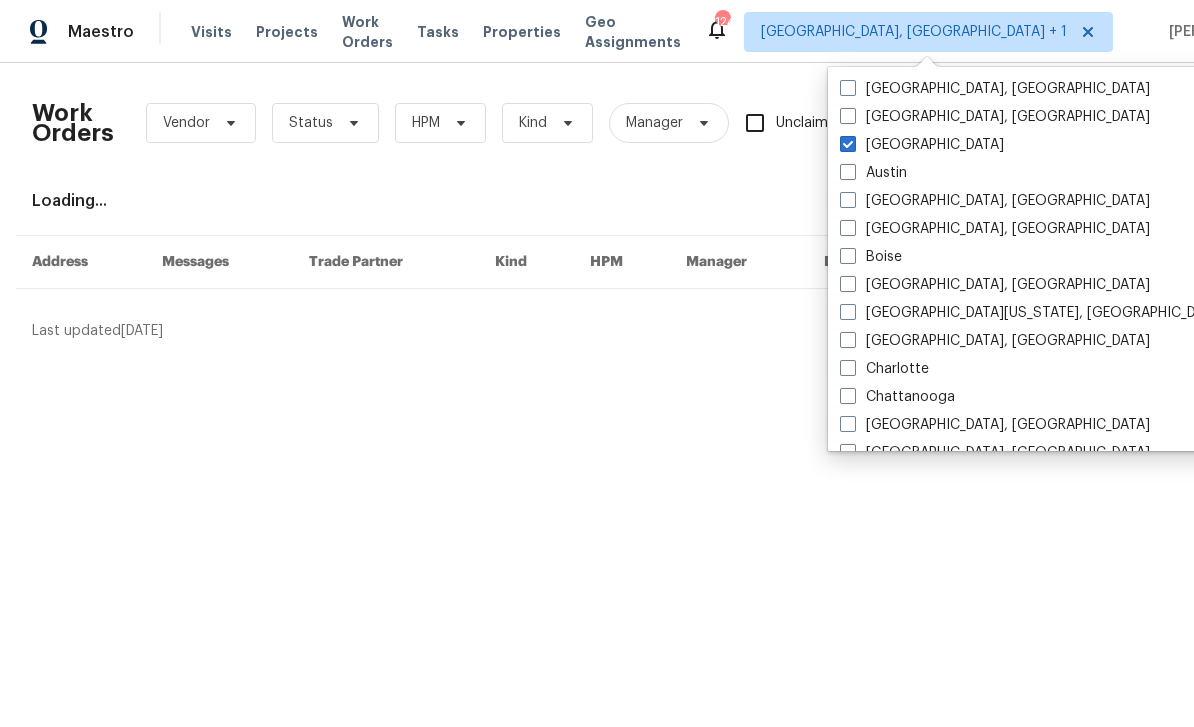 checkbox on "false" 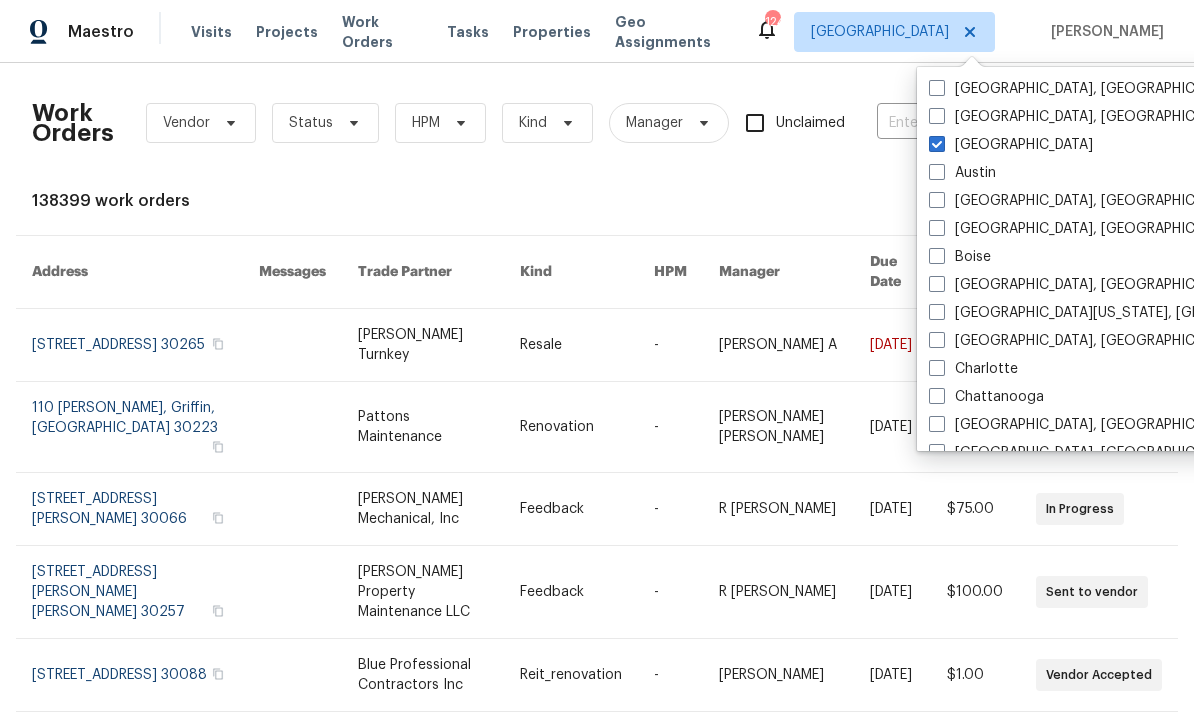click on "Work Orders" at bounding box center (382, 32) 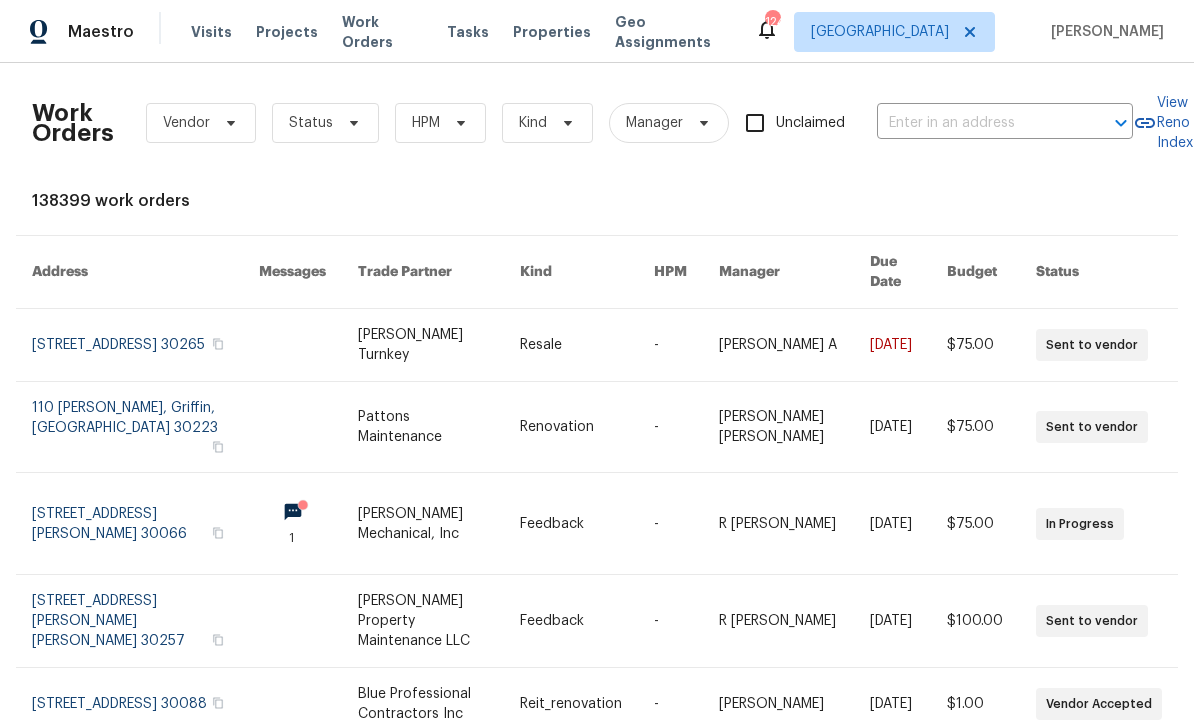 click at bounding box center (977, 123) 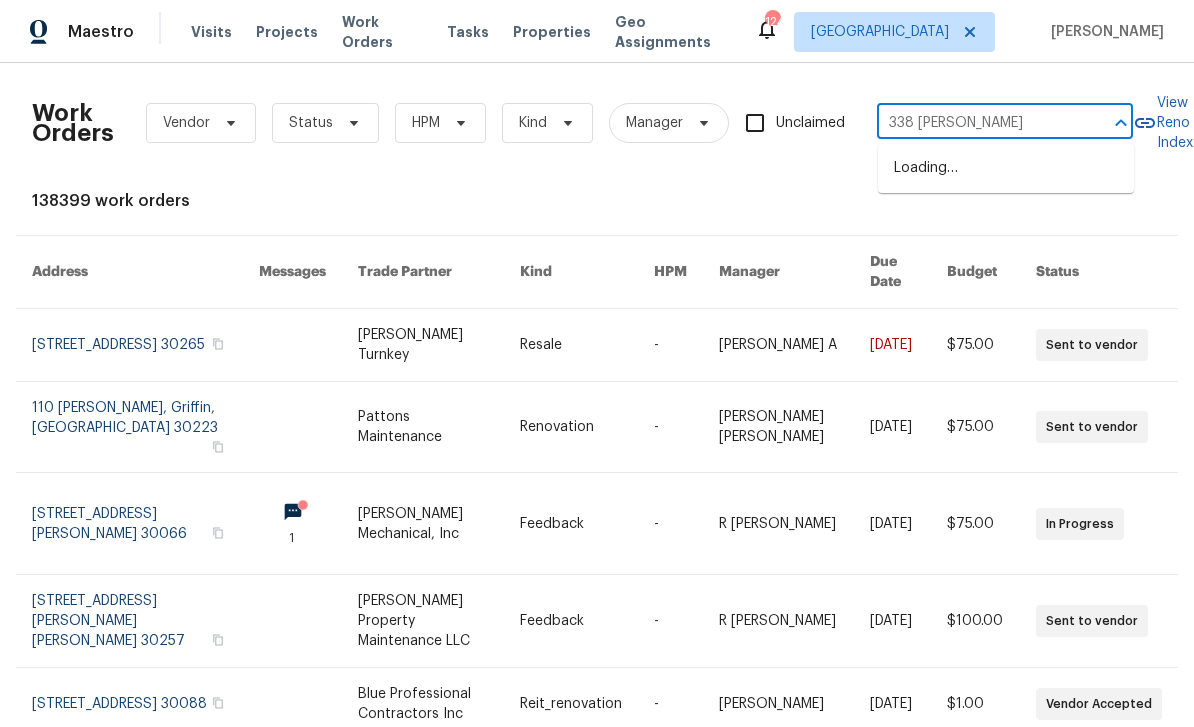 type on "338 hunte" 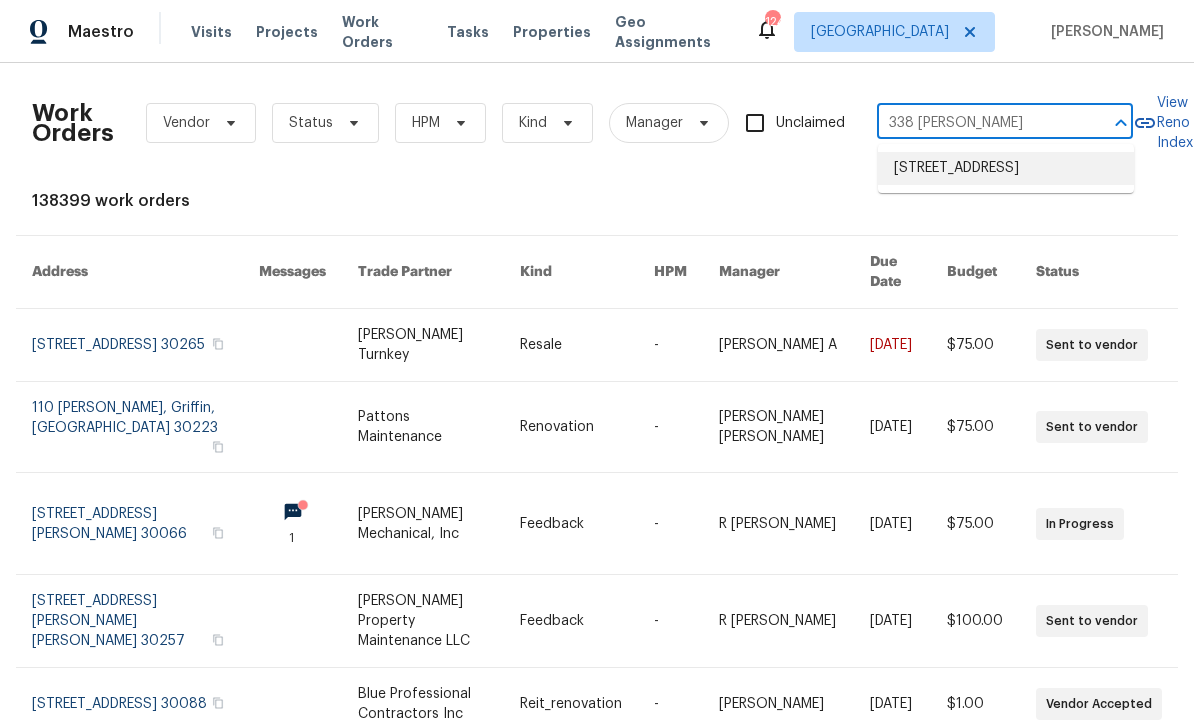 click on "338 Hunterian Pl, Newnan, GA 30265" at bounding box center (1006, 168) 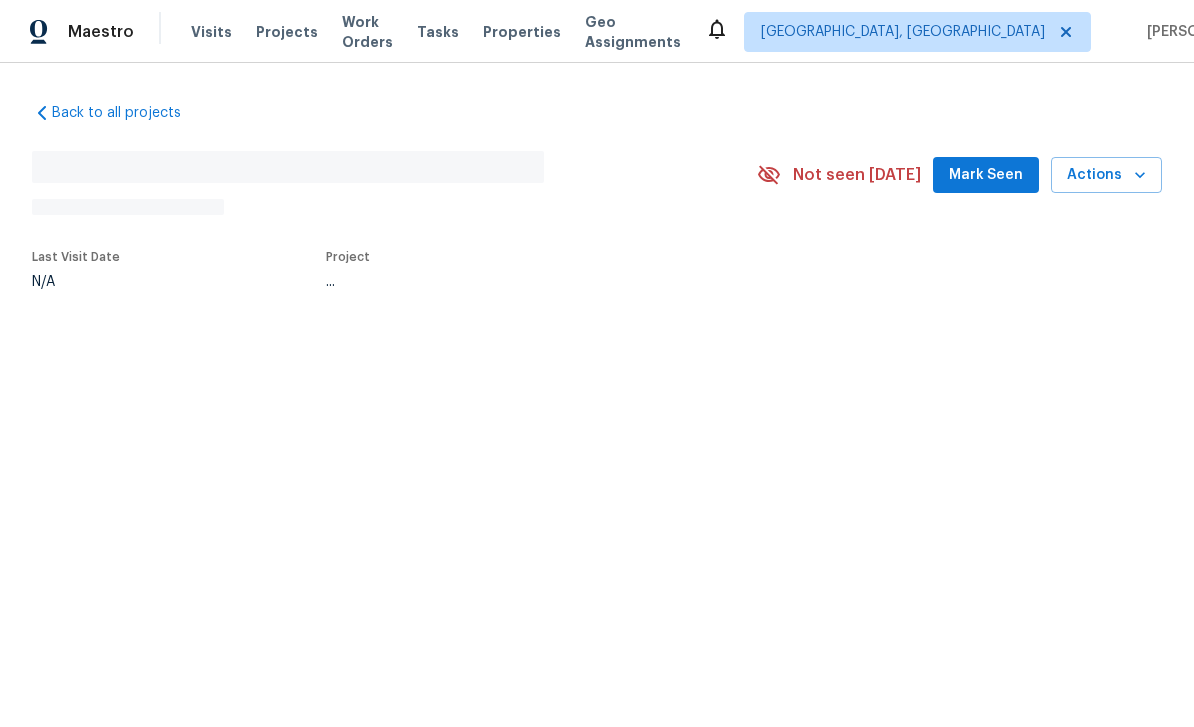 scroll, scrollTop: 0, scrollLeft: 0, axis: both 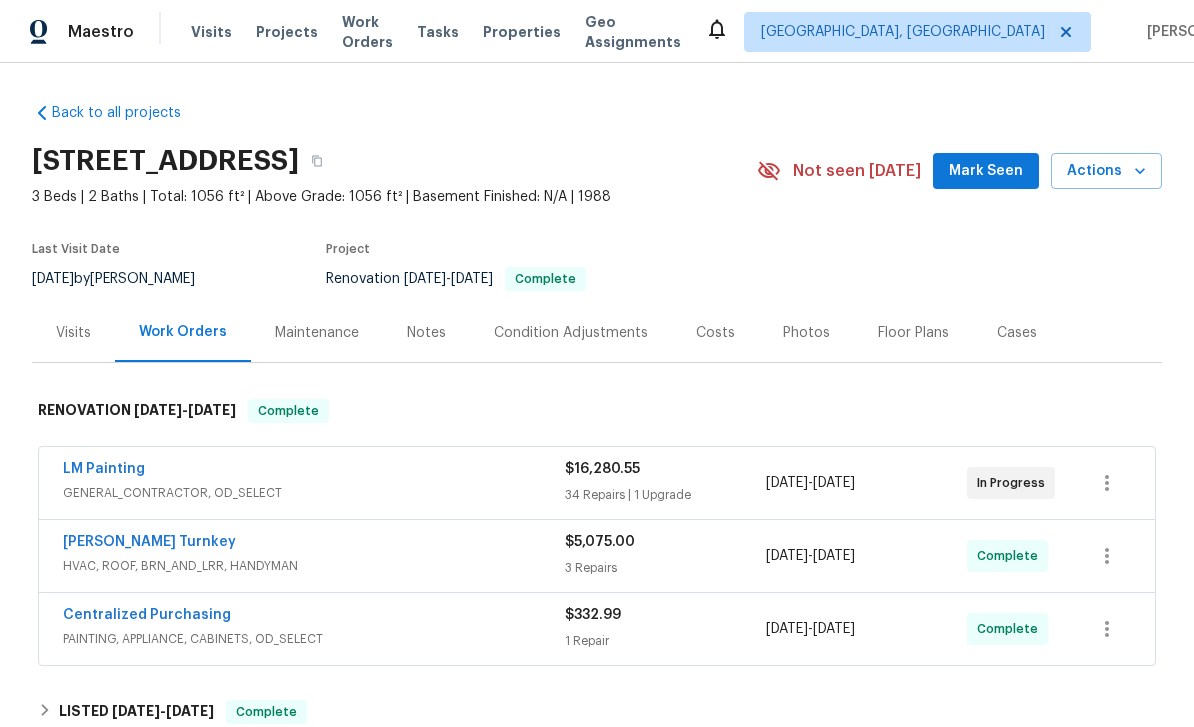 click on "Photos" at bounding box center (806, 333) 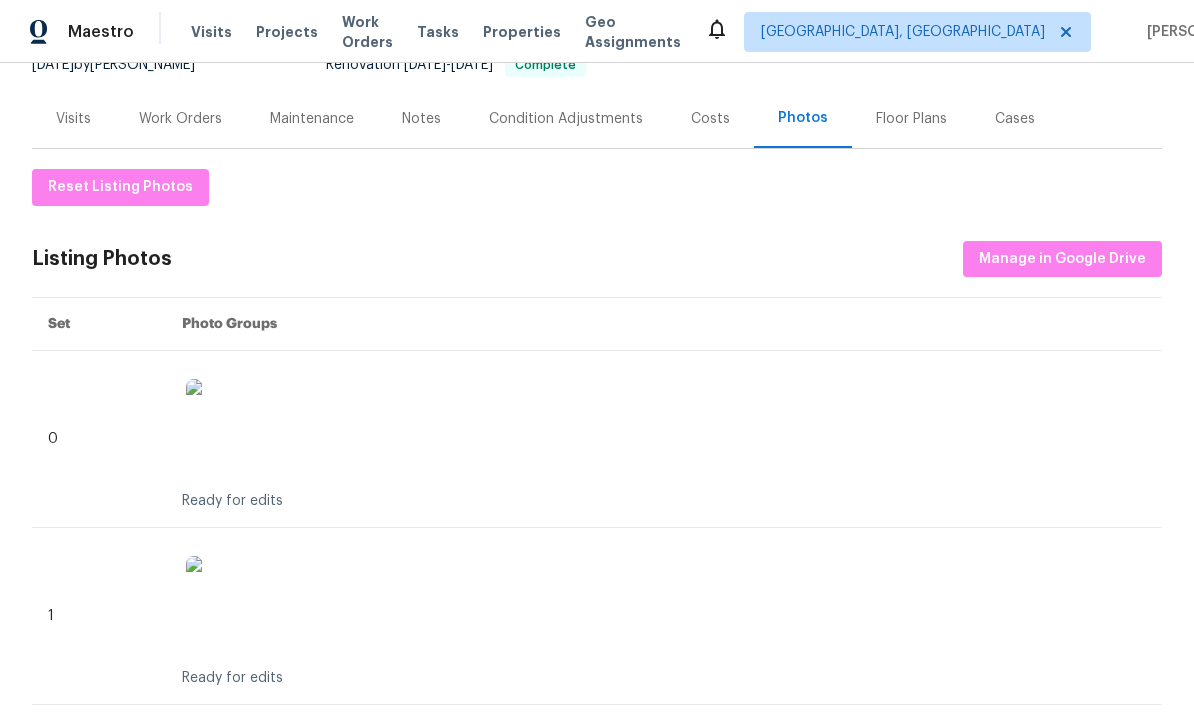 scroll, scrollTop: 206, scrollLeft: 0, axis: vertical 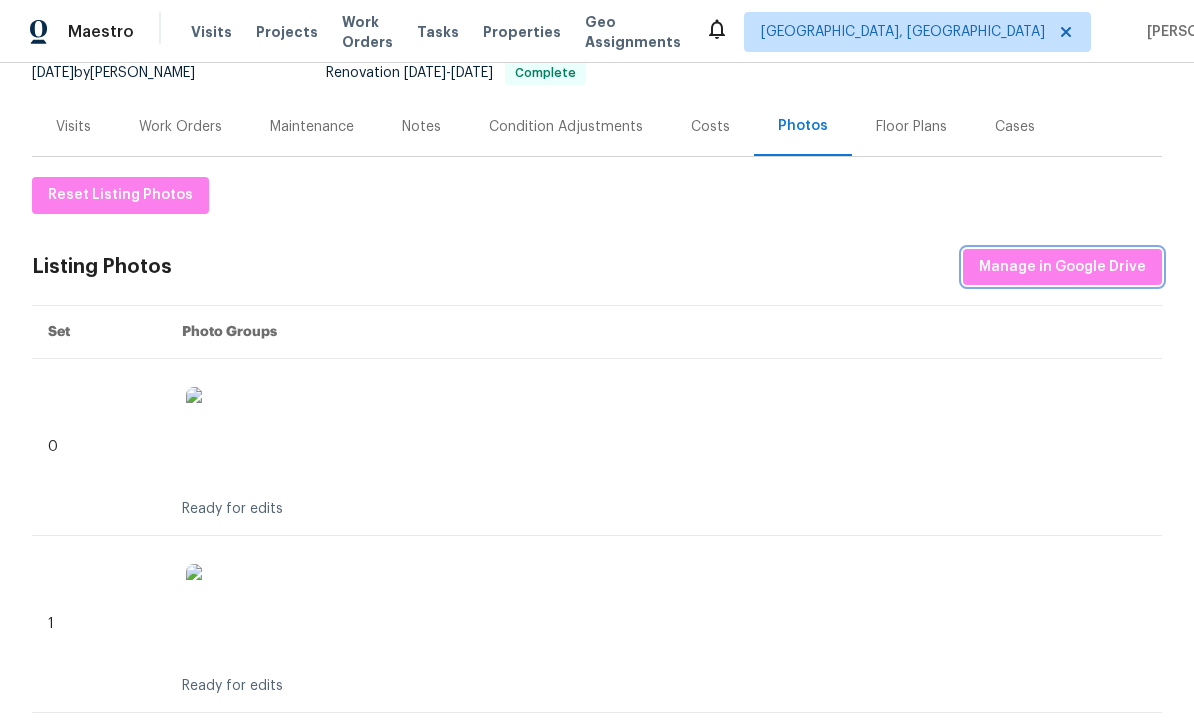 click on "Manage in Google Drive" at bounding box center (1062, 267) 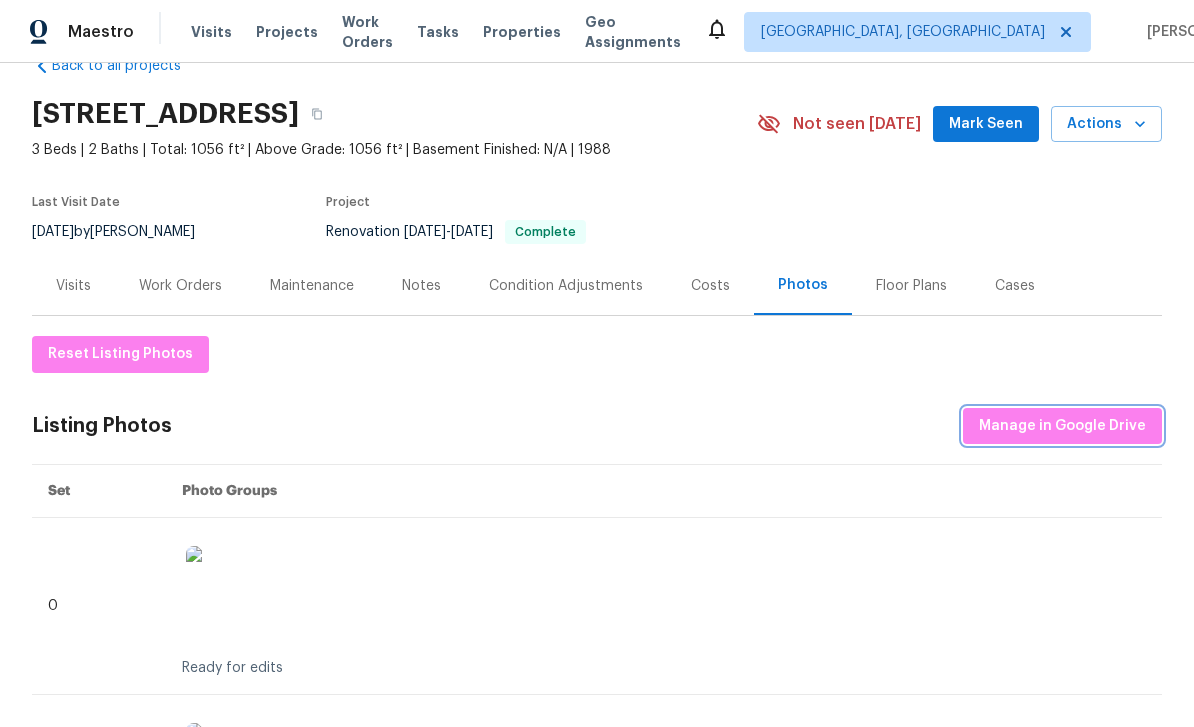 scroll, scrollTop: 53, scrollLeft: 0, axis: vertical 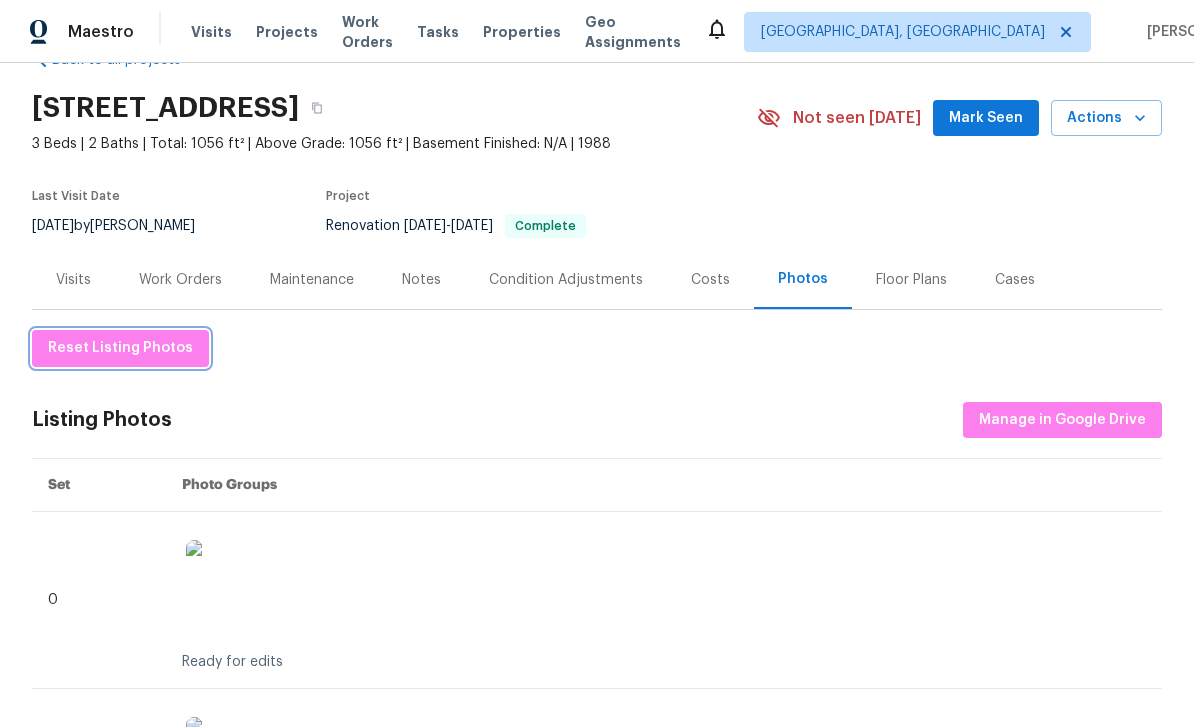 click on "Reset Listing Photos" at bounding box center [120, 348] 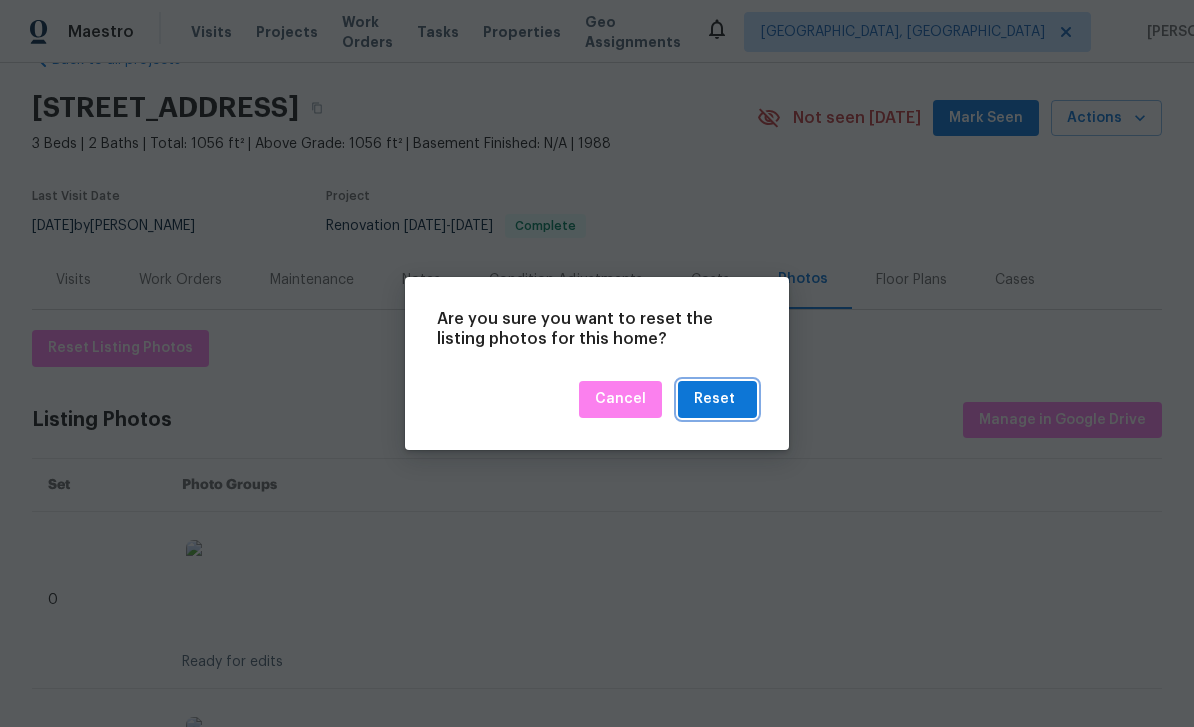click on "Reset" at bounding box center (714, 399) 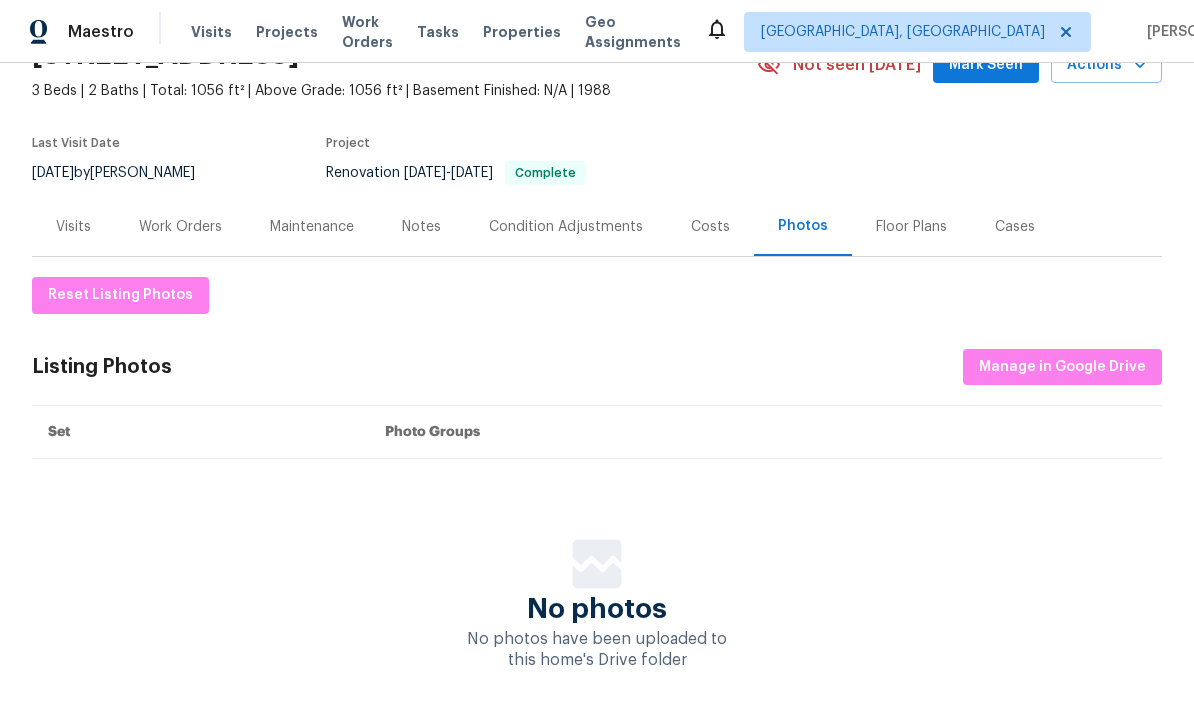 scroll, scrollTop: 105, scrollLeft: 0, axis: vertical 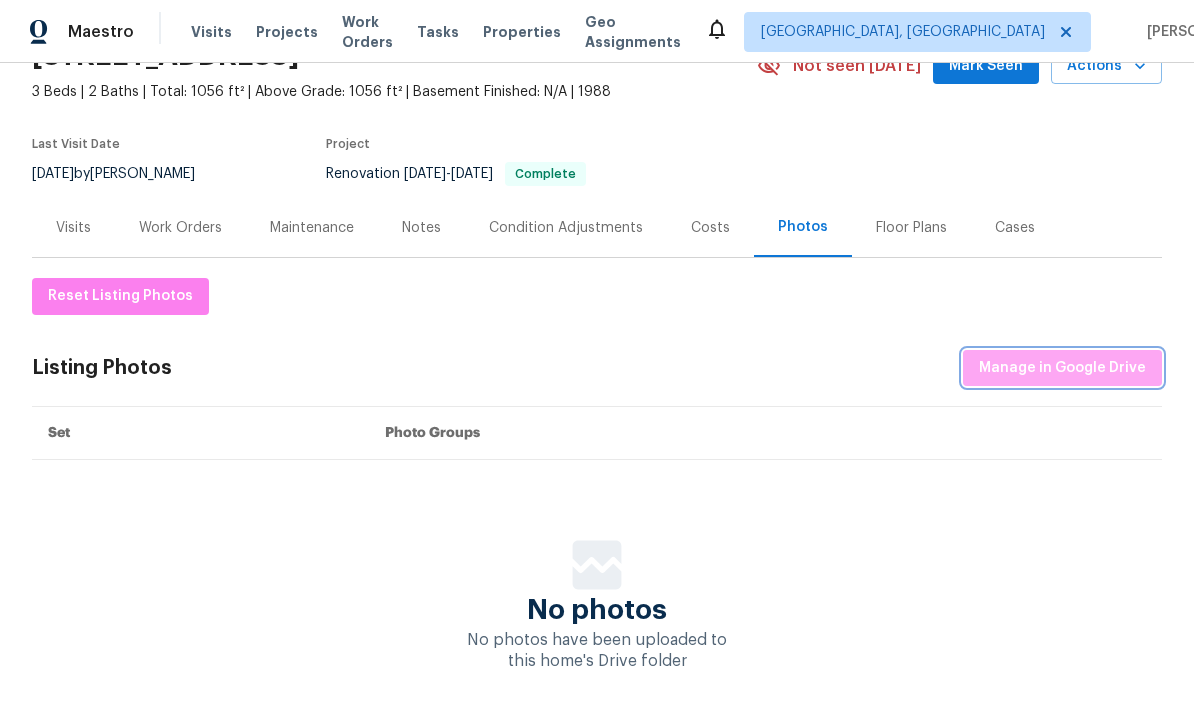 click on "Manage in Google Drive" at bounding box center [1062, 368] 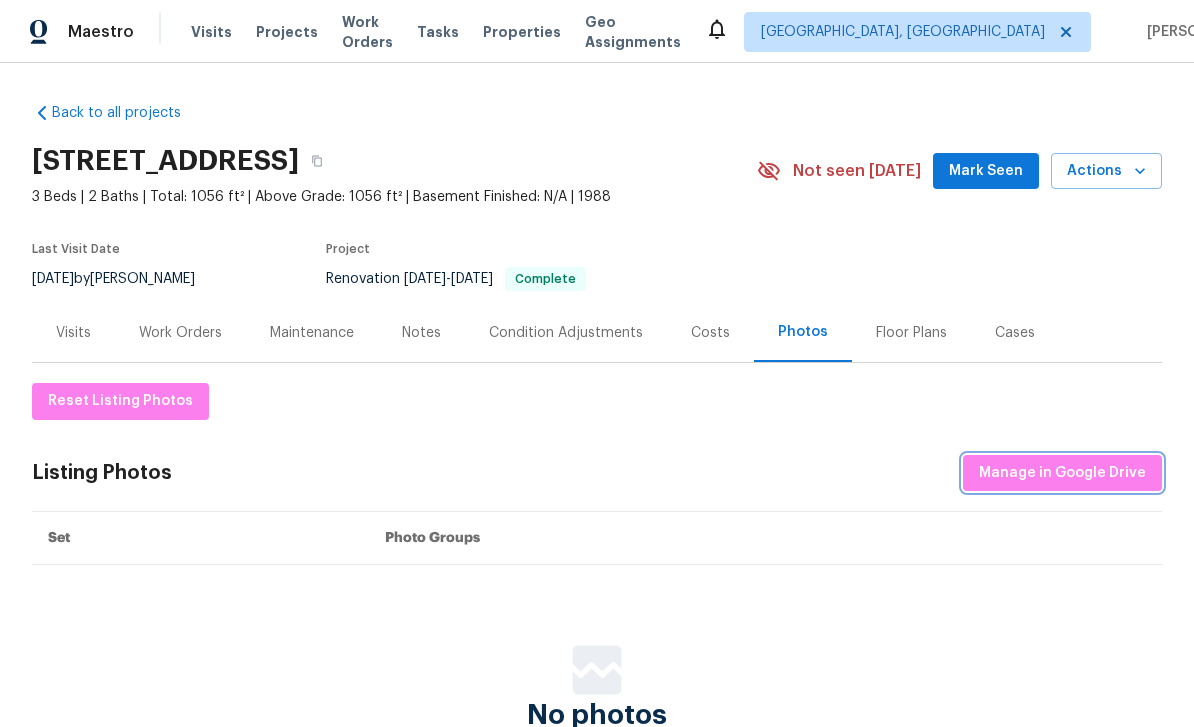 scroll, scrollTop: 0, scrollLeft: 0, axis: both 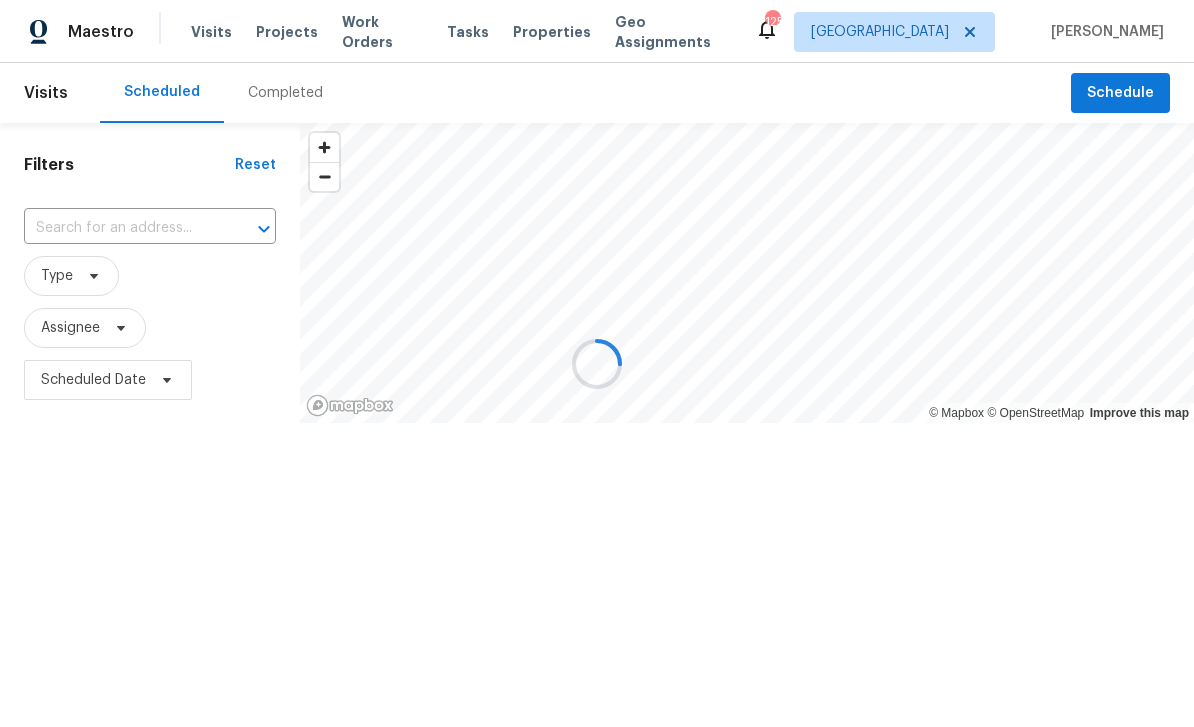 click at bounding box center [122, 228] 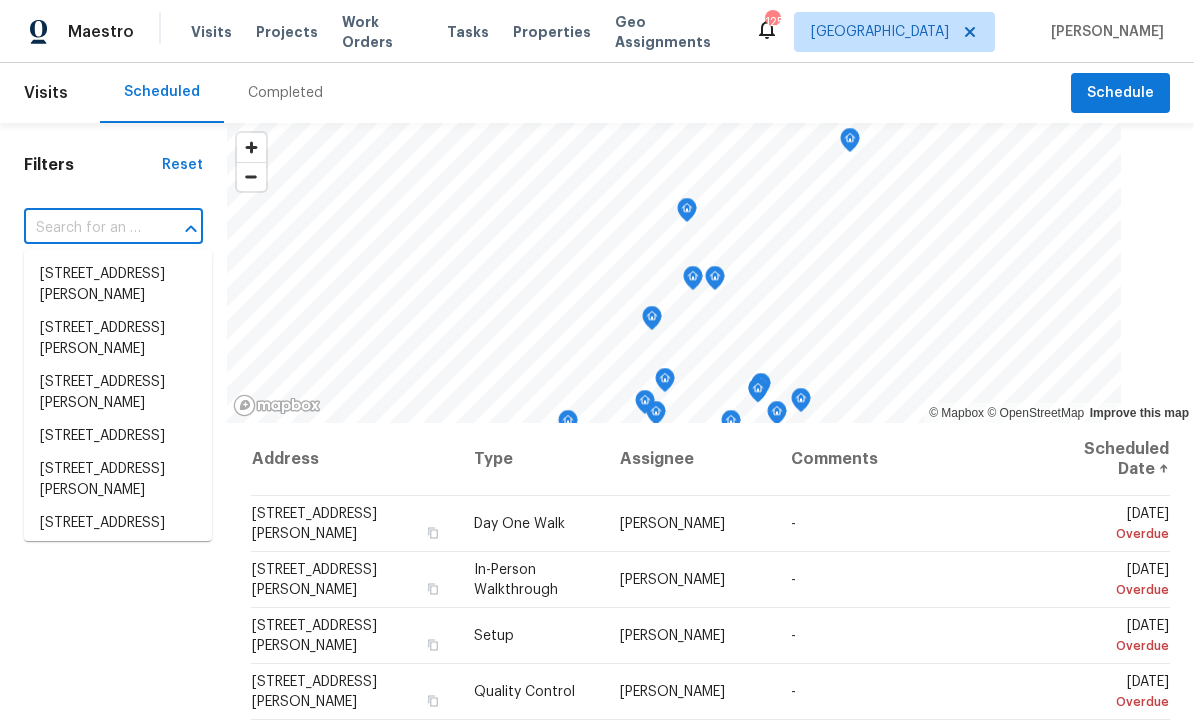 click at bounding box center (85, 228) 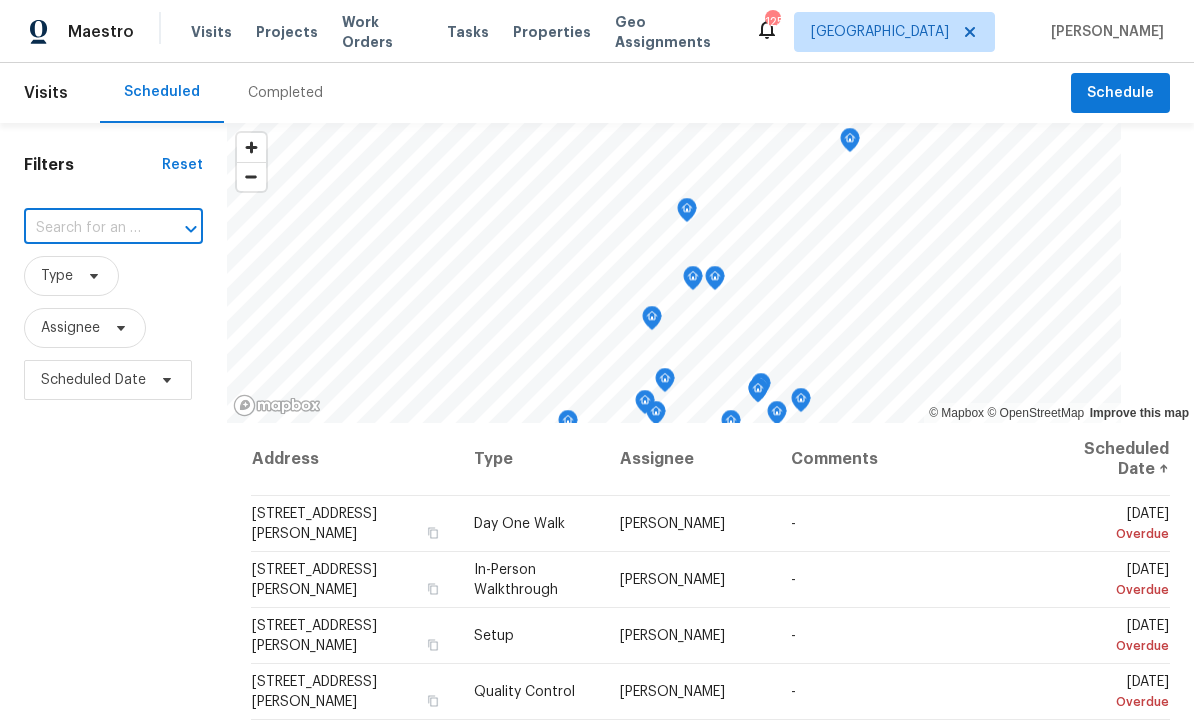 paste on "[STREET_ADDRESS][PERSON_NAME]" 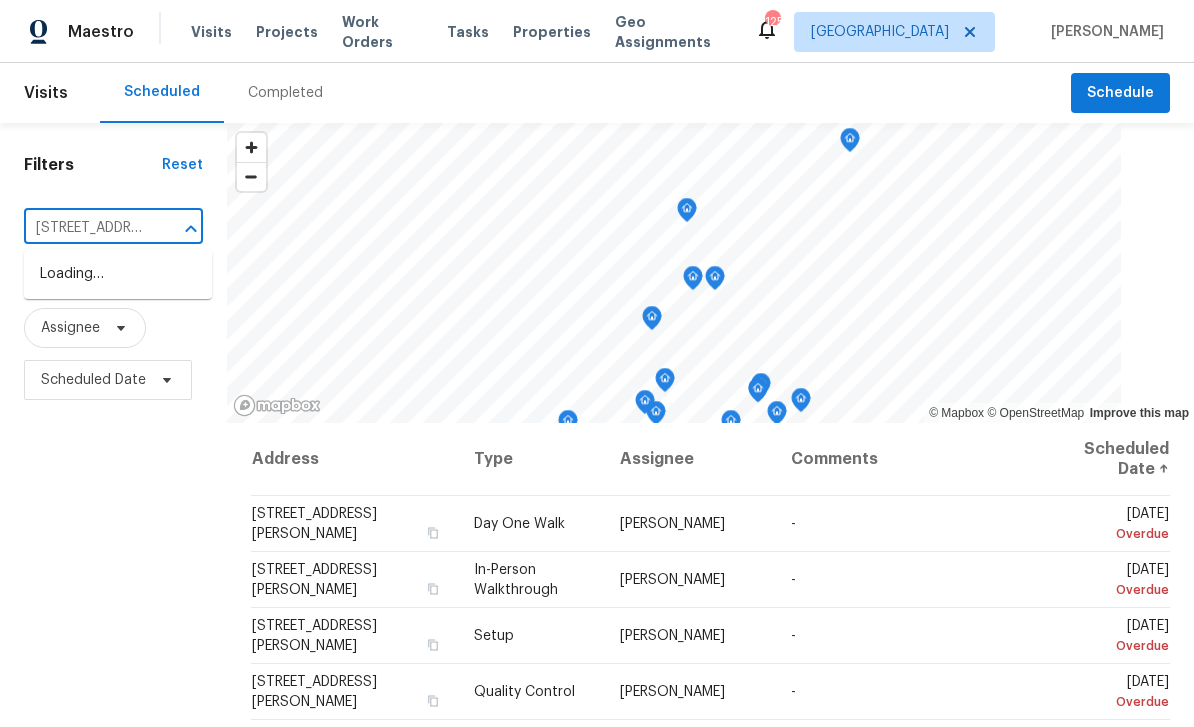type on "[STREET_ADDRESS][PERSON_NAME]" 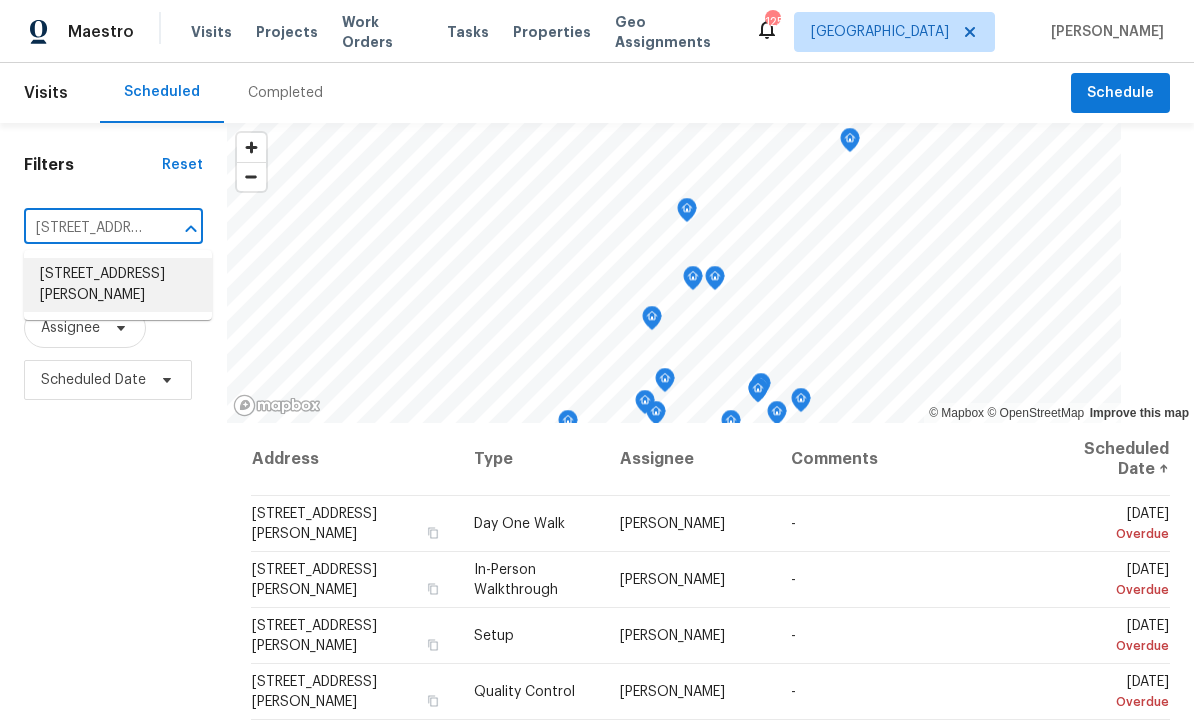 click on "[STREET_ADDRESS][PERSON_NAME]" at bounding box center (118, 285) 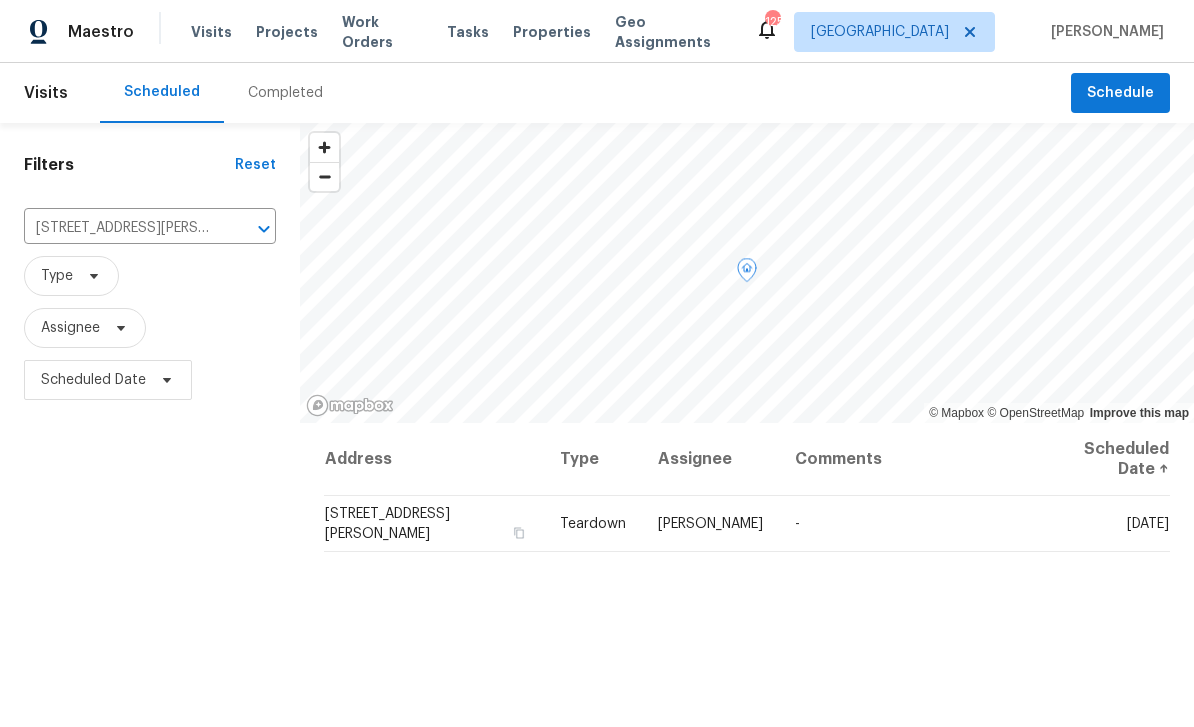 click 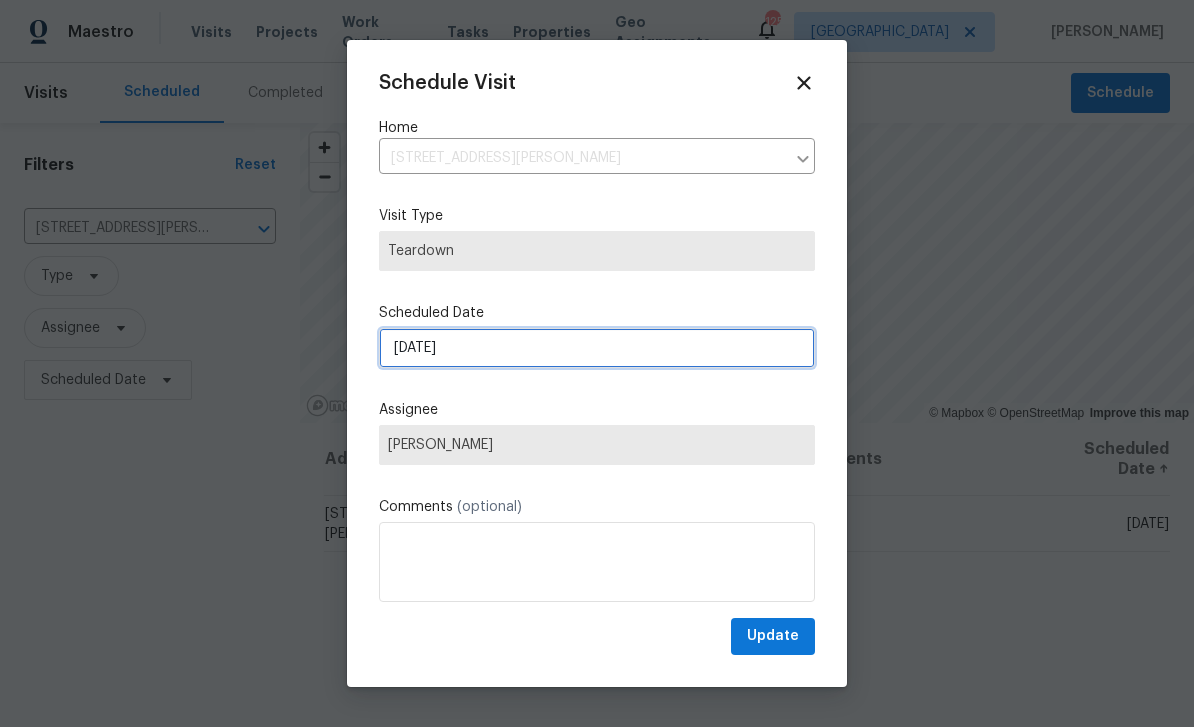click on "[DATE]" at bounding box center (597, 348) 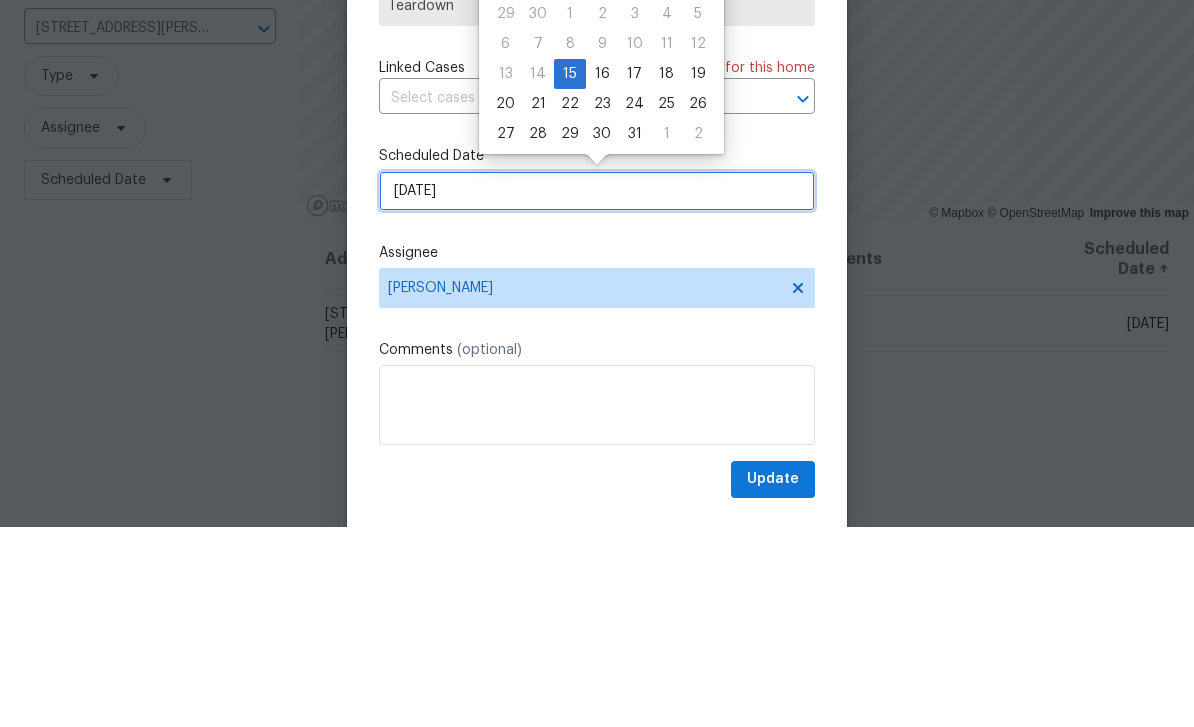 scroll, scrollTop: 39, scrollLeft: 0, axis: vertical 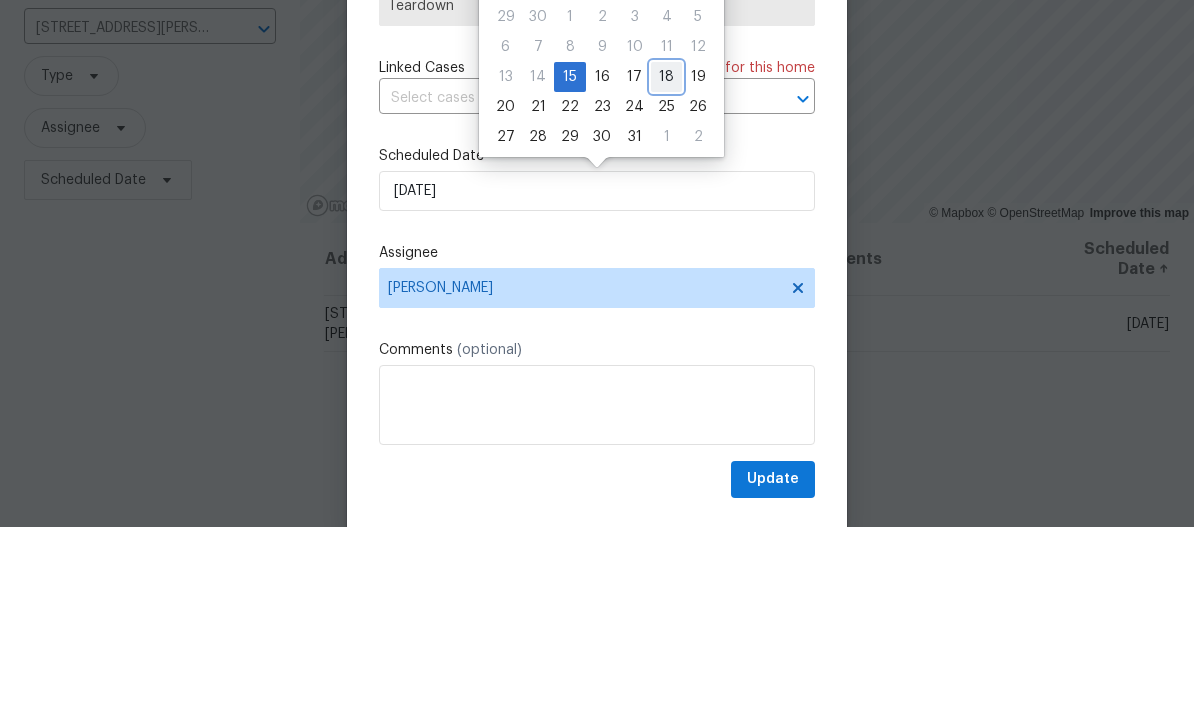 click on "18" at bounding box center (666, 277) 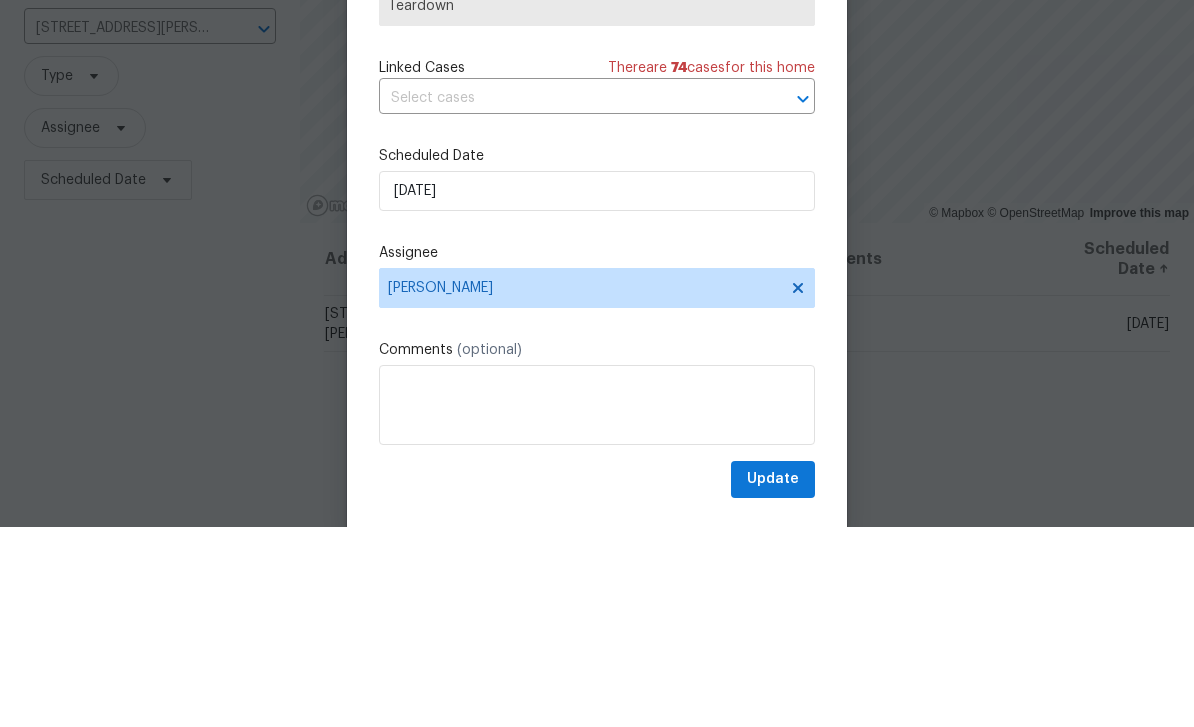 scroll, scrollTop: 64, scrollLeft: 0, axis: vertical 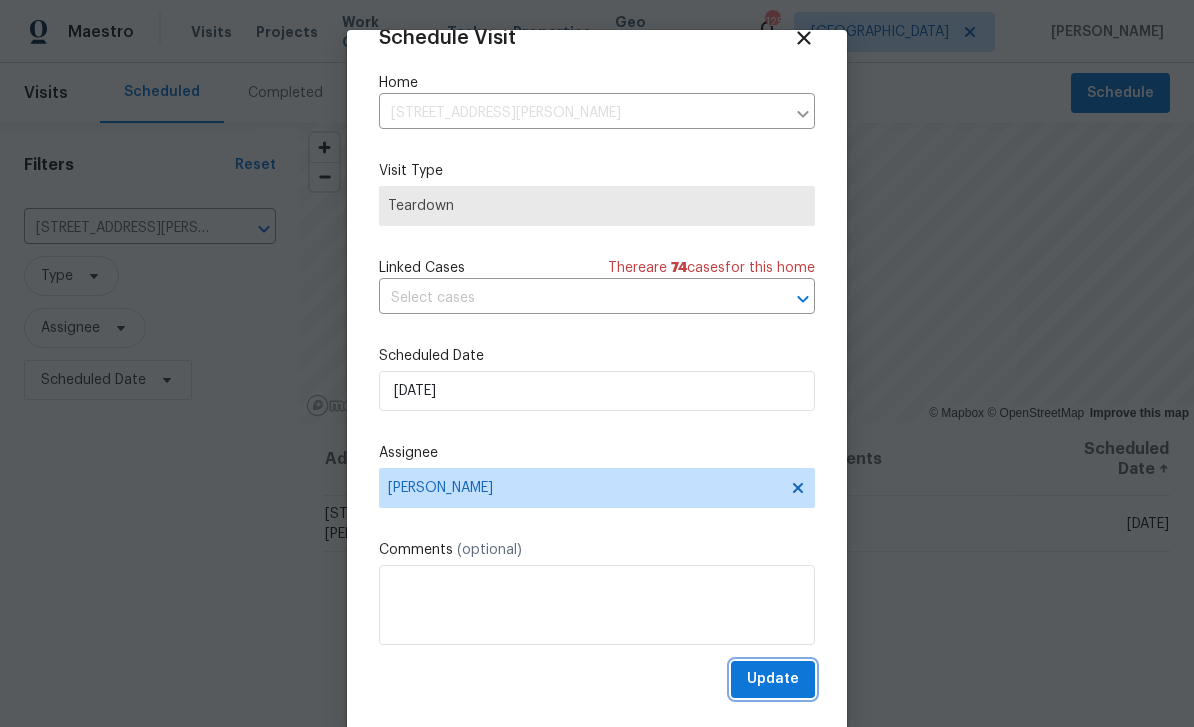 click on "Update" at bounding box center (773, 679) 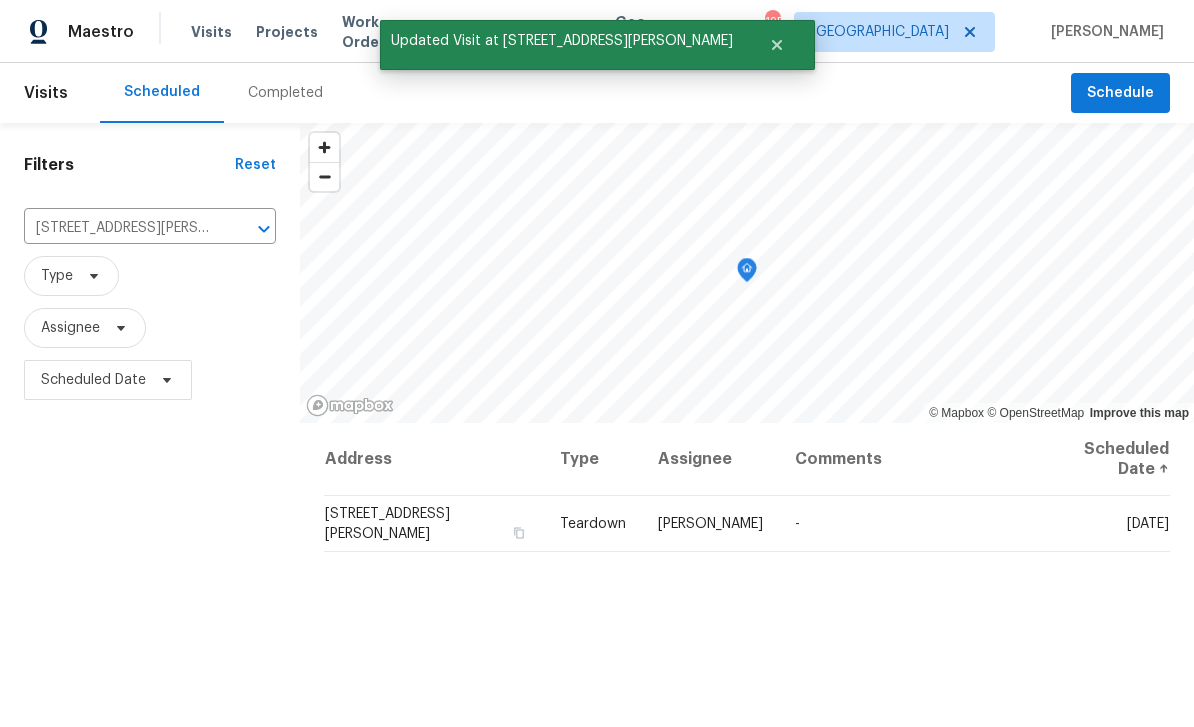 click at bounding box center [238, 229] 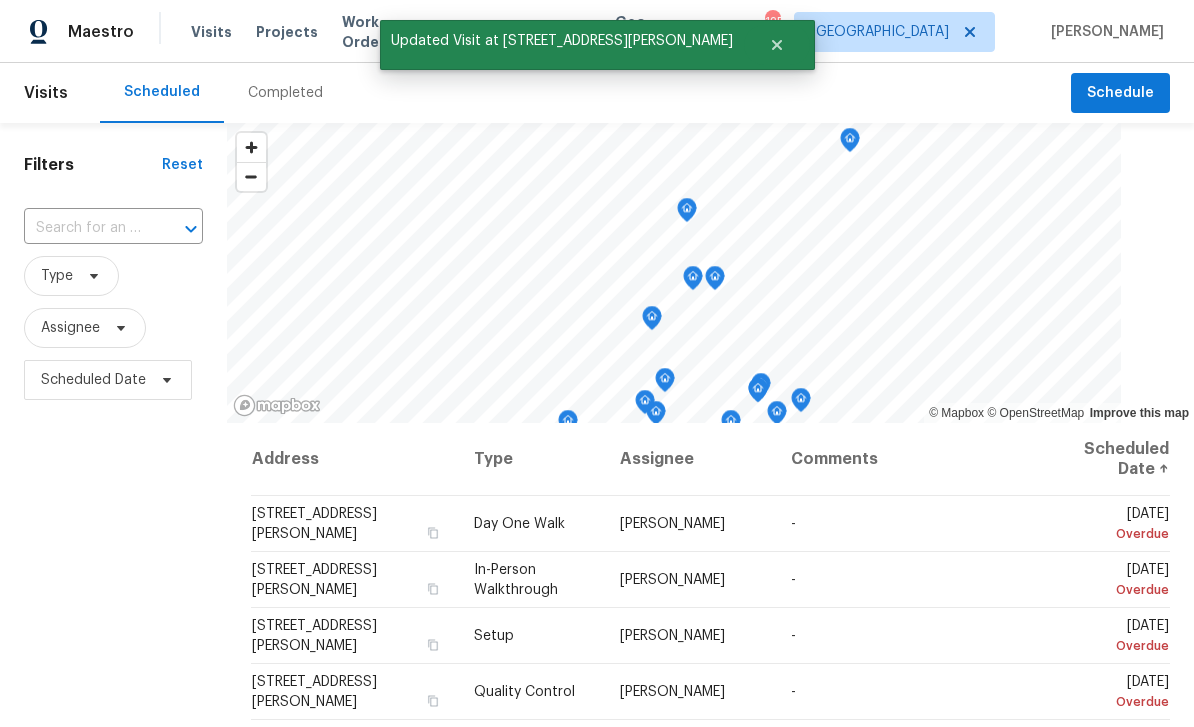 click at bounding box center (85, 228) 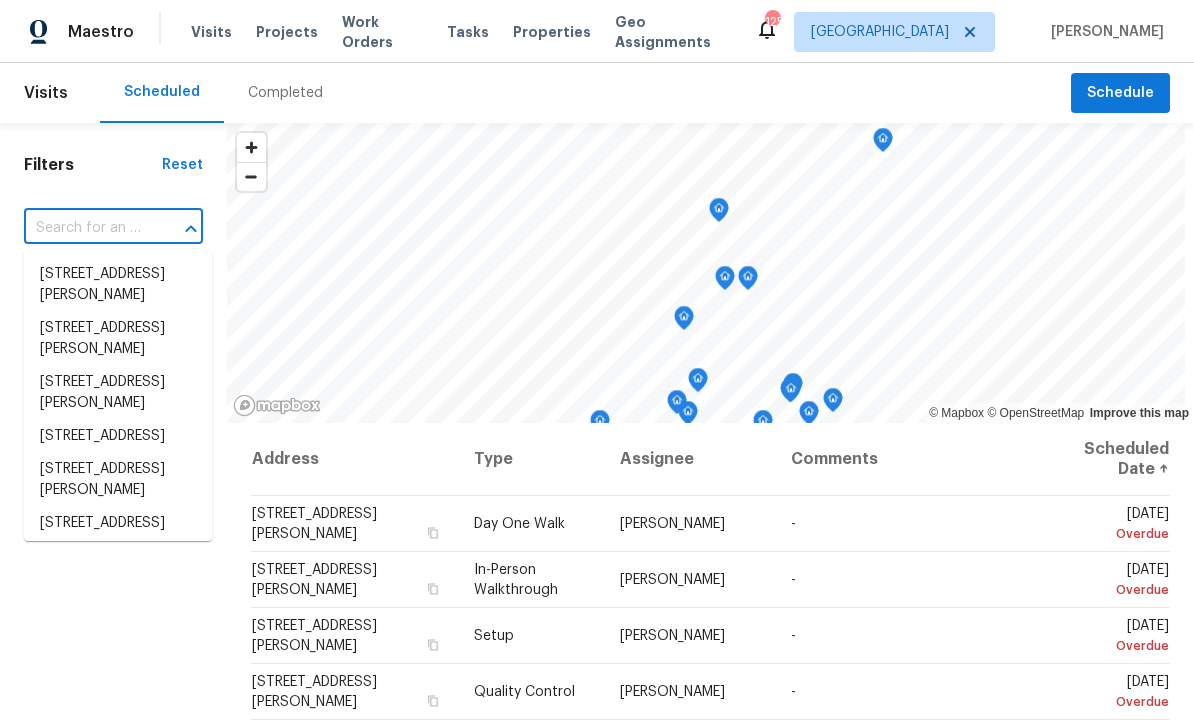 click at bounding box center [85, 228] 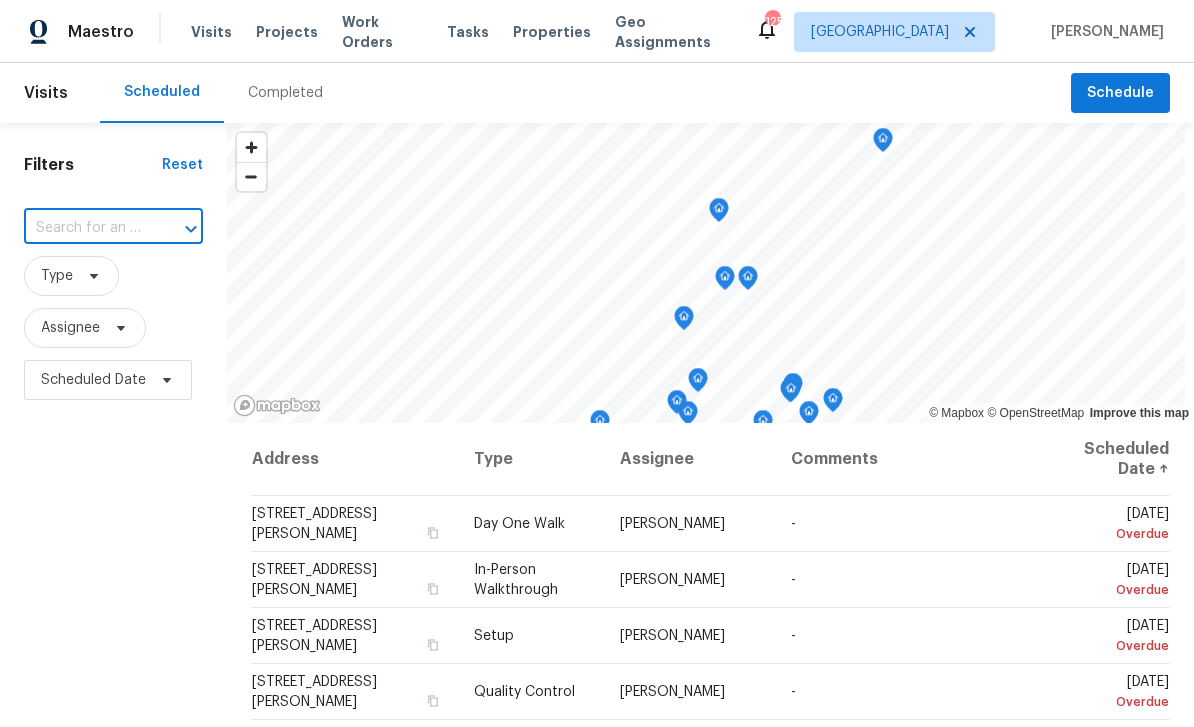 paste on "2046 Dellwood Pl, Decatur, GA 30032" 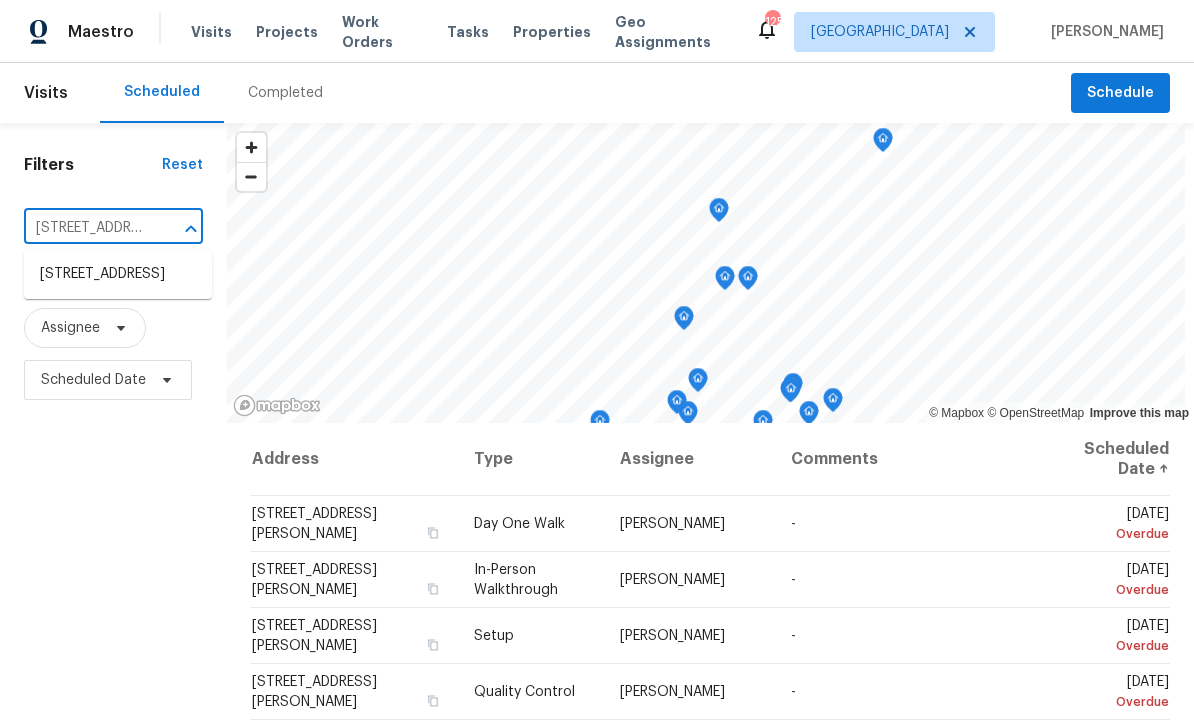 click on "2046 Dellwood Pl, Decatur, GA 30032" at bounding box center (118, 274) 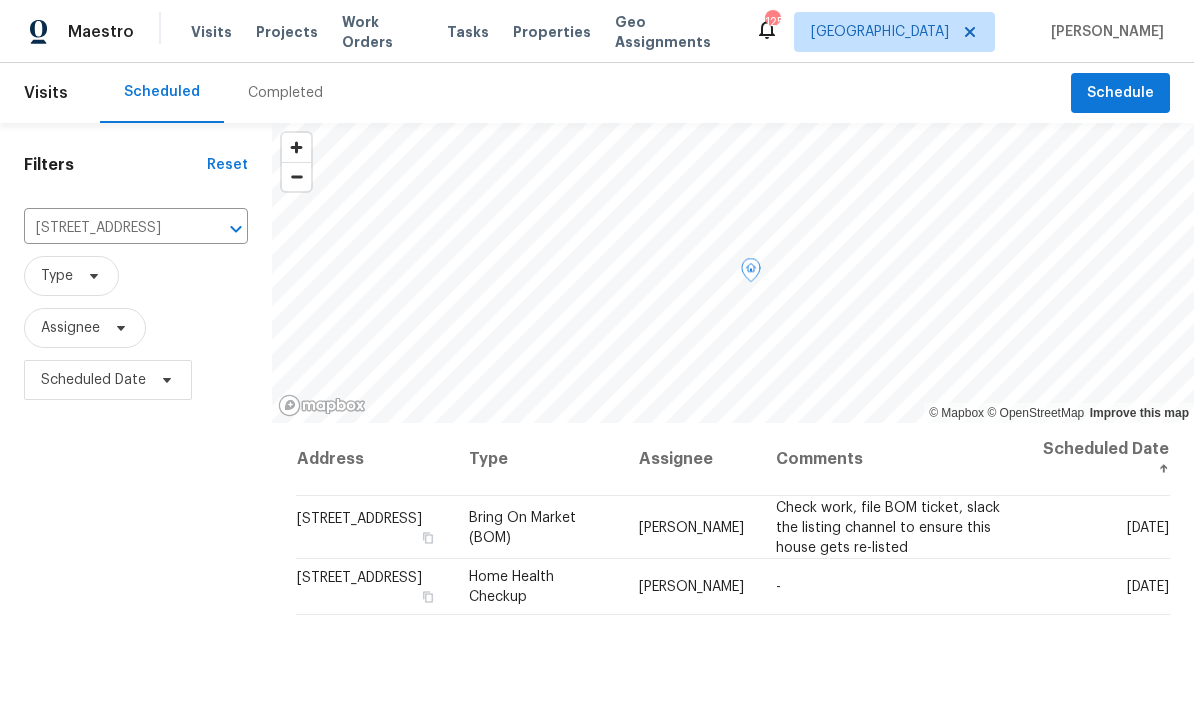 click 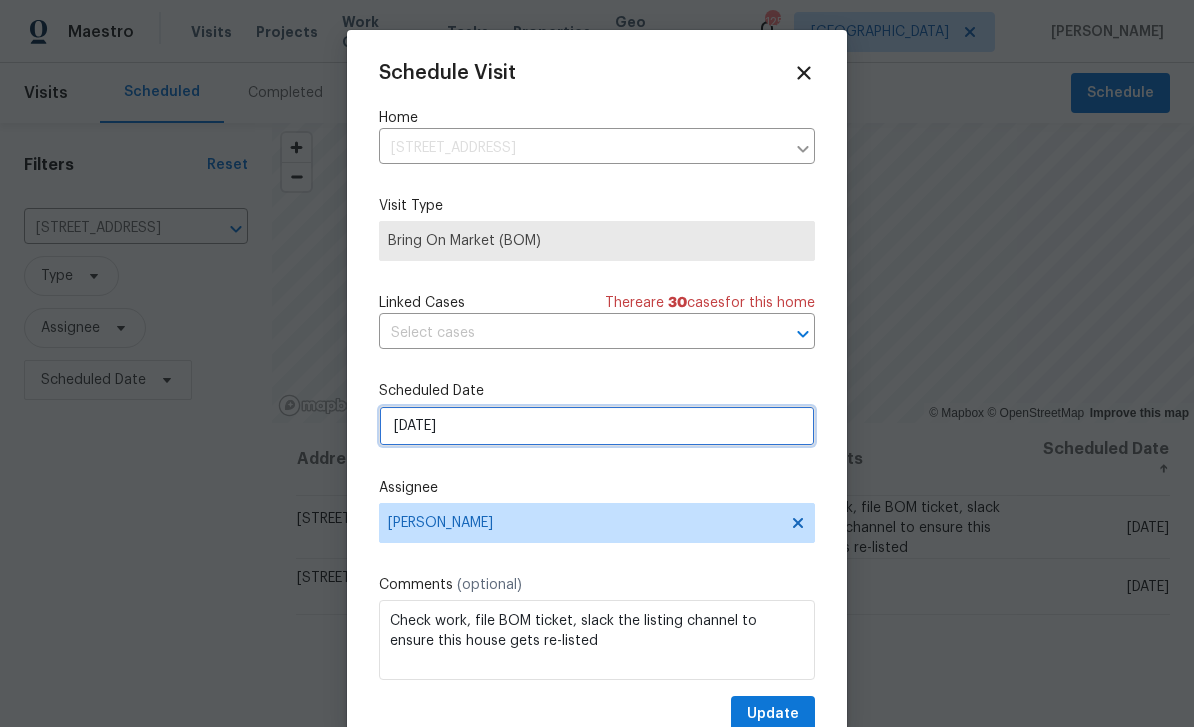 click on "[DATE]" at bounding box center [597, 426] 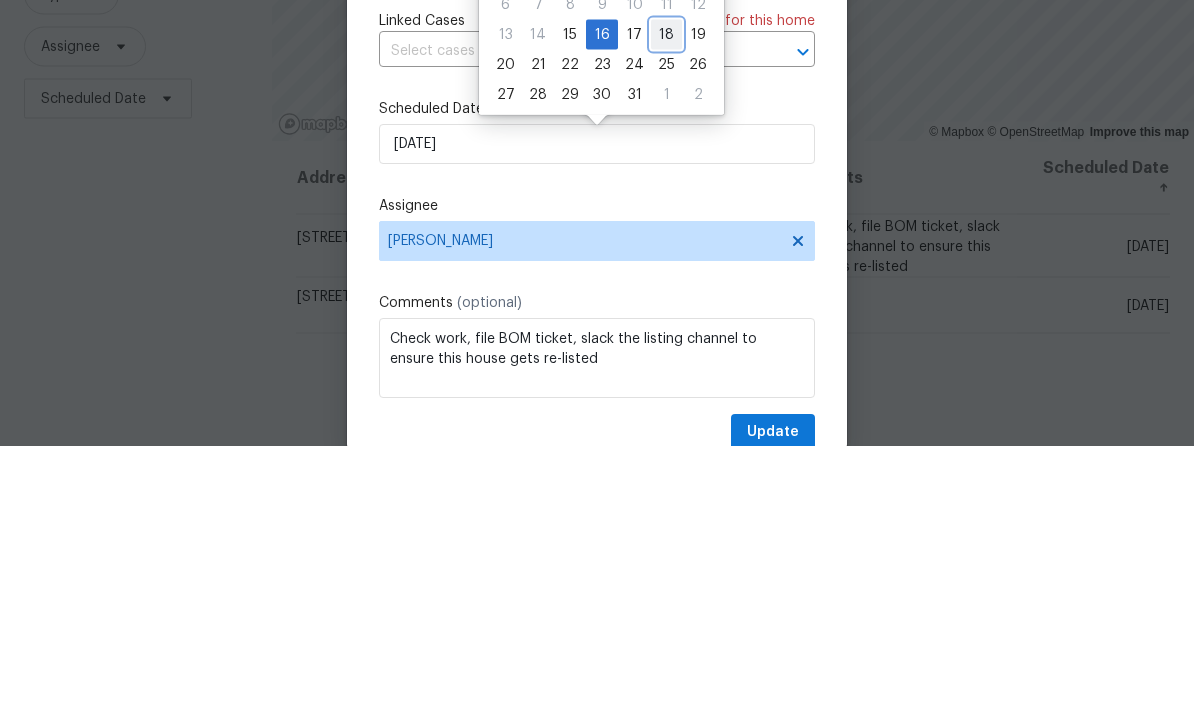 click on "18" at bounding box center [666, 316] 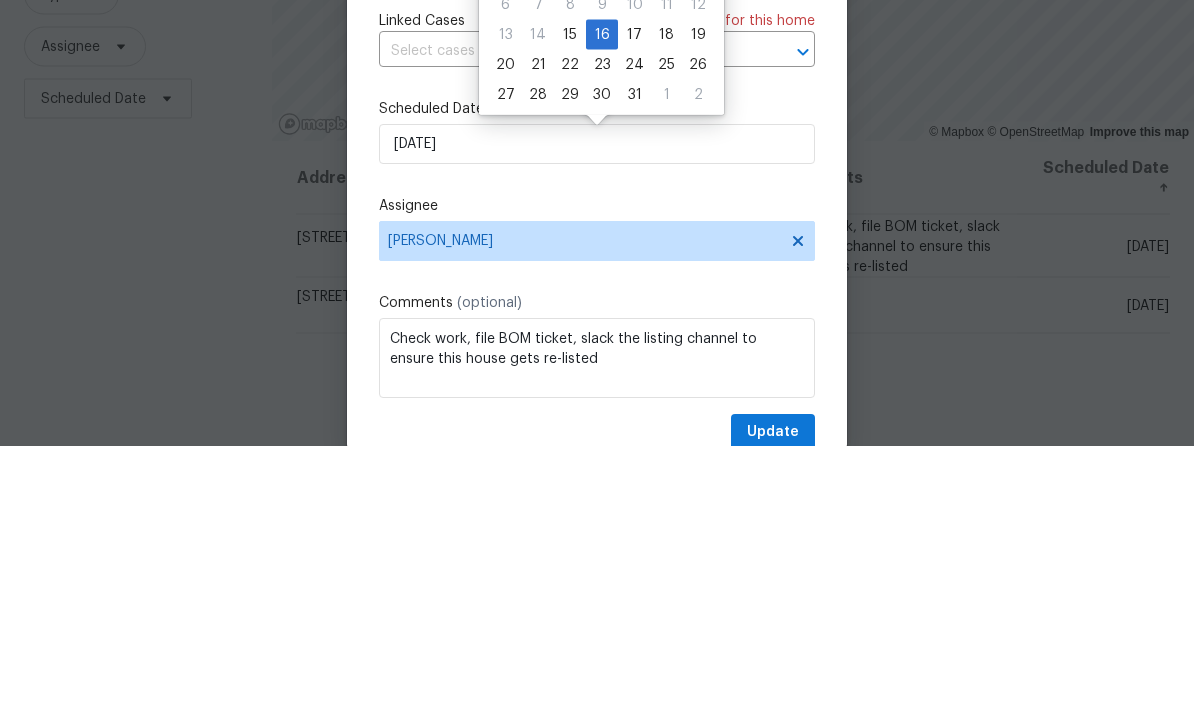 type on "7/18/2025" 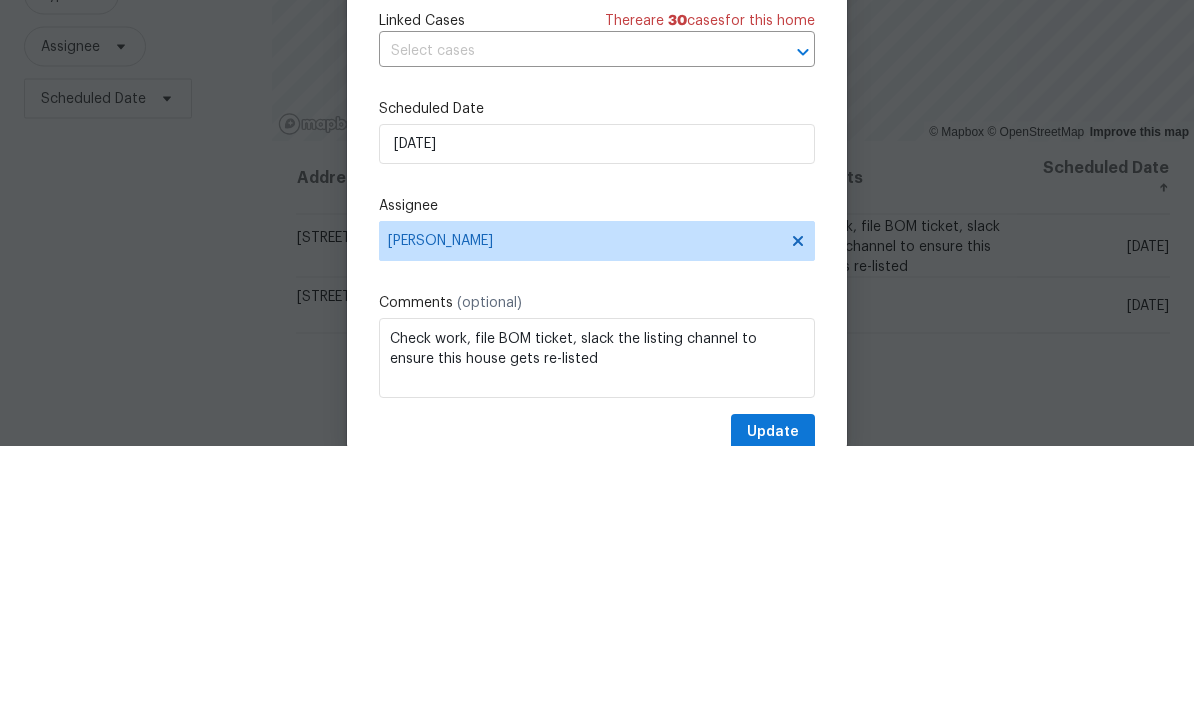 scroll, scrollTop: 64, scrollLeft: 0, axis: vertical 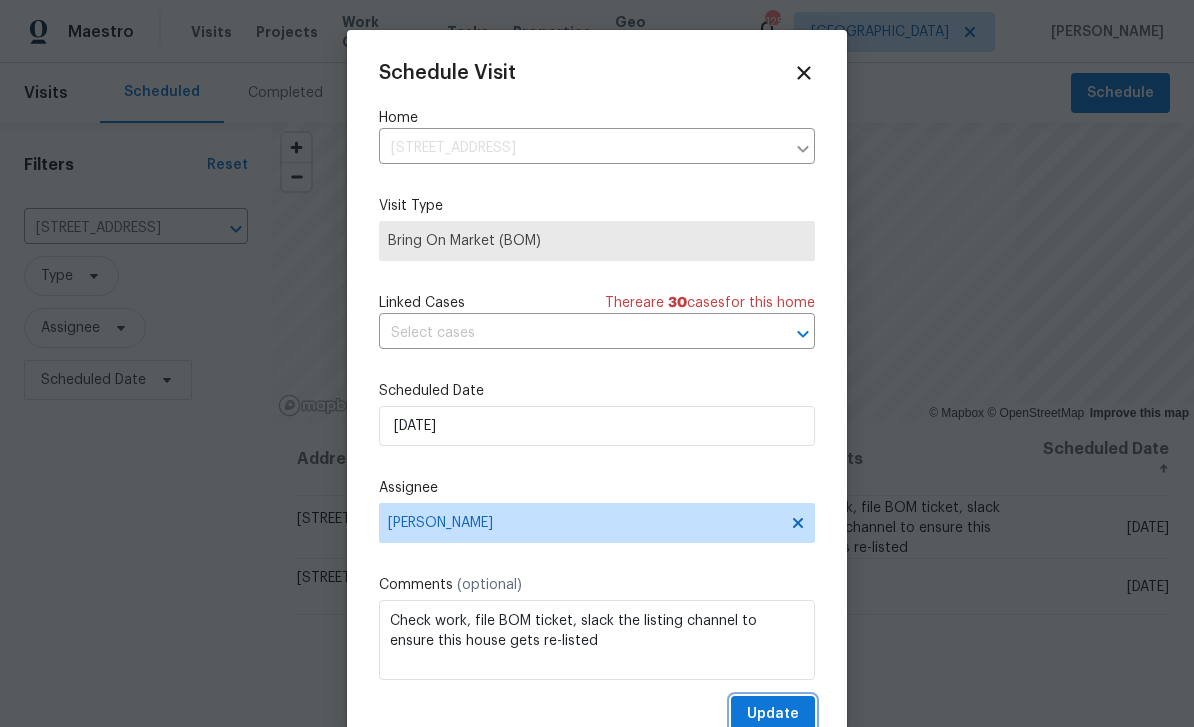click on "Update" at bounding box center (773, 714) 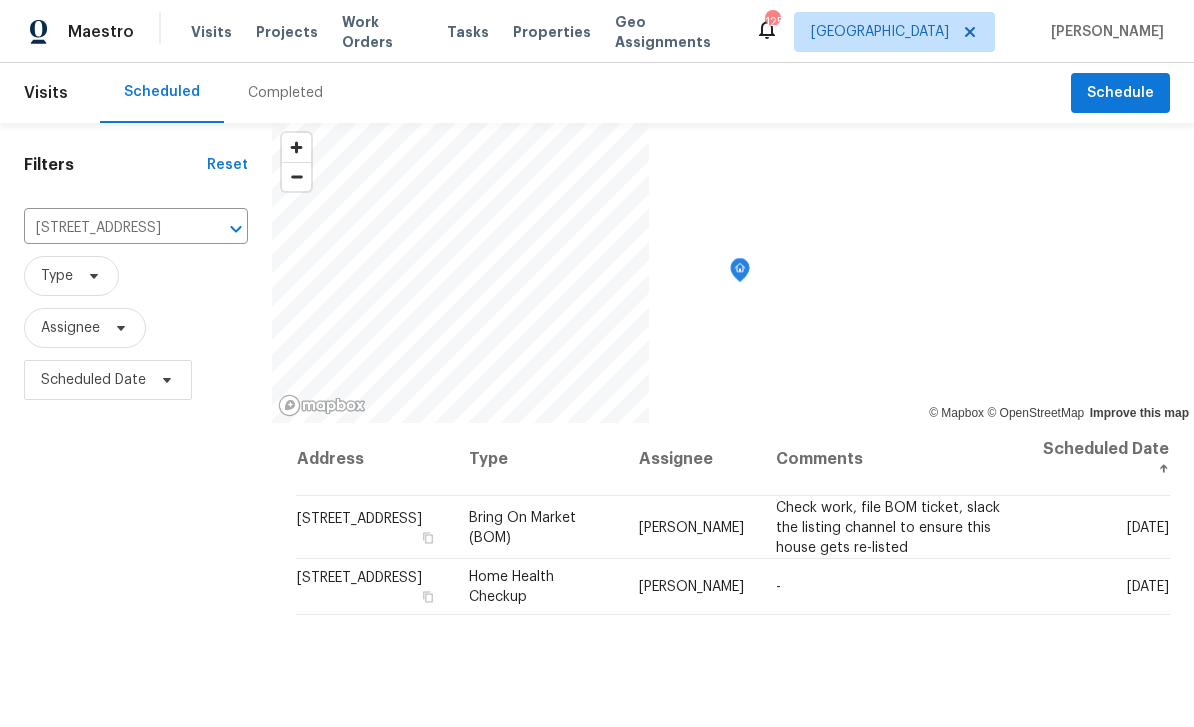 scroll, scrollTop: 0, scrollLeft: 0, axis: both 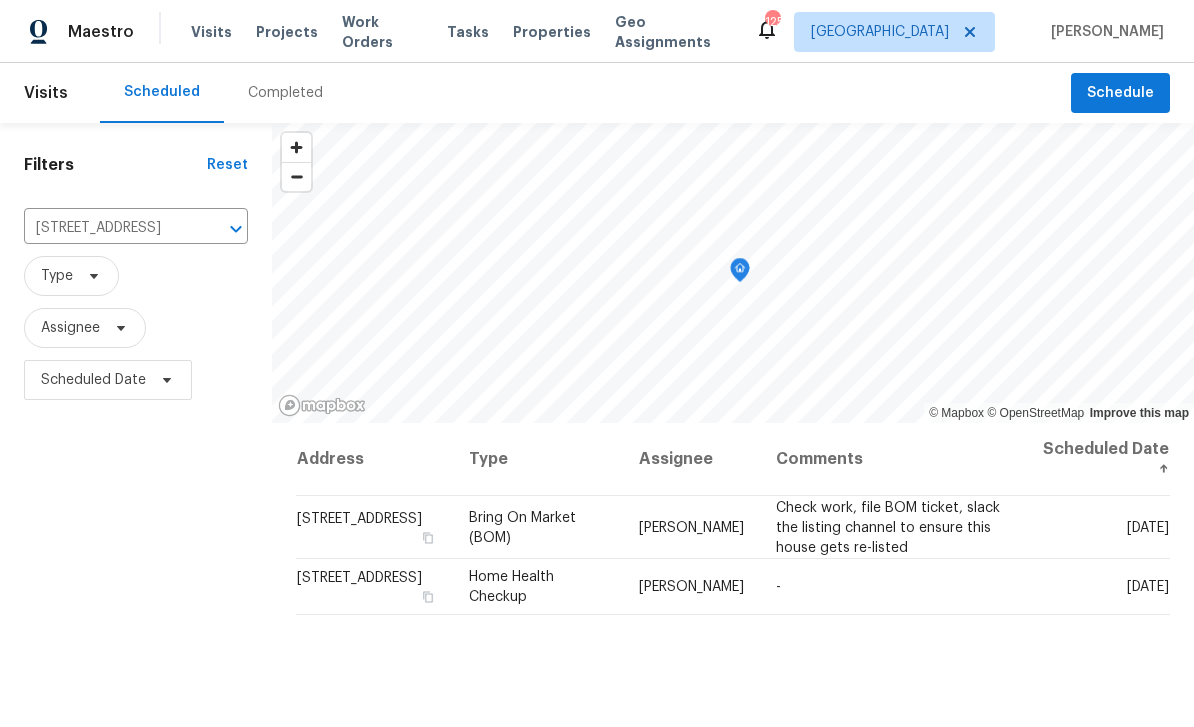 click 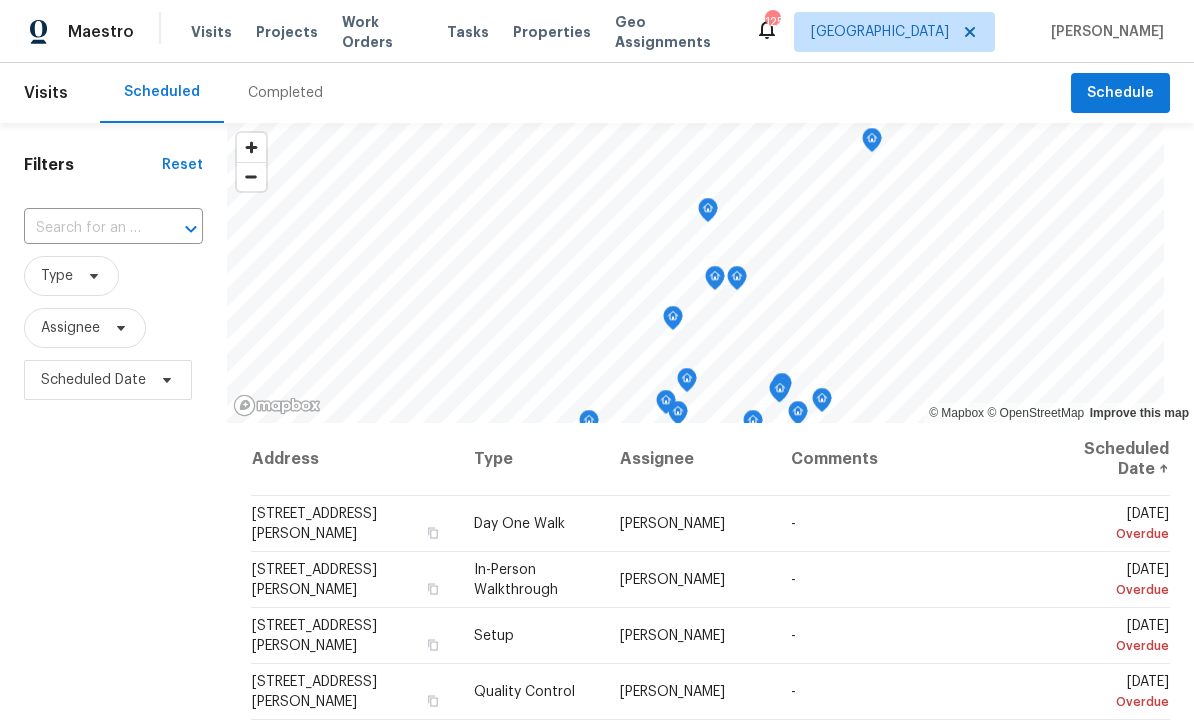 click at bounding box center (85, 228) 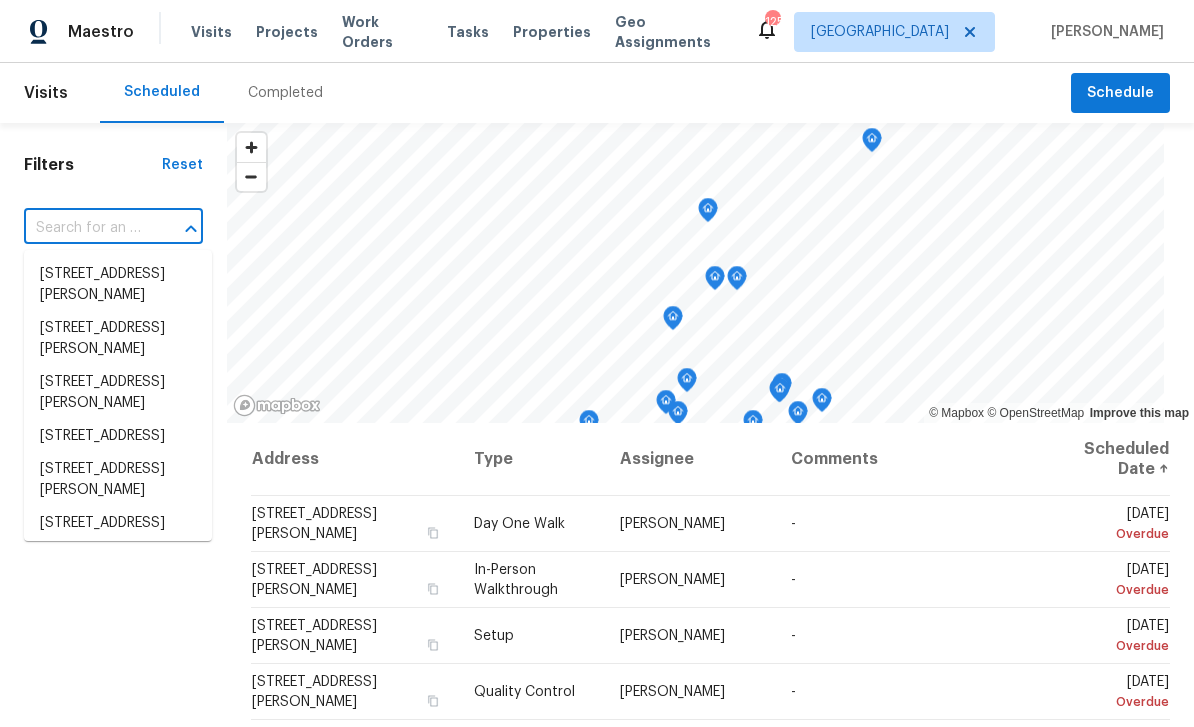 click at bounding box center (85, 228) 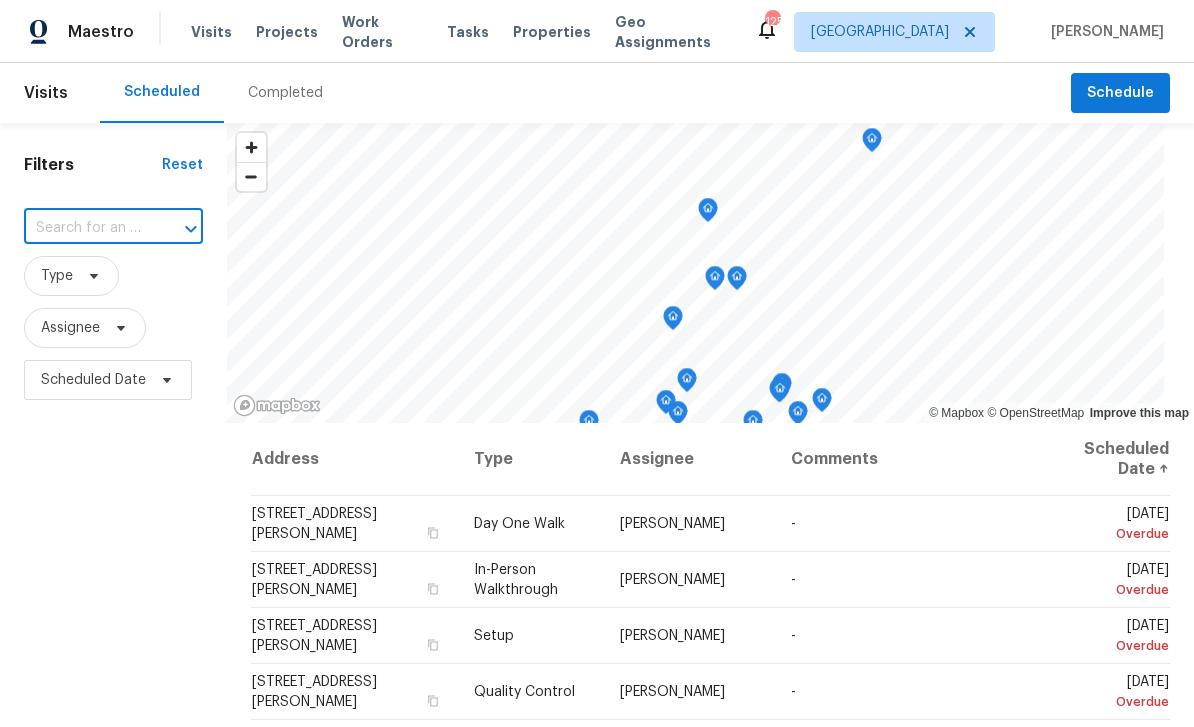 paste on "5216 Sweet Air Ln, Stone Mountain, GA 30088" 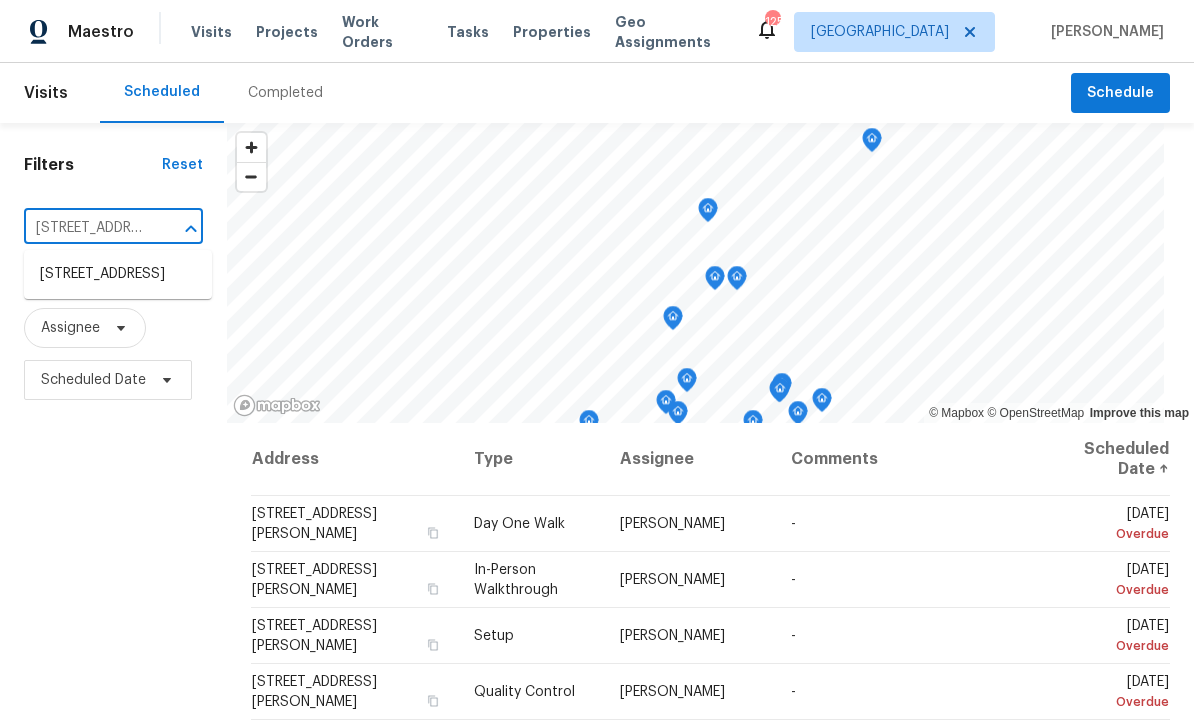 click on "5216 Sweet Air Ln, Stone Mountain, GA 30088" at bounding box center (118, 274) 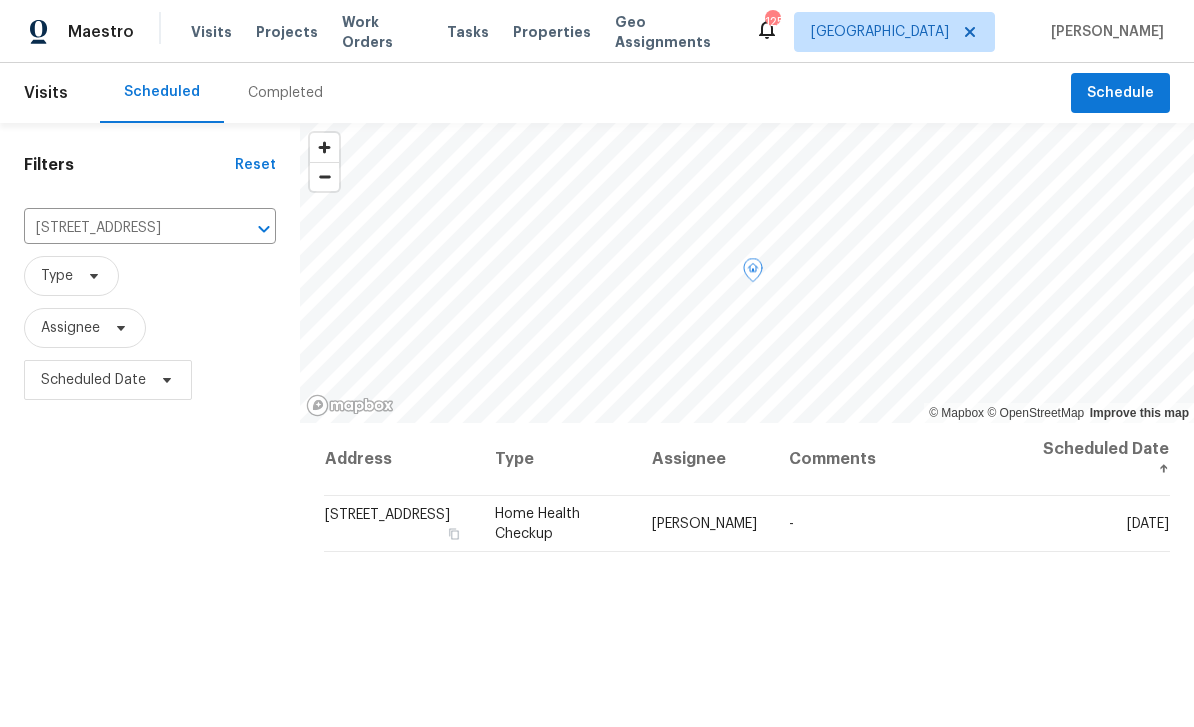 click 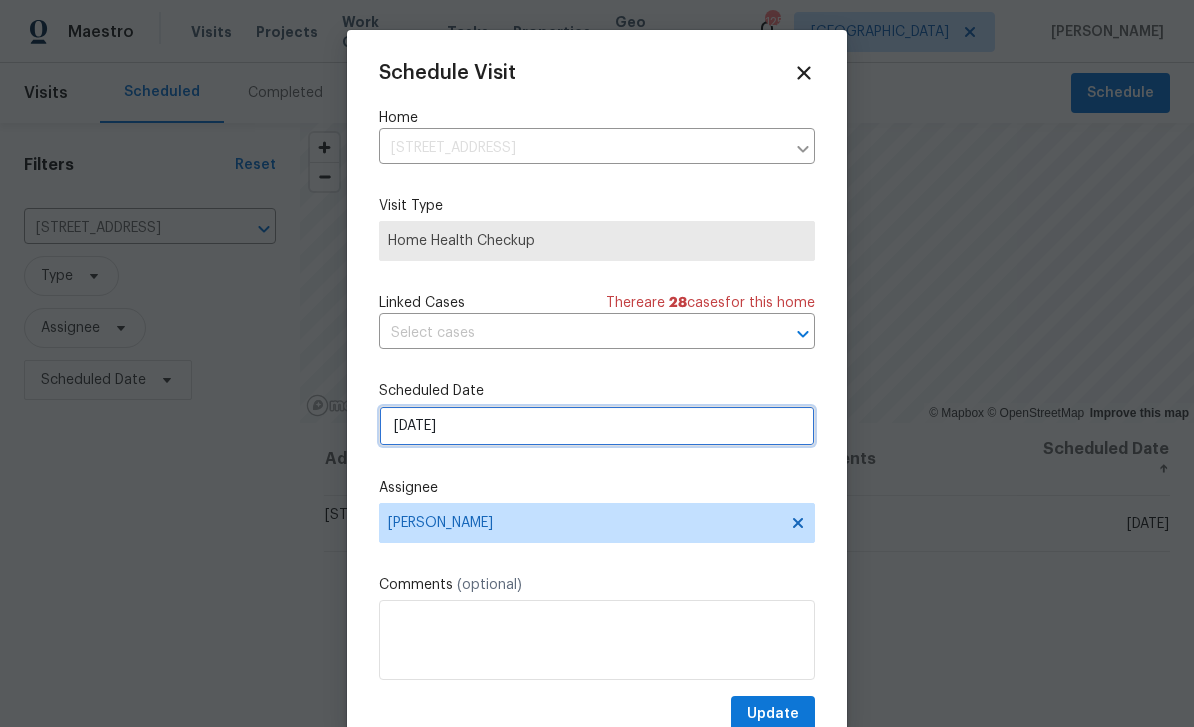click on "[DATE]" at bounding box center [597, 426] 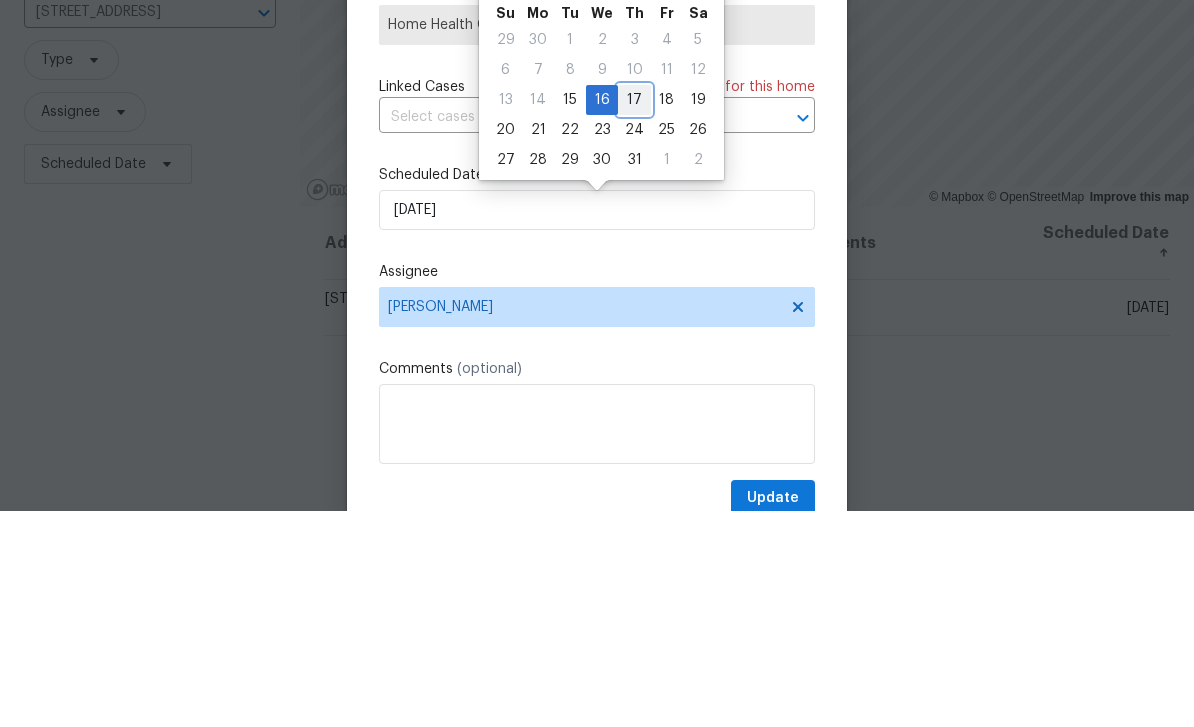 click on "17" at bounding box center [634, 316] 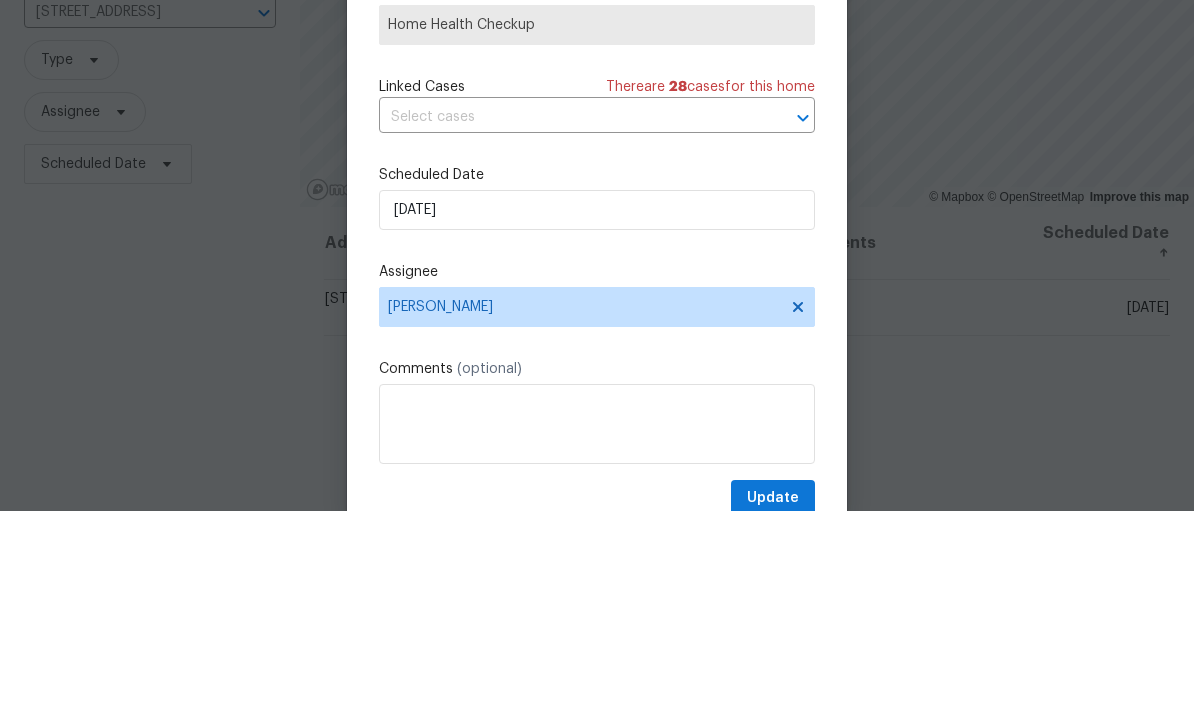 type on "[DATE]" 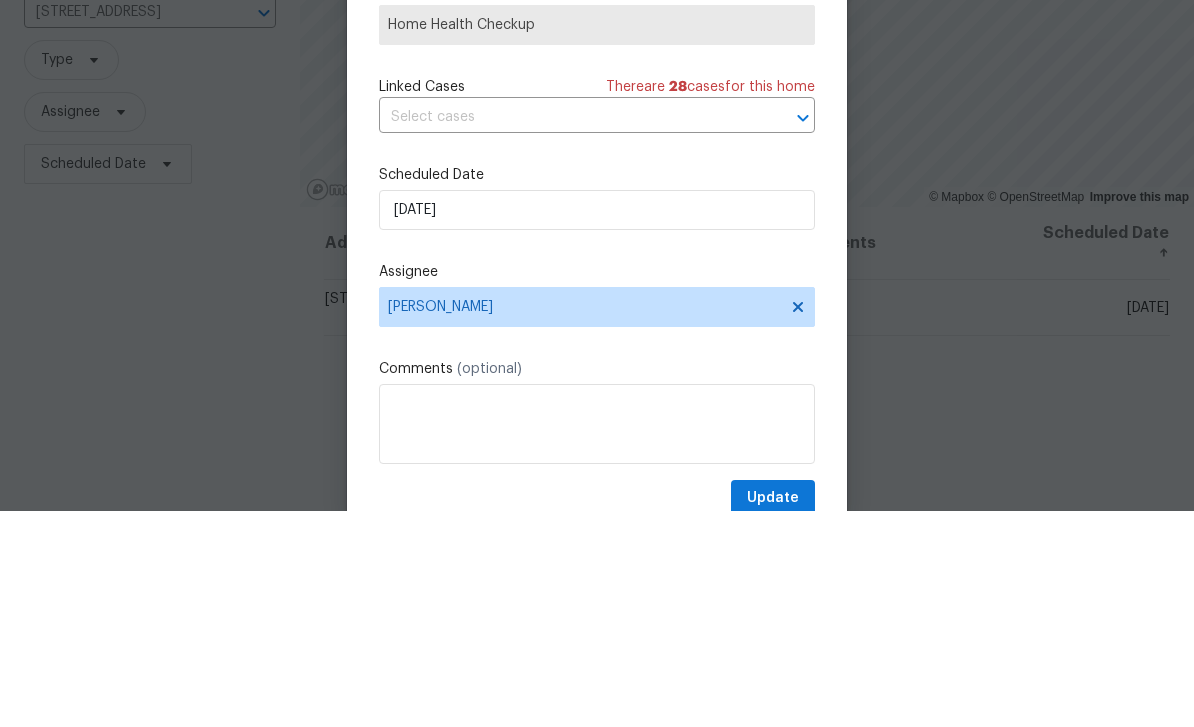 scroll, scrollTop: 64, scrollLeft: 0, axis: vertical 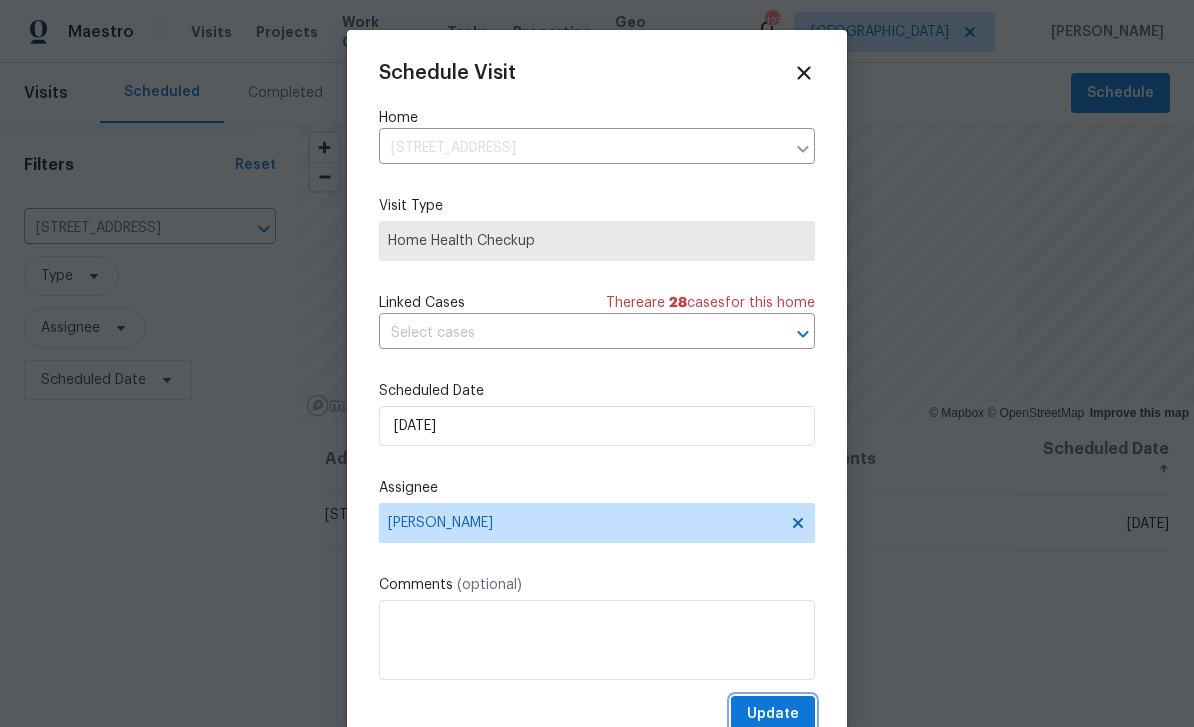click on "Update" at bounding box center [773, 714] 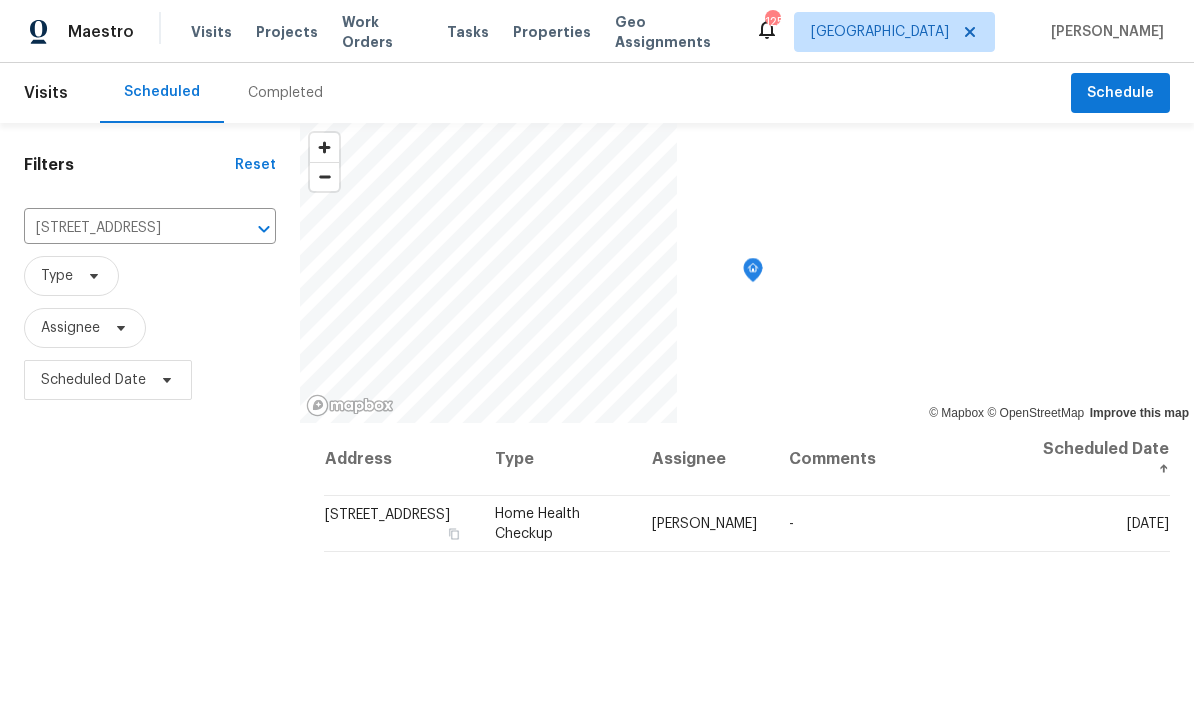 scroll, scrollTop: 0, scrollLeft: 0, axis: both 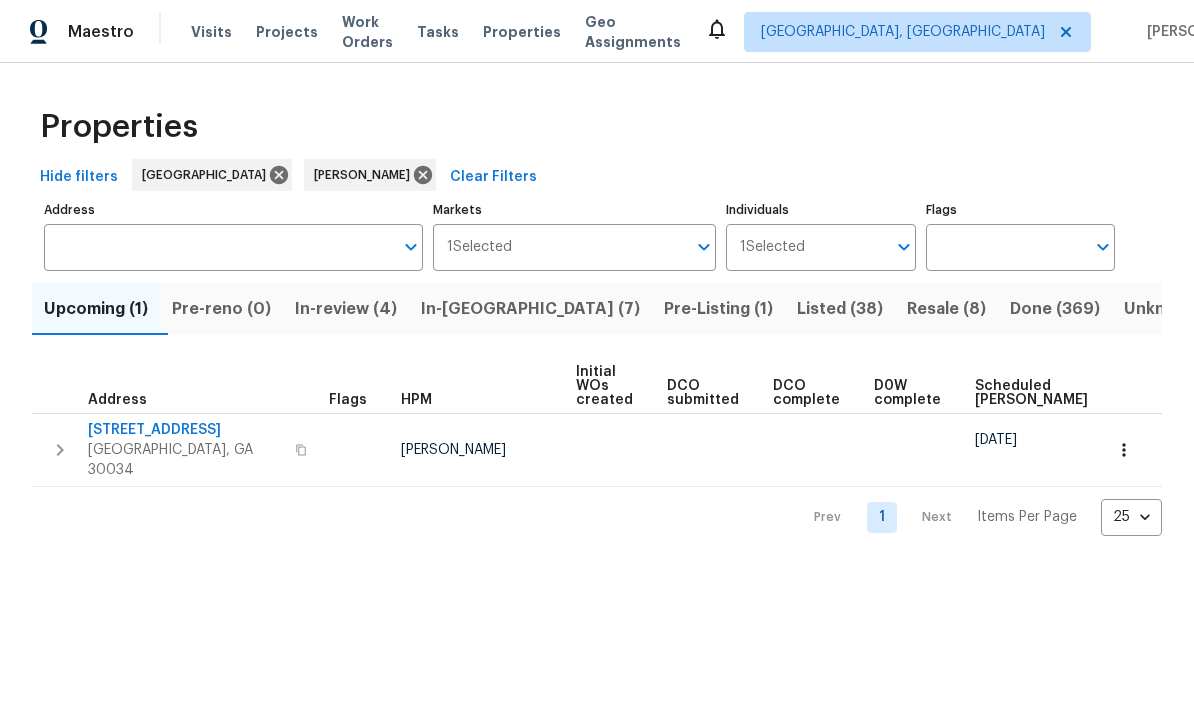 click on "In-review (4)" at bounding box center [346, 309] 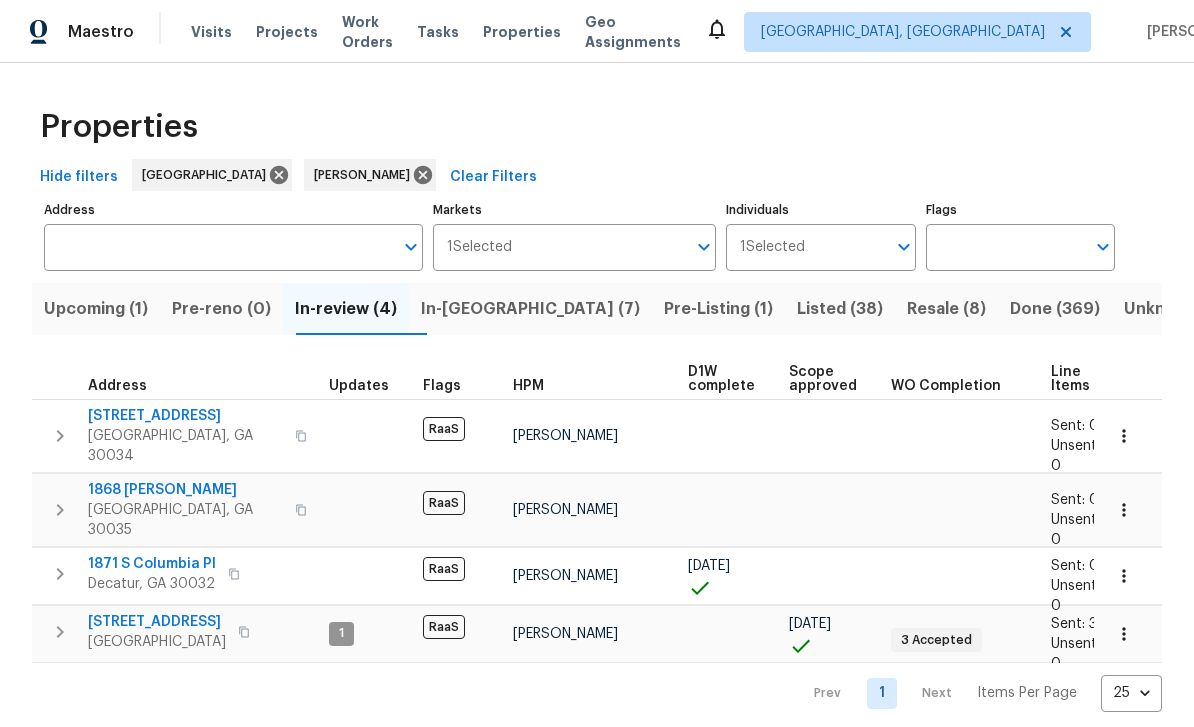 click on "[STREET_ADDRESS]" at bounding box center [157, 622] 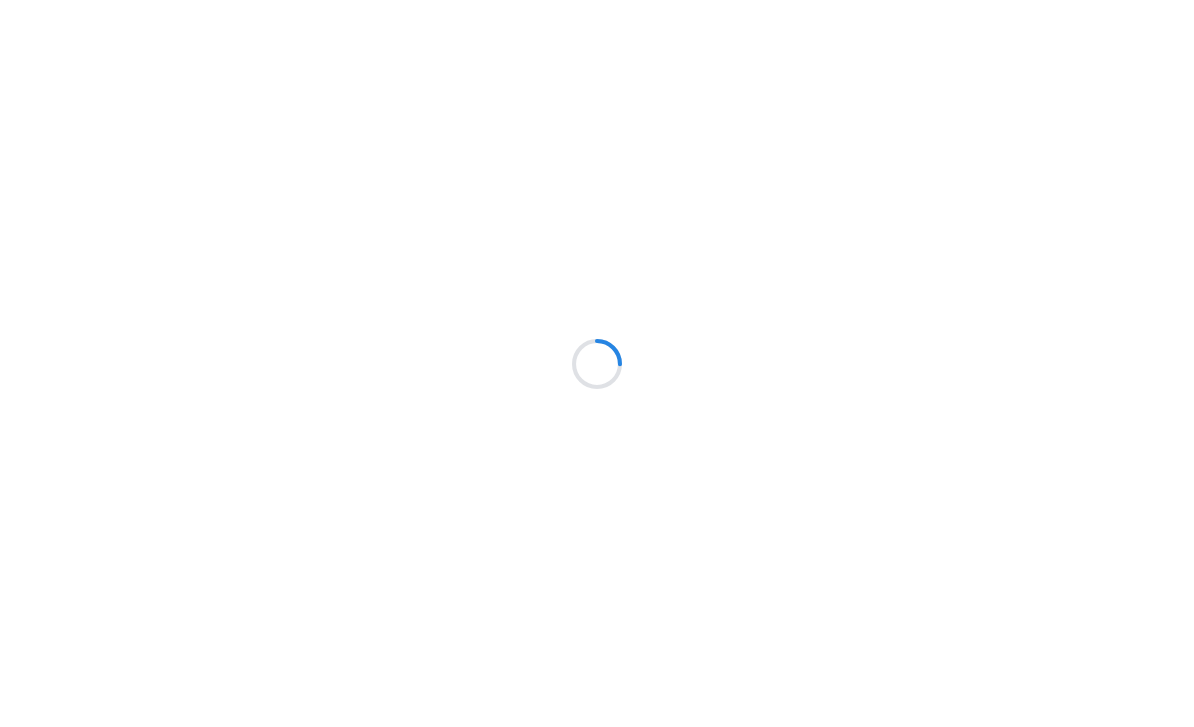 scroll, scrollTop: 0, scrollLeft: 0, axis: both 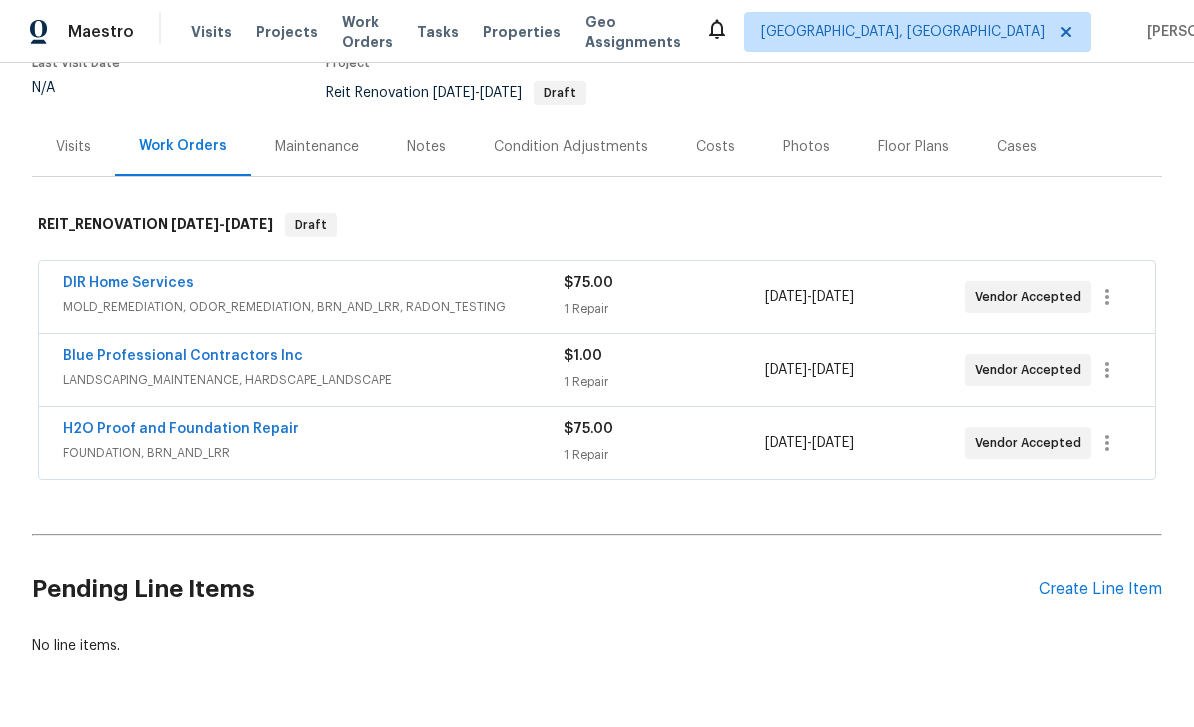 click on "H2O Proof and Foundation Repair" at bounding box center [181, 429] 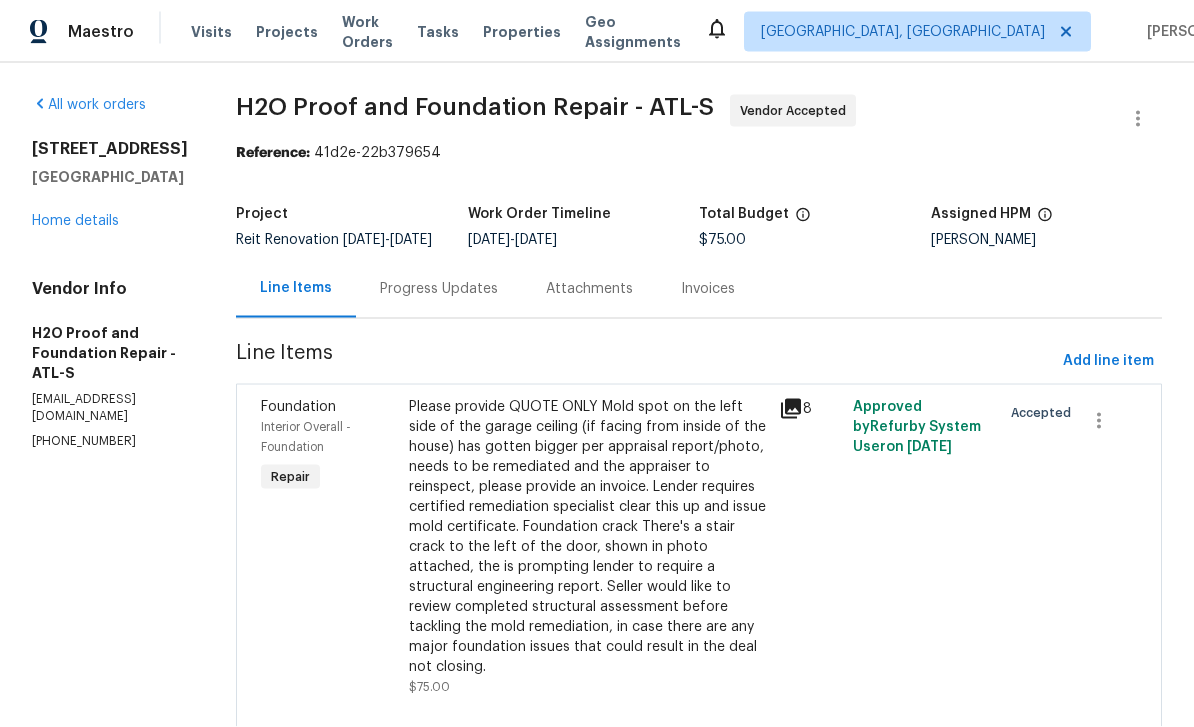 scroll, scrollTop: 24, scrollLeft: 0, axis: vertical 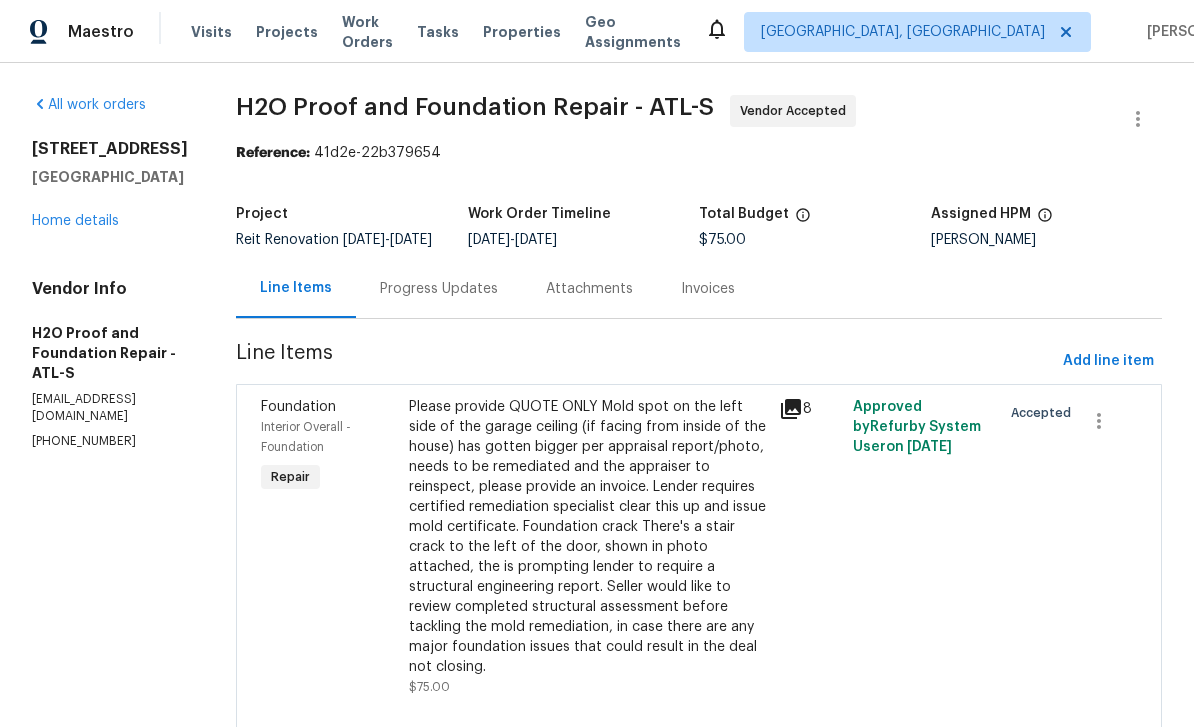 click on "Progress Updates" at bounding box center [439, 288] 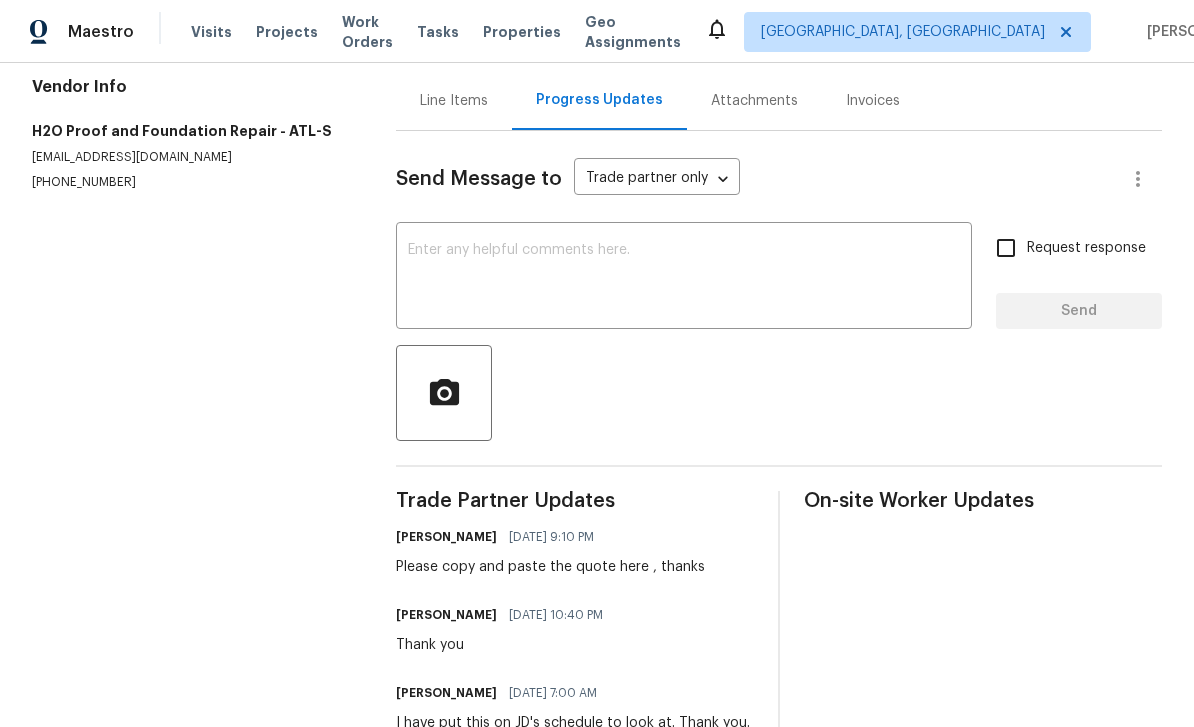 scroll, scrollTop: 201, scrollLeft: 0, axis: vertical 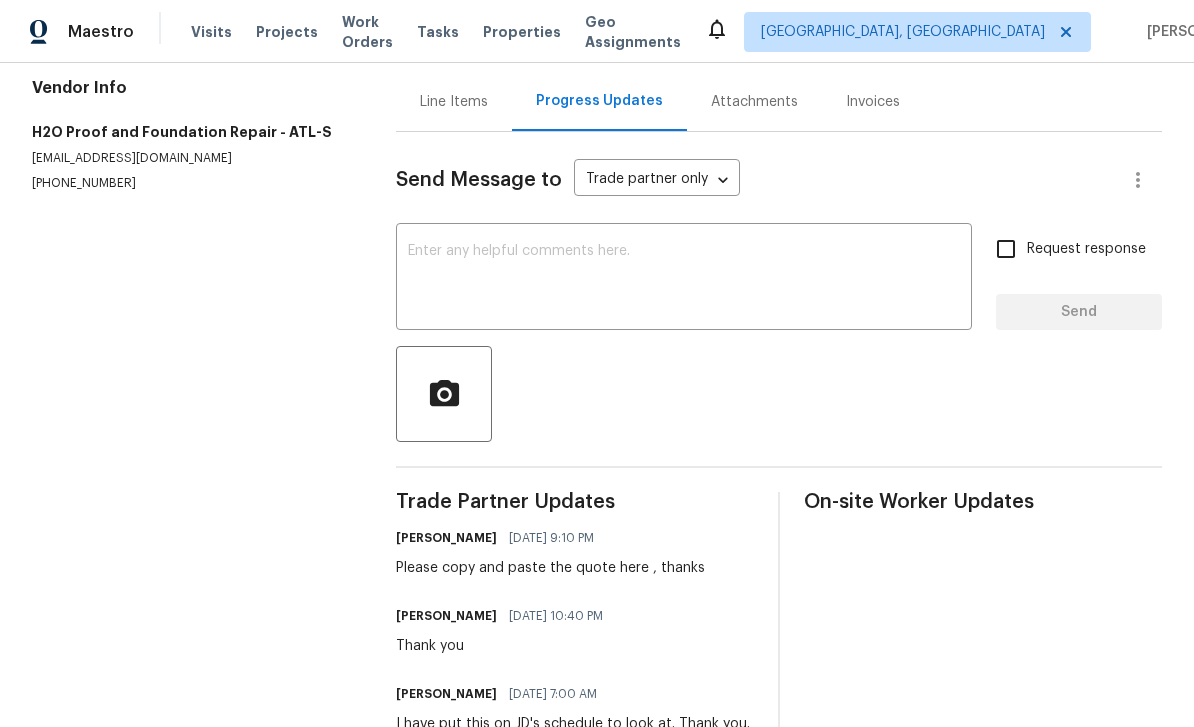 click at bounding box center [684, 279] 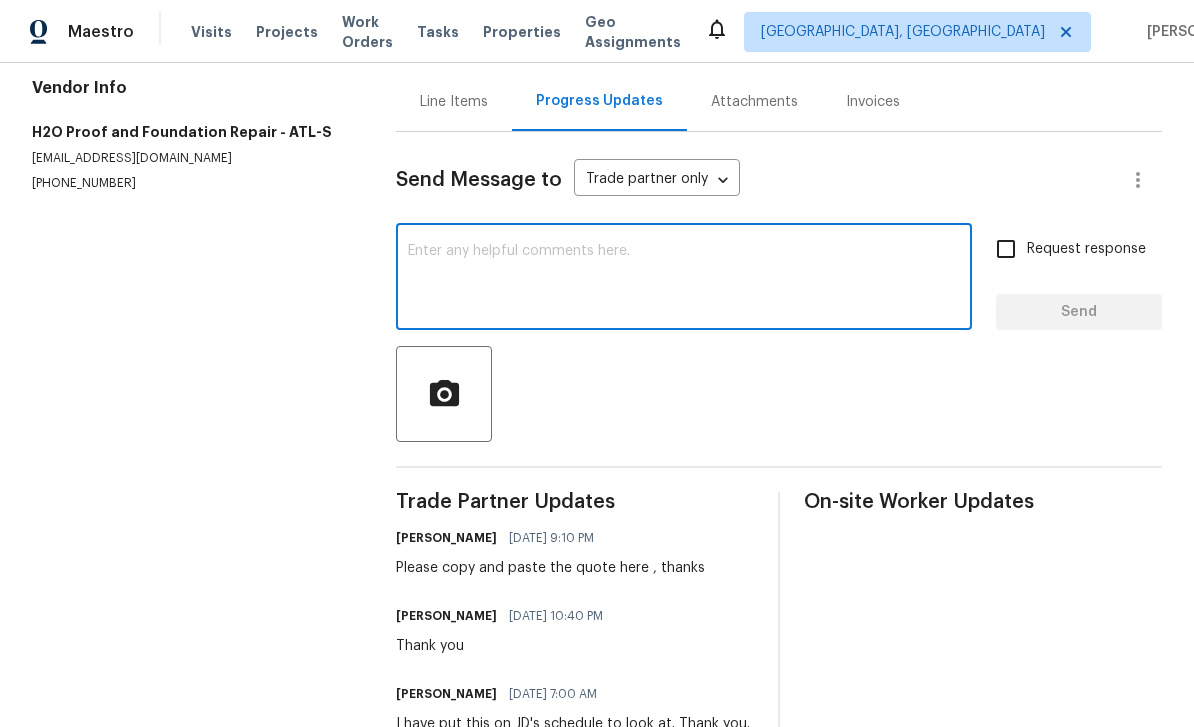 click at bounding box center [684, 279] 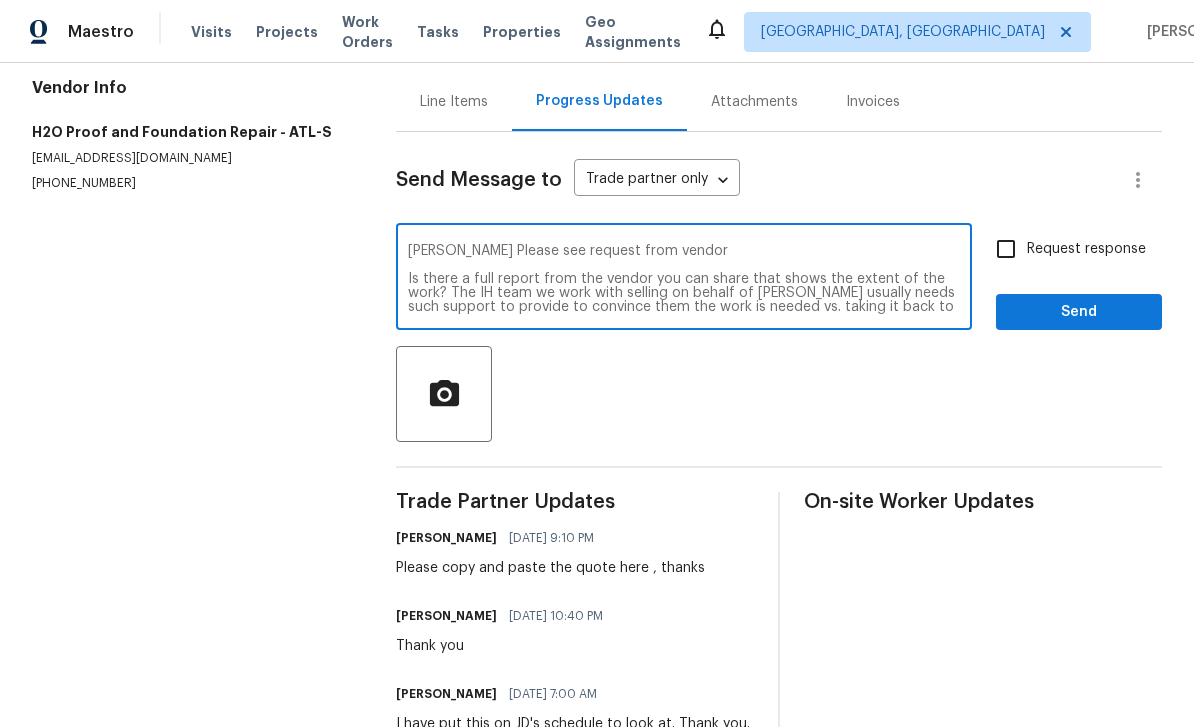 scroll, scrollTop: 0, scrollLeft: 0, axis: both 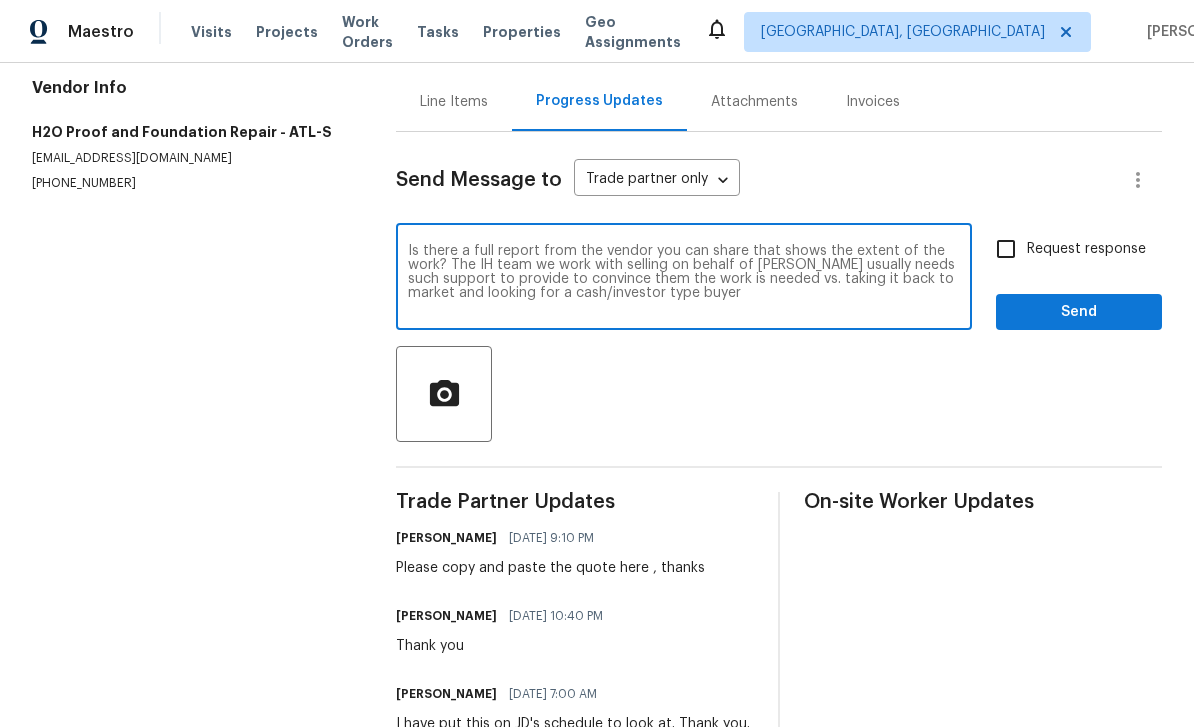 click on "Is there a full report from the vendor you can share that shows the extent of the work? The IH team we work with selling on behalf of [PERSON_NAME] usually needs such support to provide to convince them the work is needed vs. taking it back to market and looking for a cash/investor type buyer" at bounding box center (684, 279) 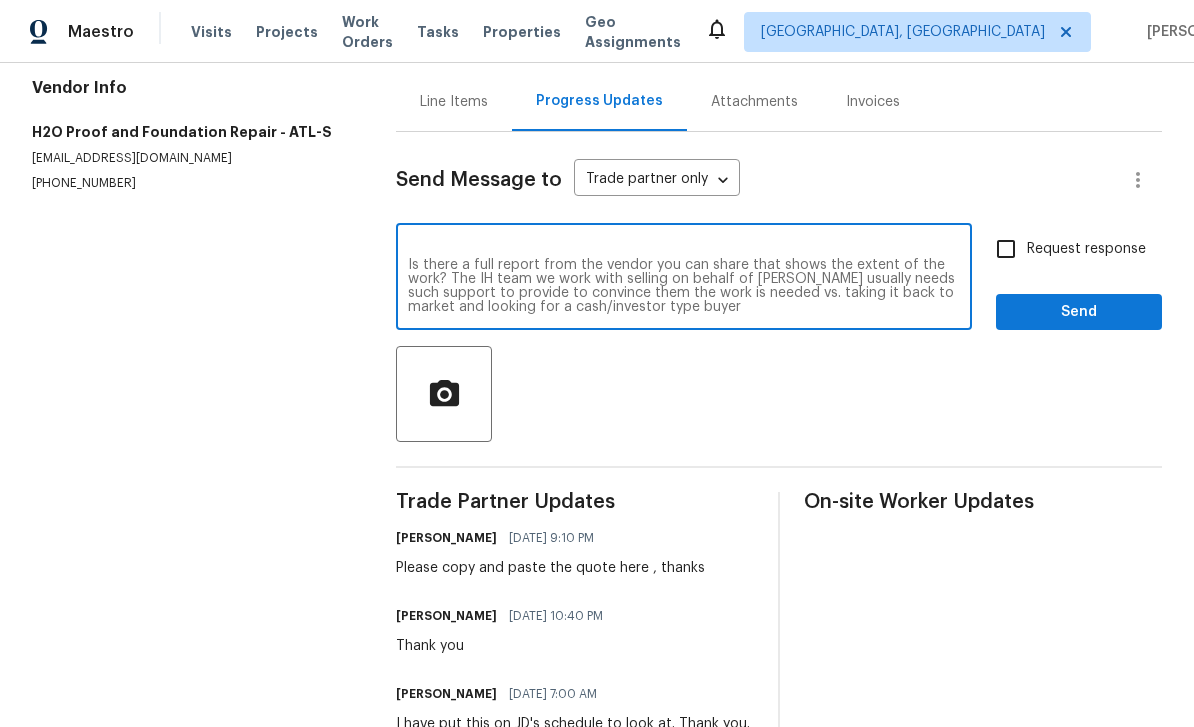 type on "Can you please provide photos and a full report , thanks see below
Is there a full report from the vendor you can share that shows the extent of the work? The IH team we work with selling on behalf of [PERSON_NAME] usually needs such support to provide to convince them the work is needed vs. taking it back to market and looking for a cash/investor type buyer" 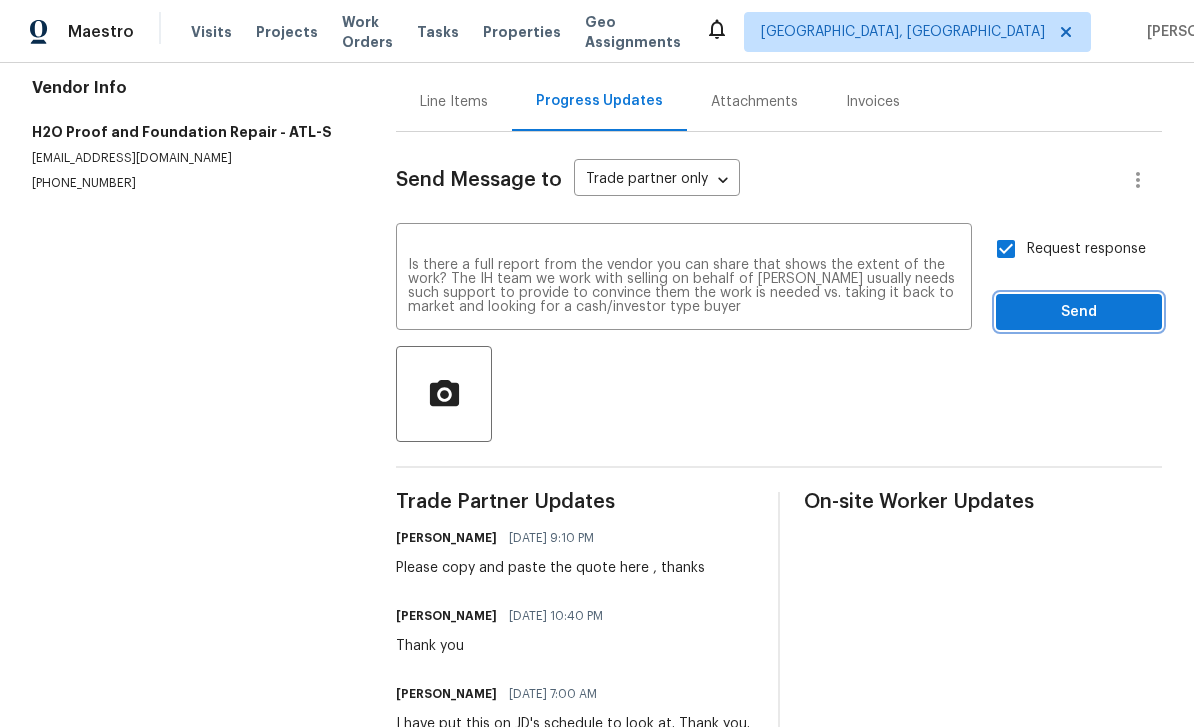 click on "Send" at bounding box center [1079, 312] 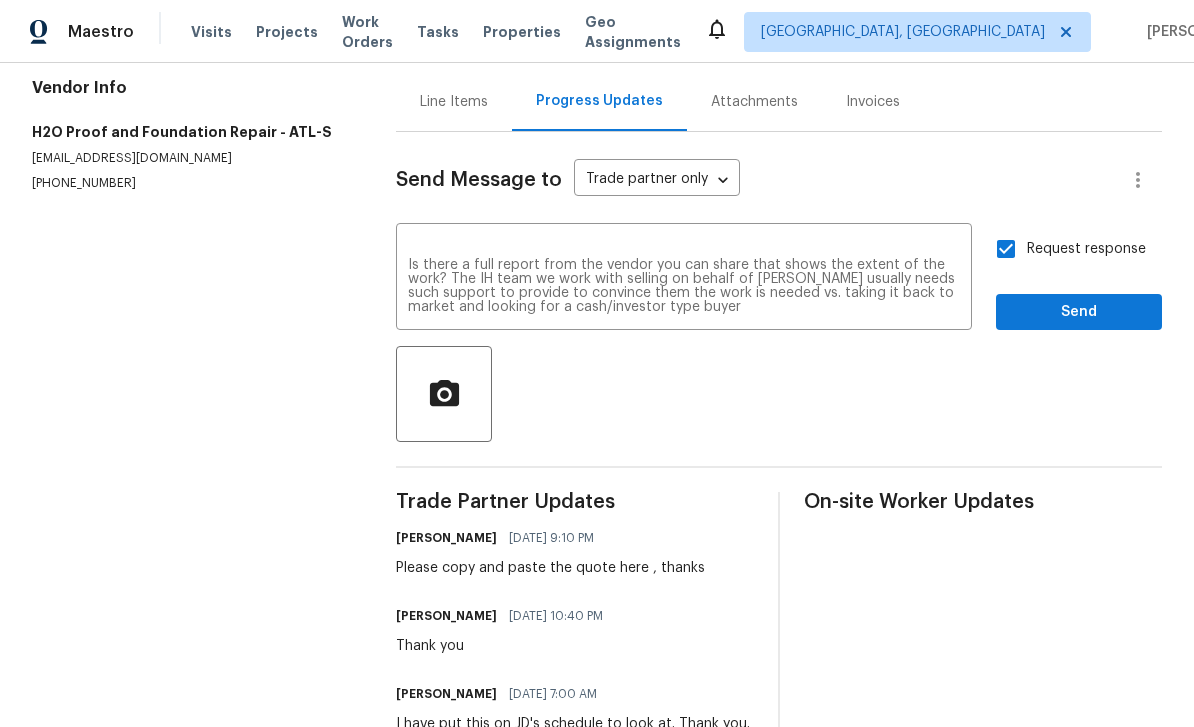 scroll, scrollTop: 0, scrollLeft: 0, axis: both 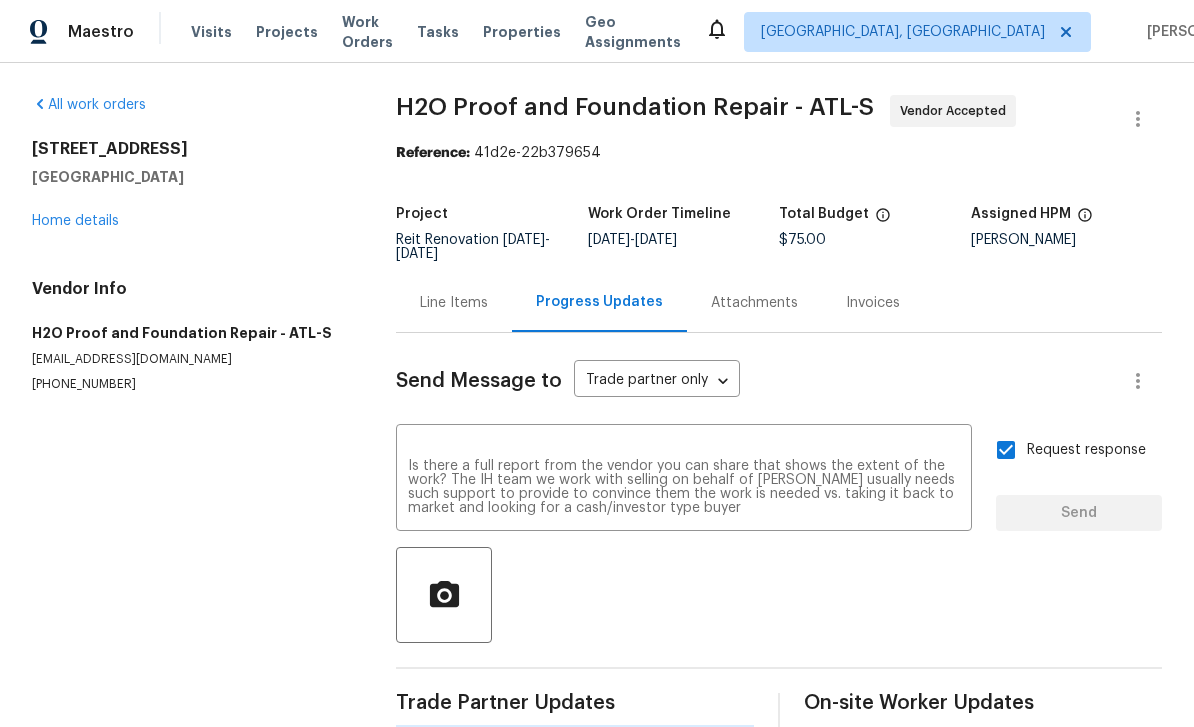 type 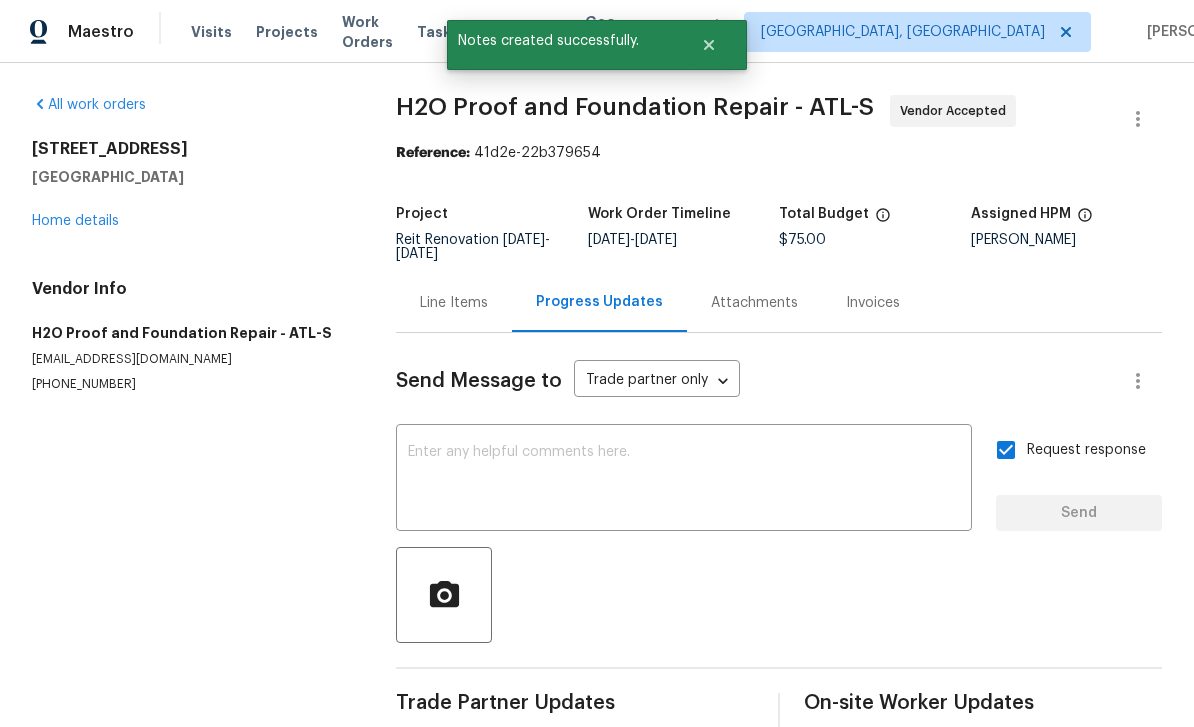scroll, scrollTop: 0, scrollLeft: 0, axis: both 